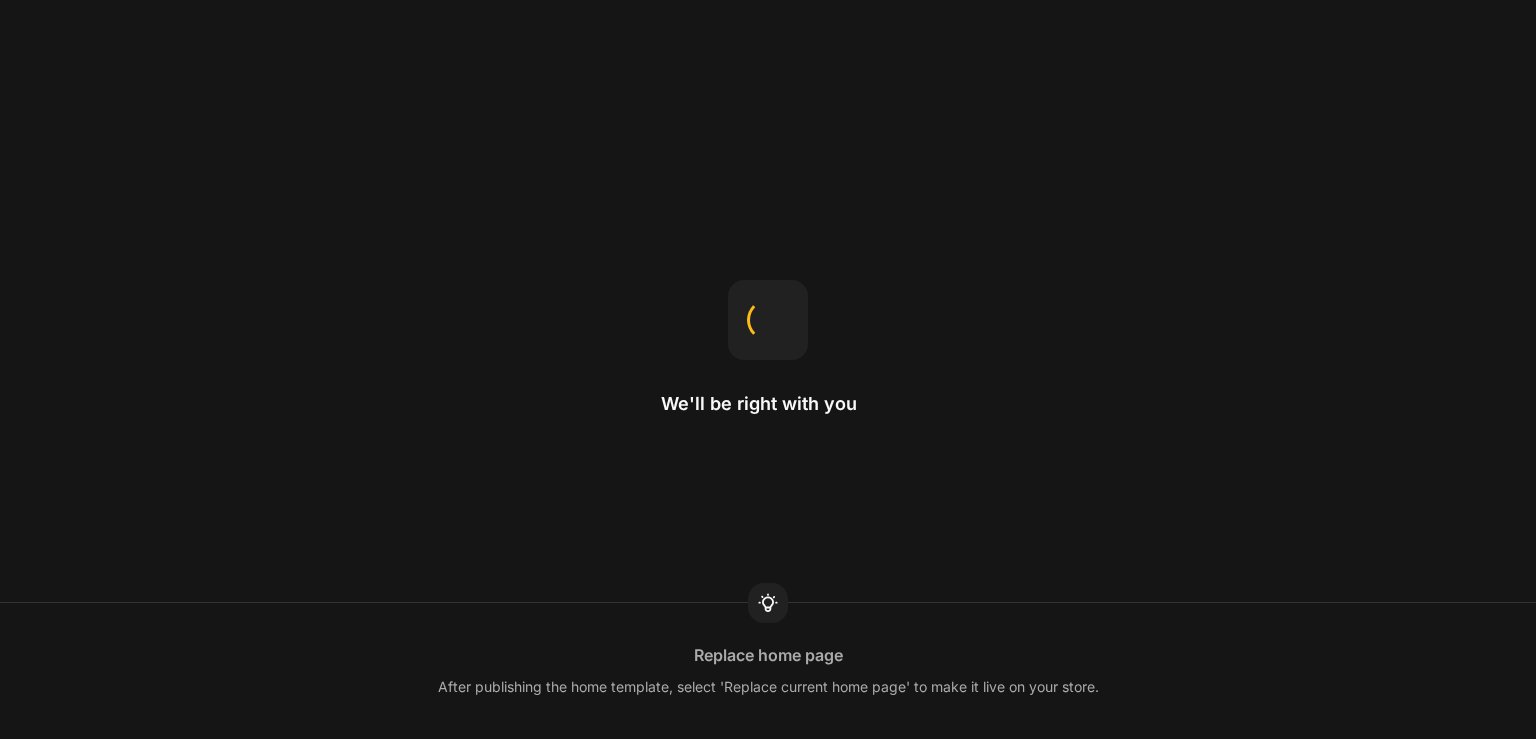 scroll, scrollTop: 0, scrollLeft: 0, axis: both 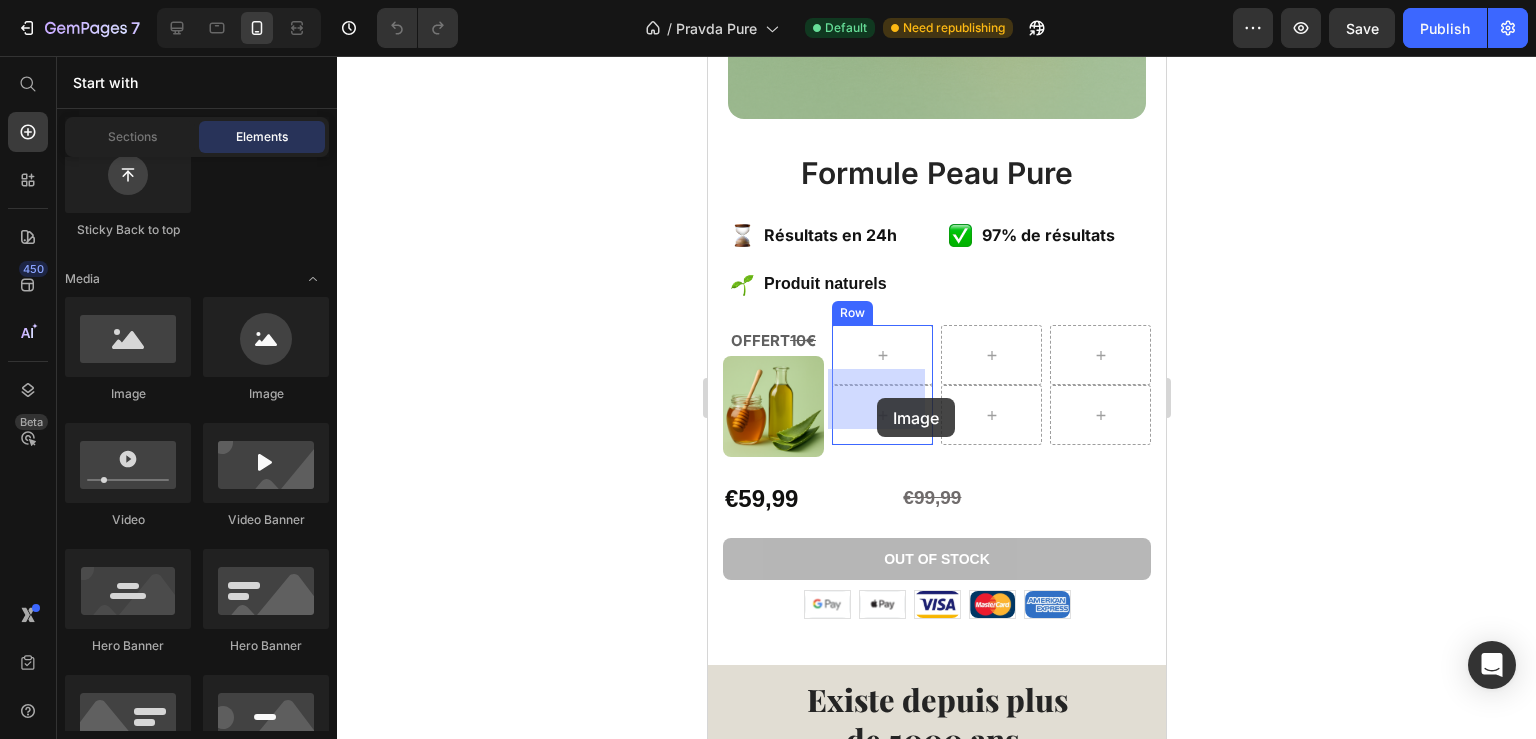 drag, startPoint x: 833, startPoint y: 414, endPoint x: 1123, endPoint y: 441, distance: 291.25418 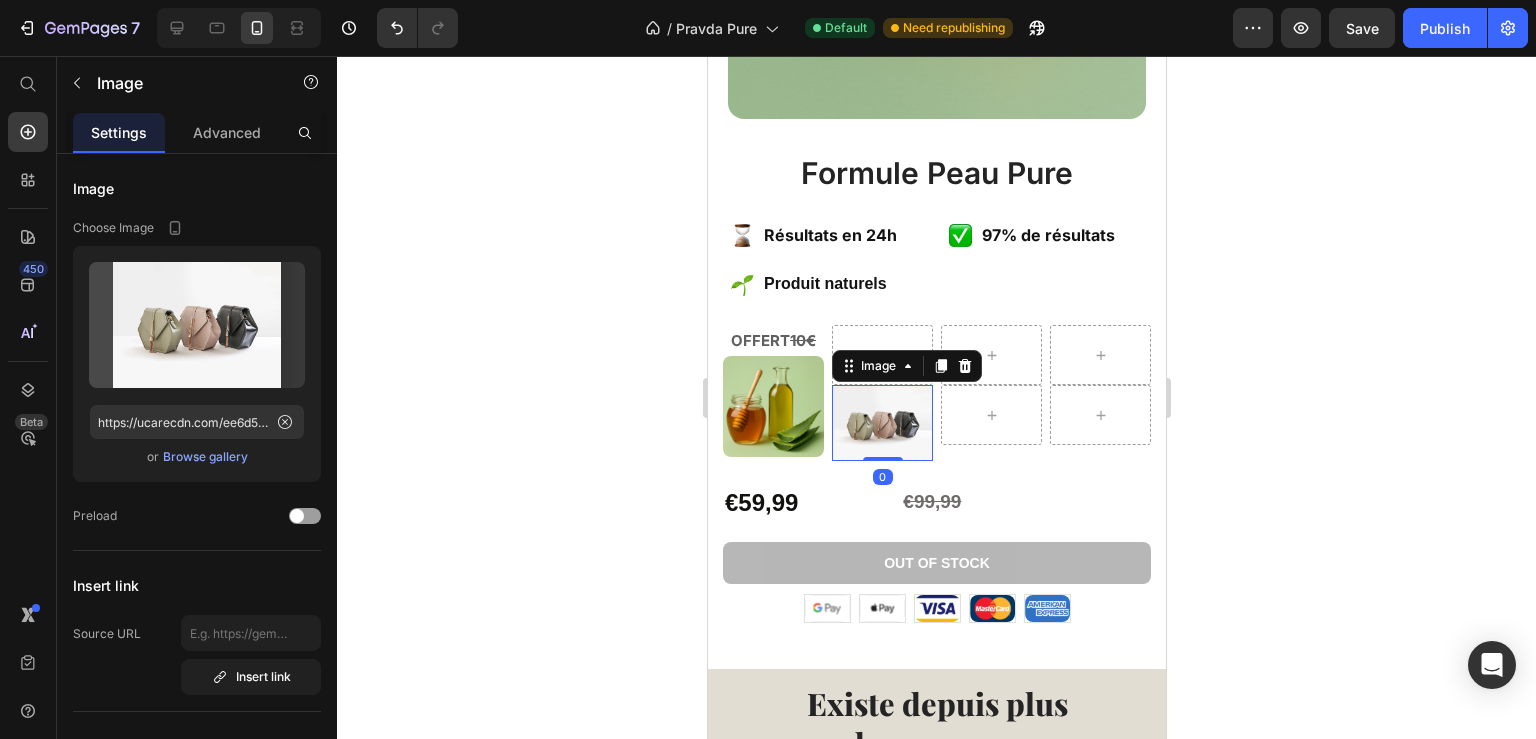 scroll, scrollTop: 0, scrollLeft: 0, axis: both 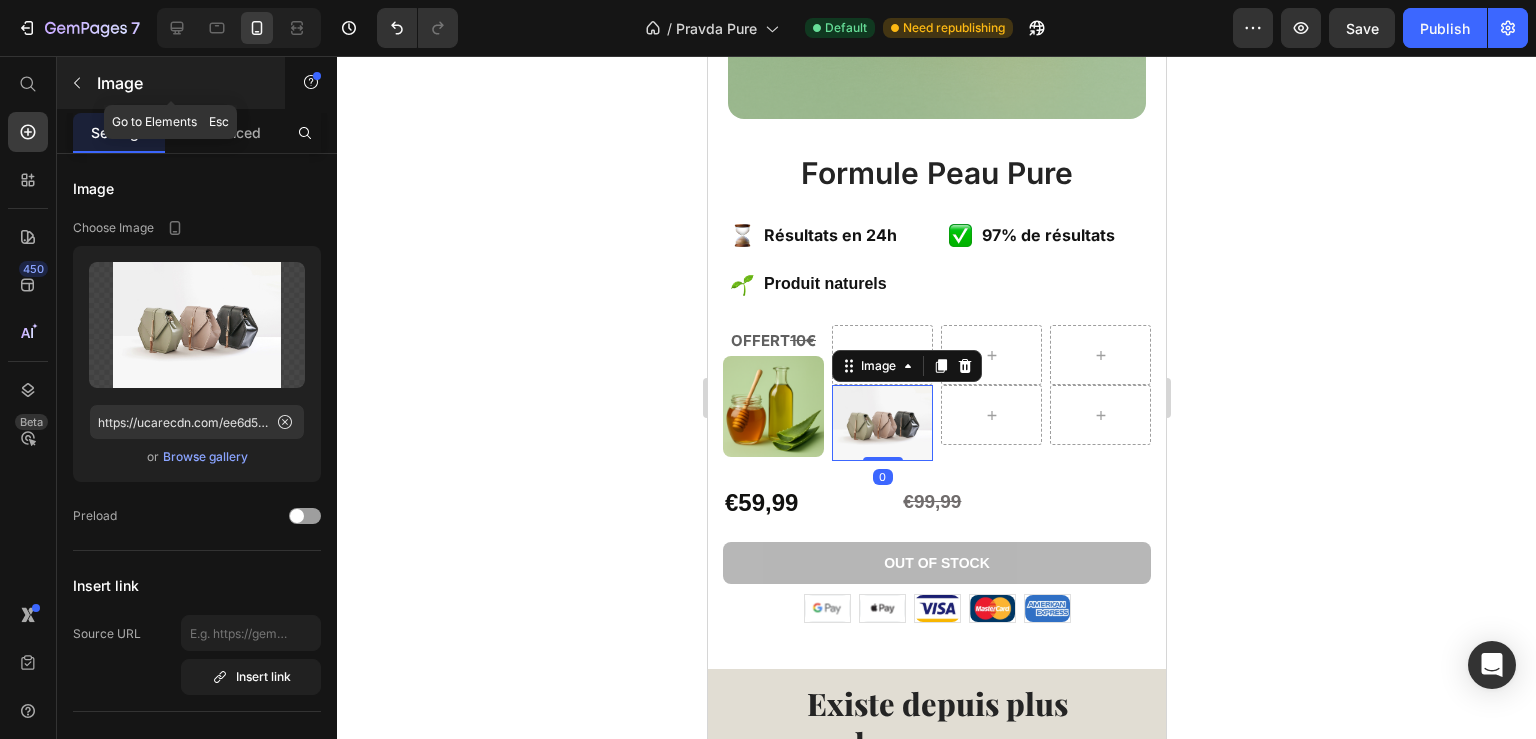 click 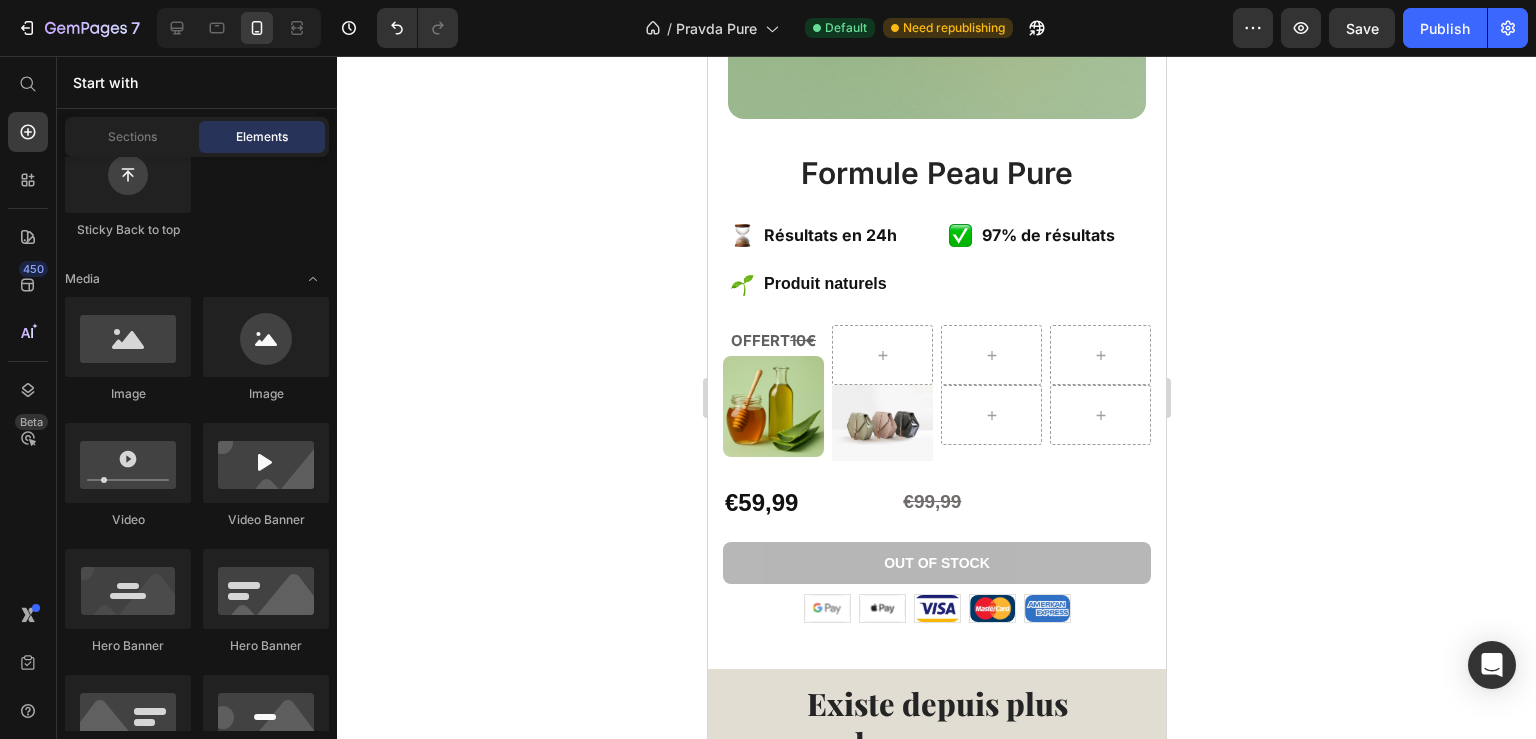scroll, scrollTop: 648, scrollLeft: 0, axis: vertical 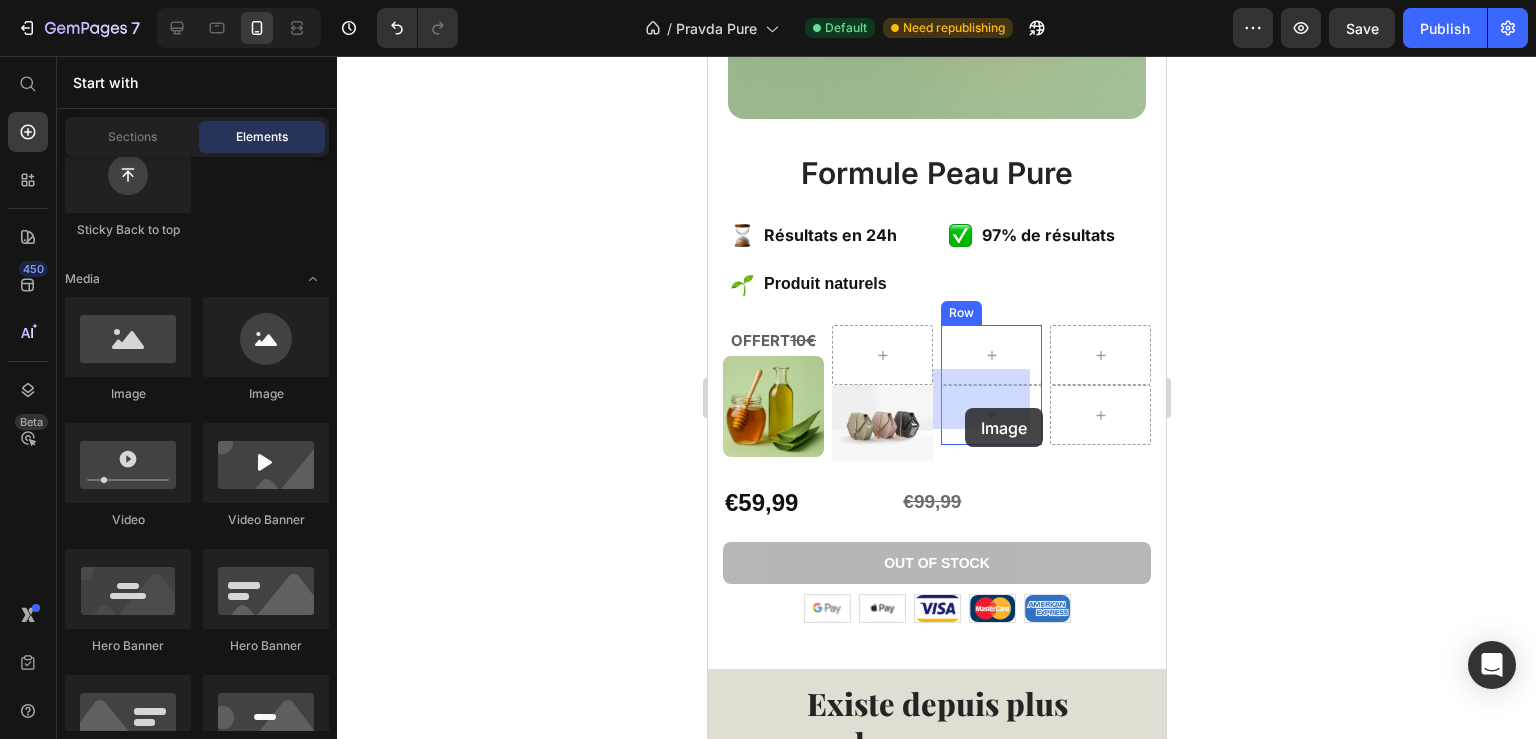 drag, startPoint x: 985, startPoint y: 418, endPoint x: 1339, endPoint y: 362, distance: 358.402 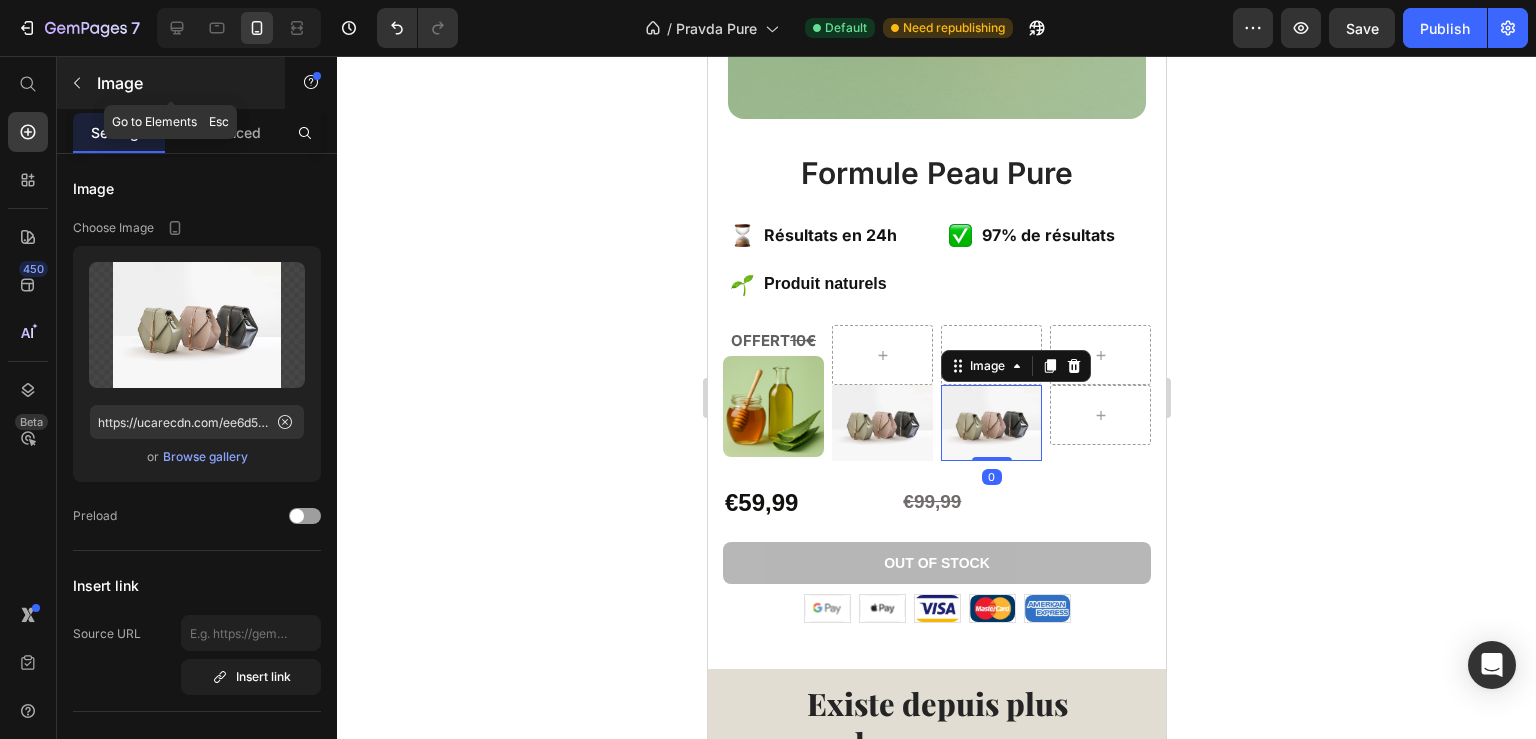 click at bounding box center [77, 83] 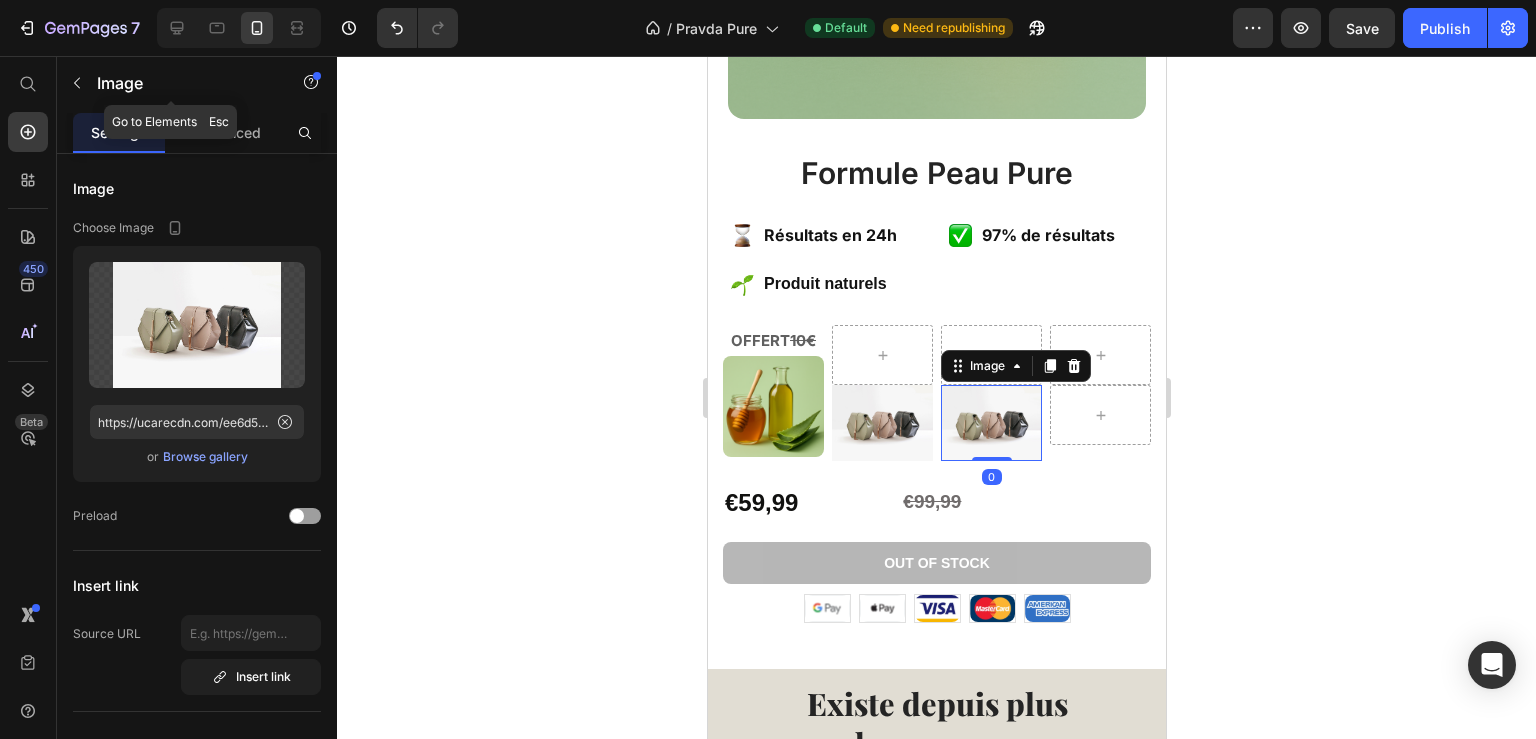 scroll, scrollTop: 648, scrollLeft: 0, axis: vertical 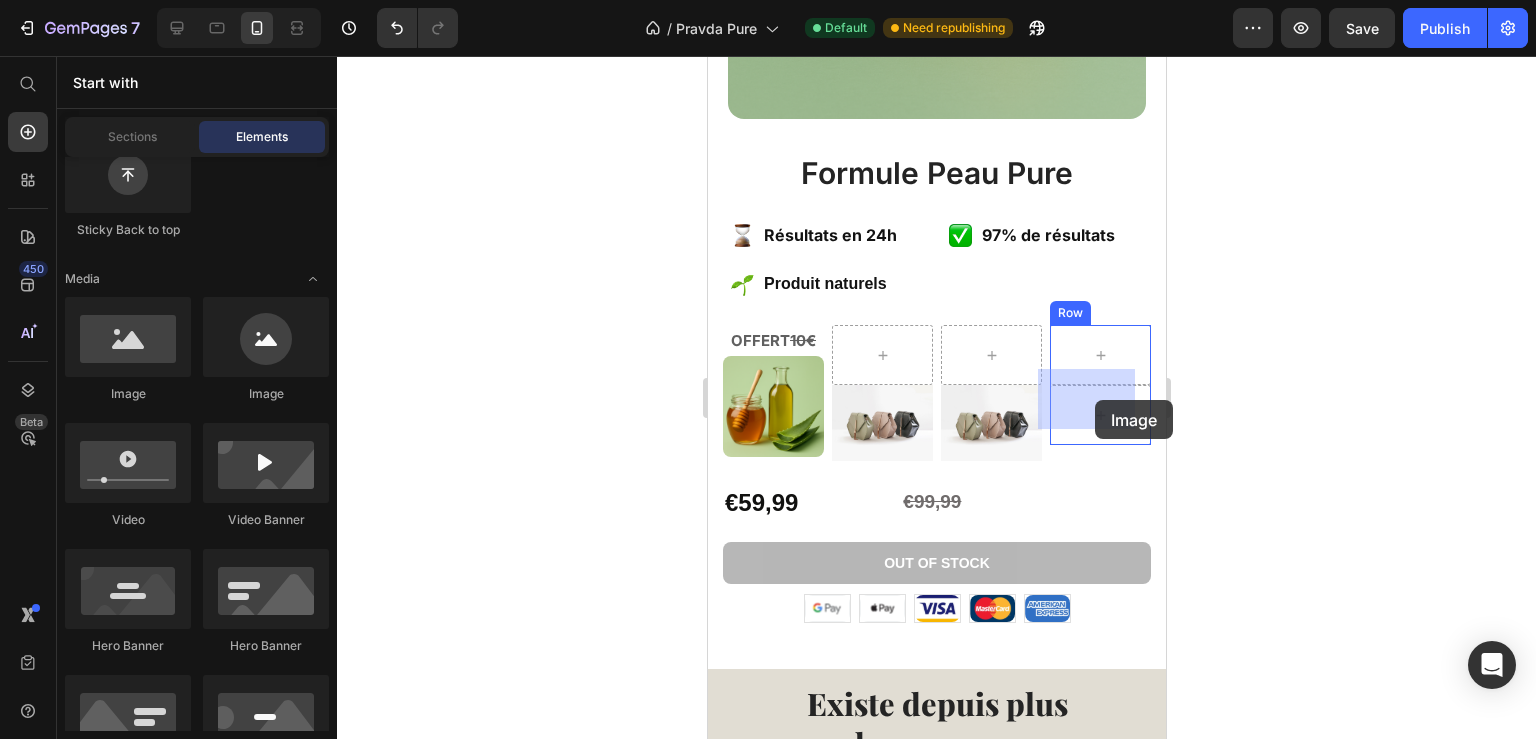 drag, startPoint x: 900, startPoint y: 415, endPoint x: 1094, endPoint y: 400, distance: 194.57903 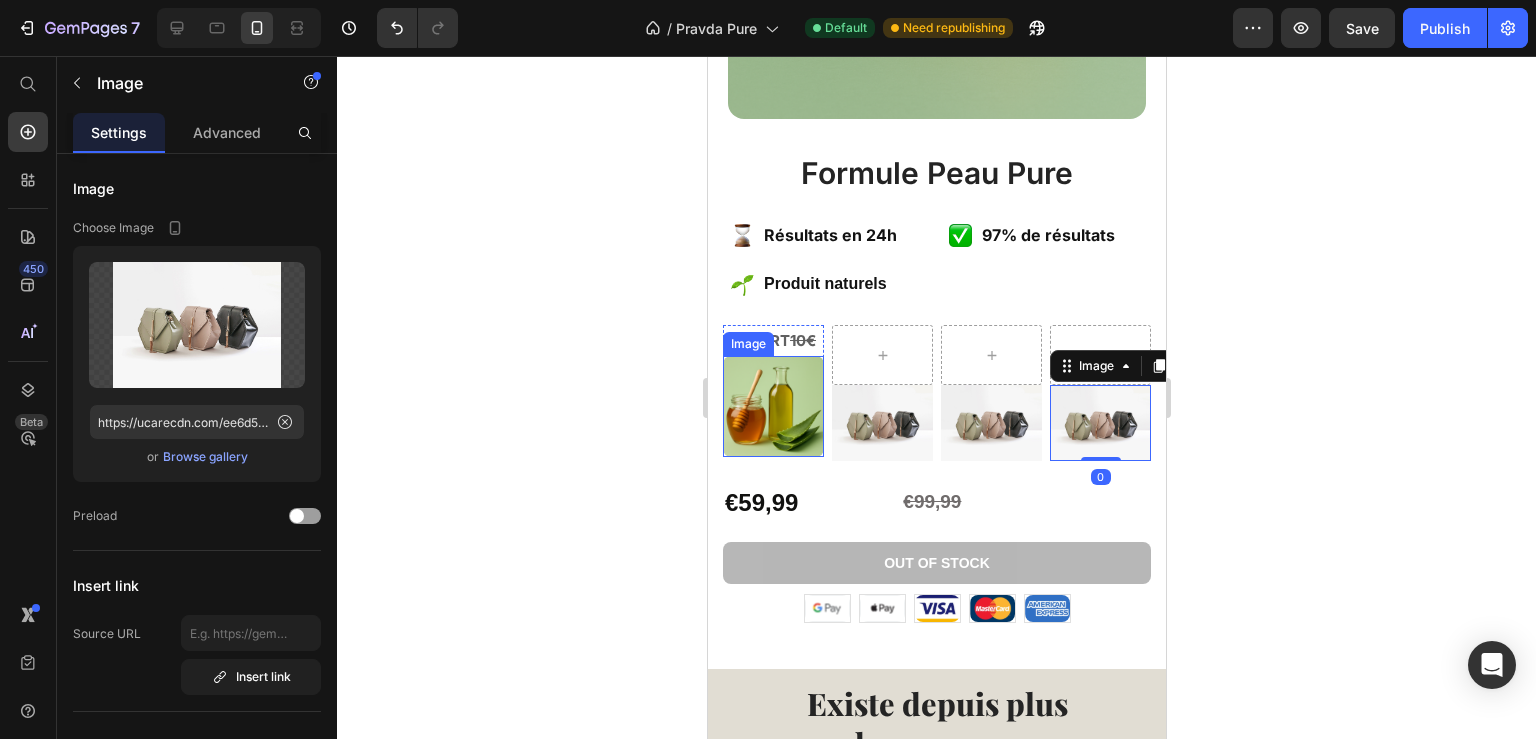 click at bounding box center (772, 406) 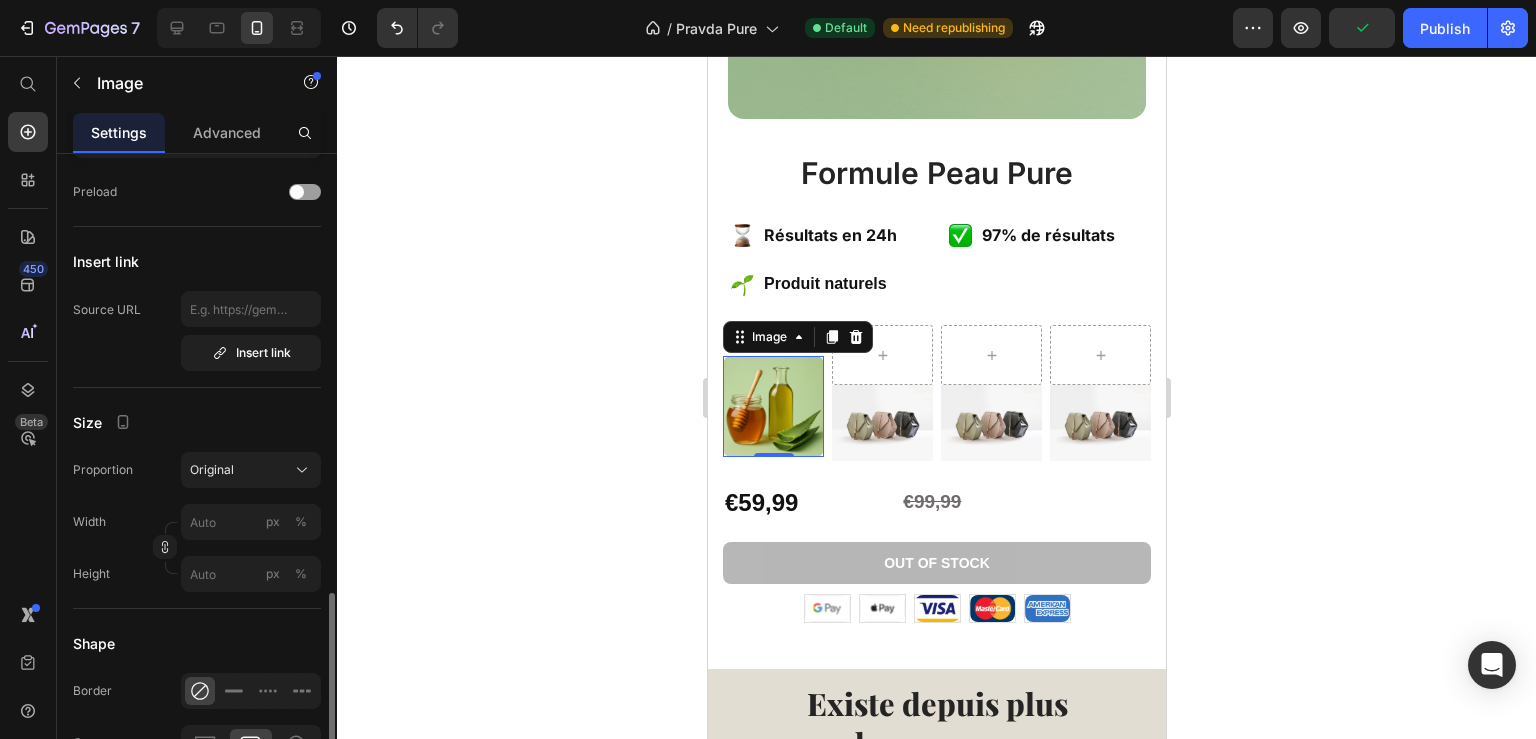 scroll, scrollTop: 540, scrollLeft: 0, axis: vertical 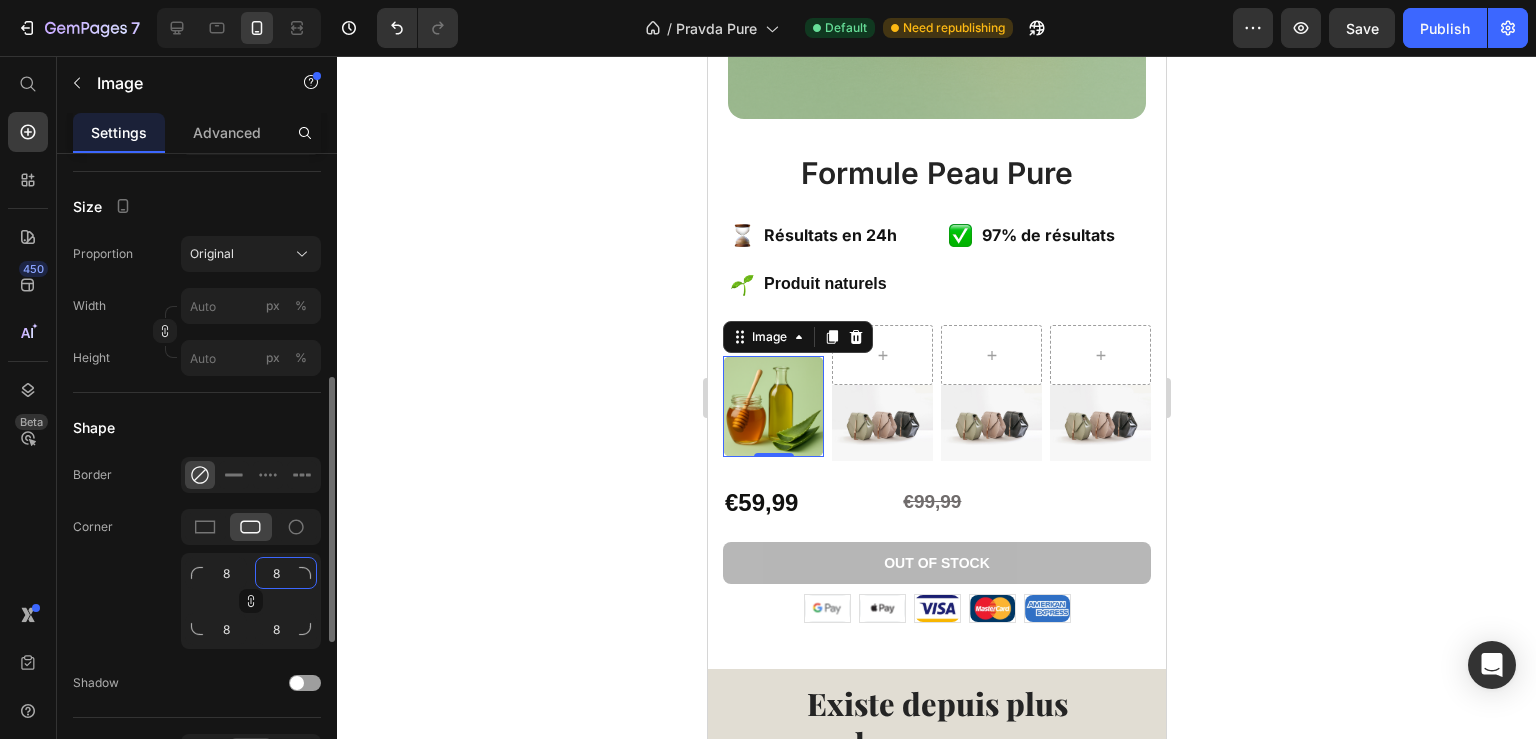 click on "8" 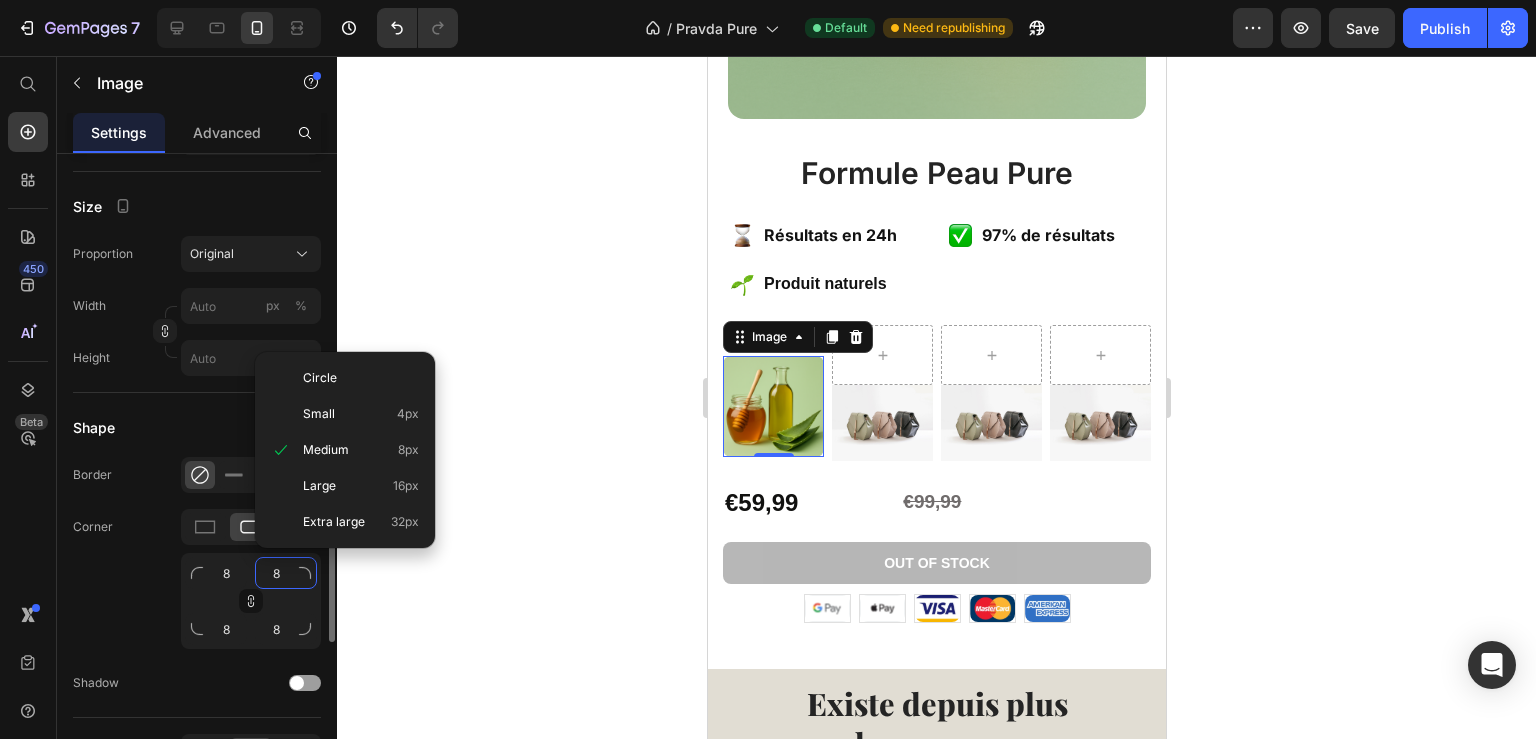 type on "18" 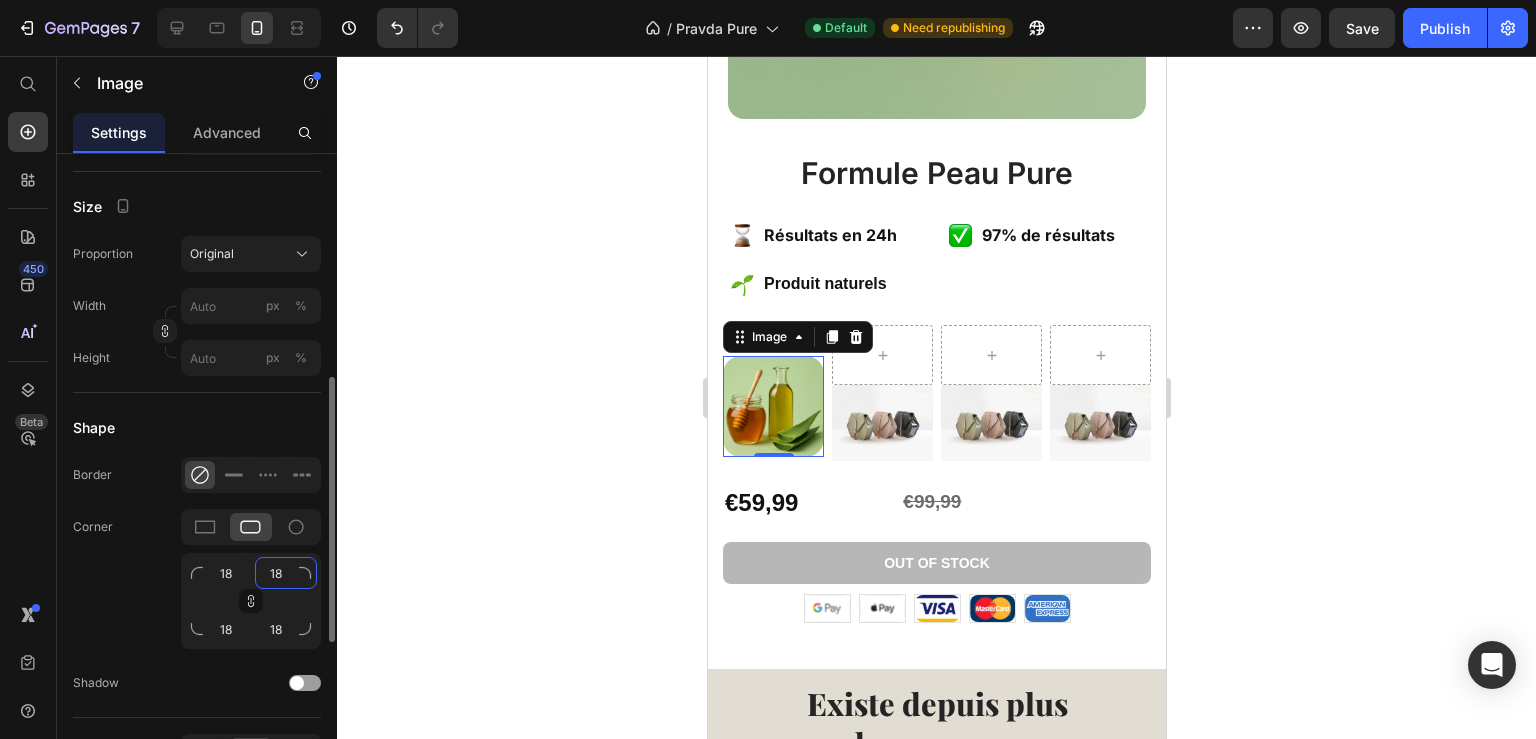 type on "128" 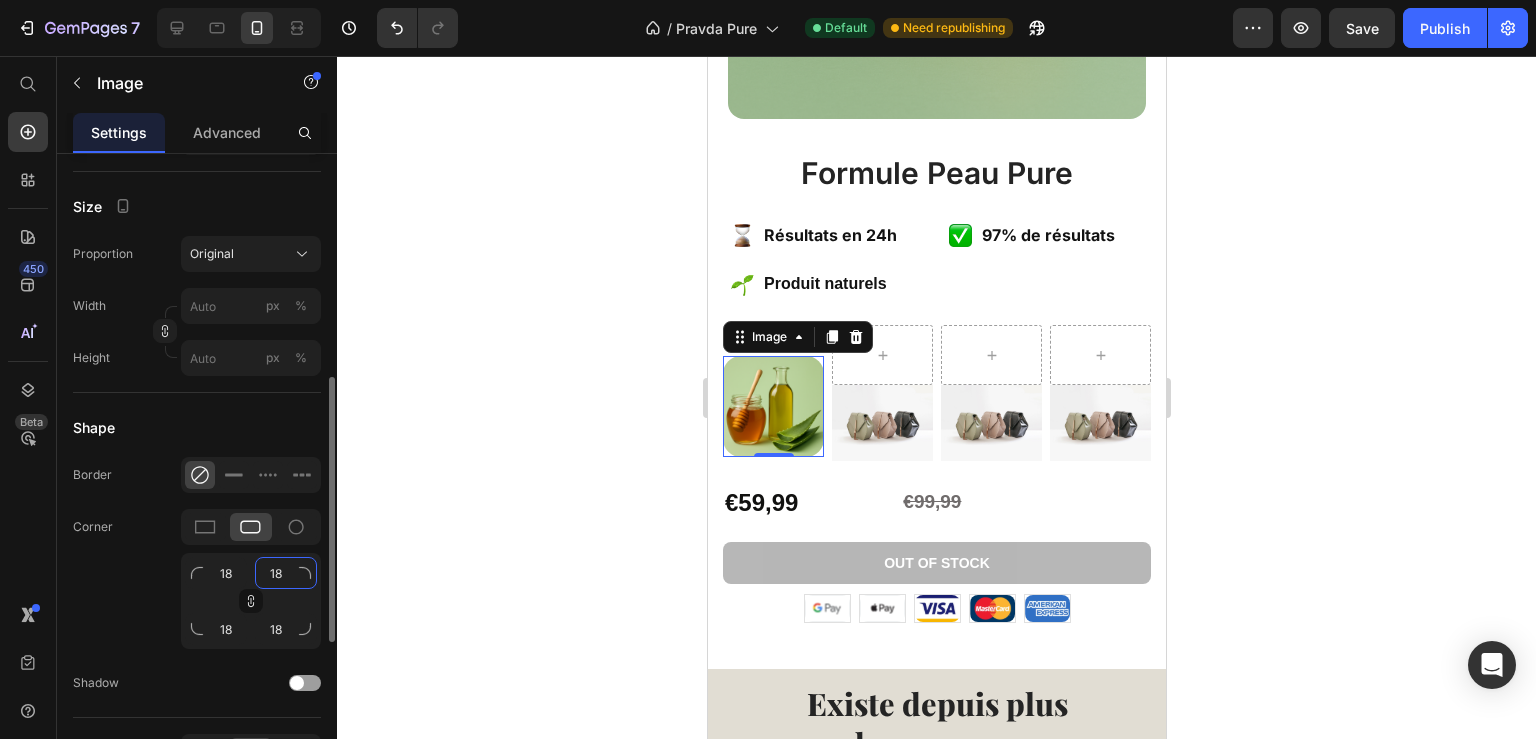 type on "128" 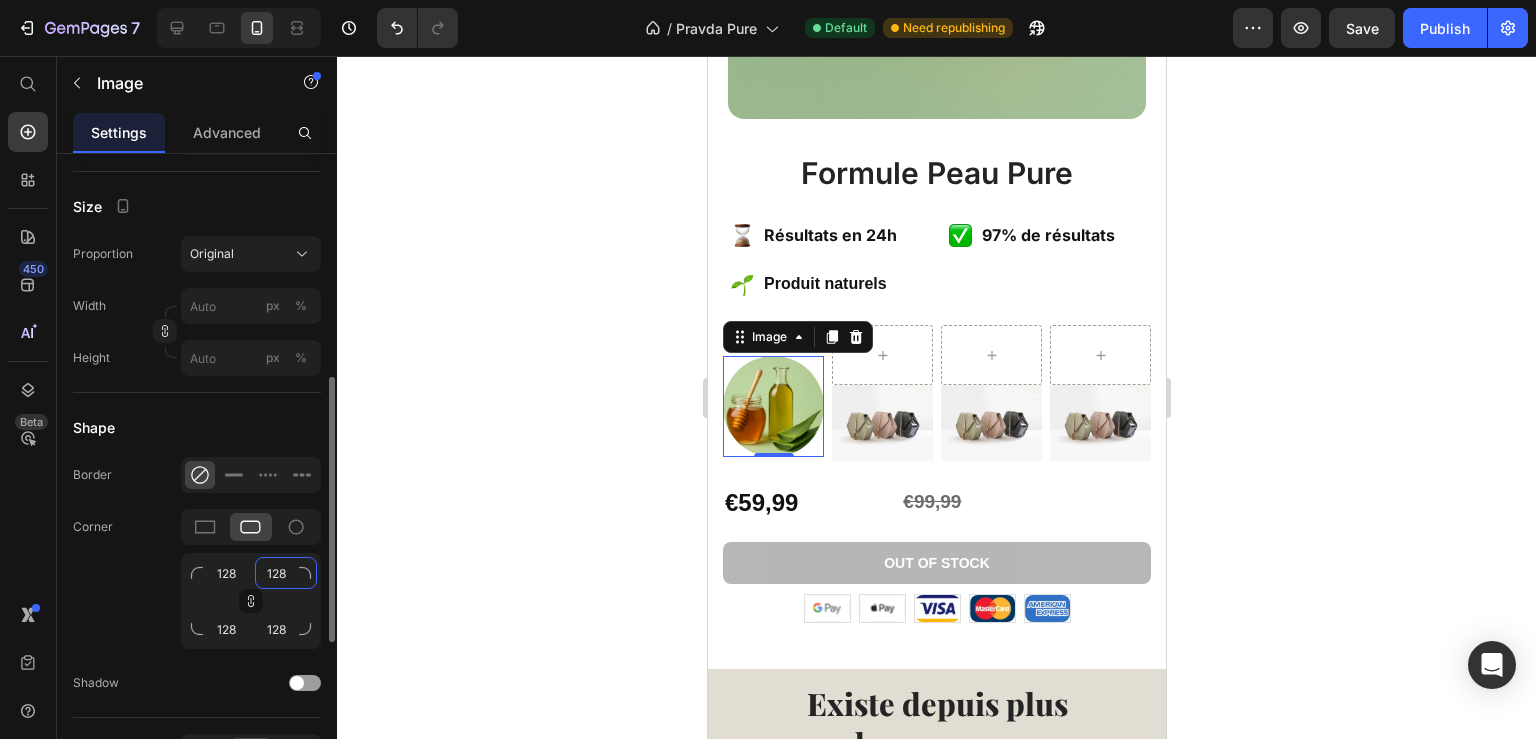type on "12" 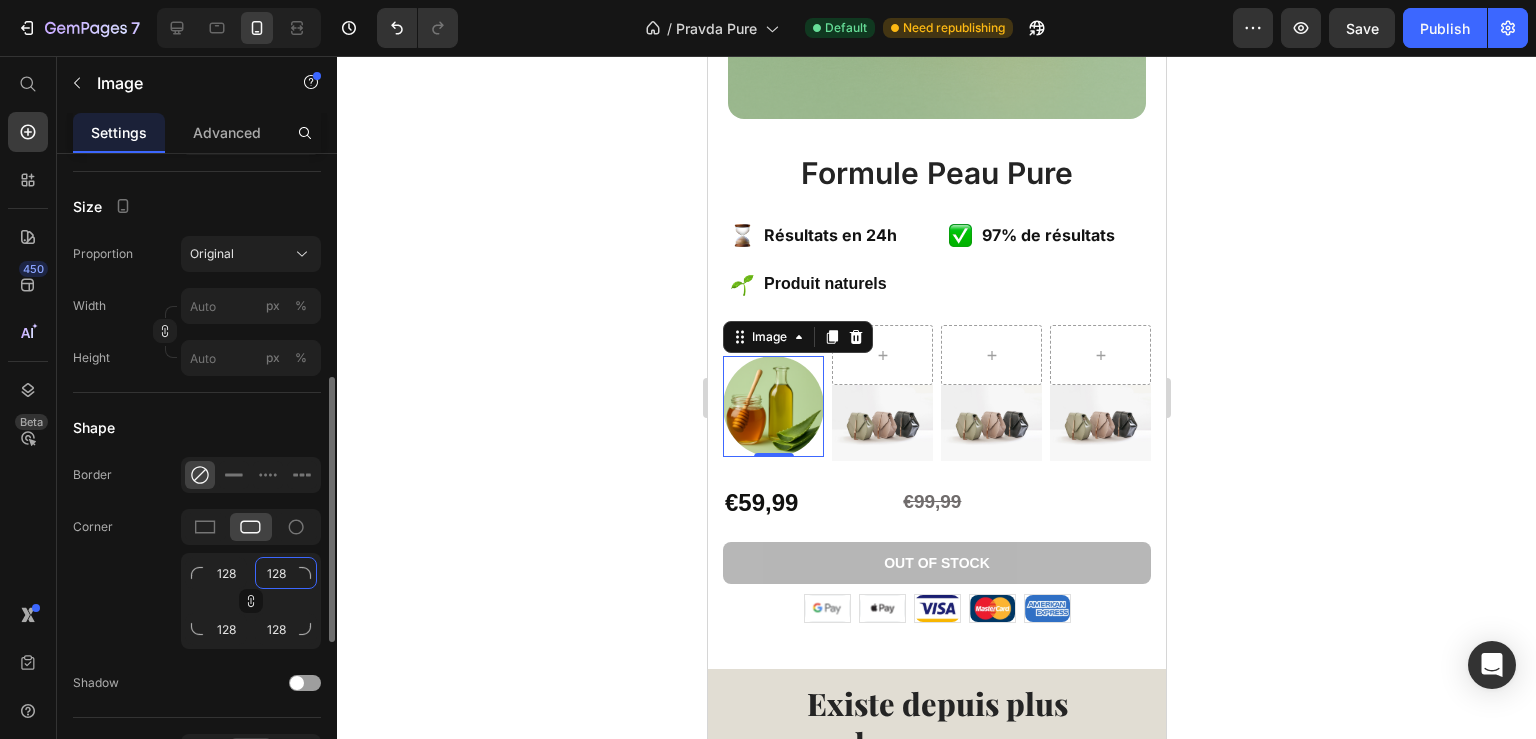 type on "12" 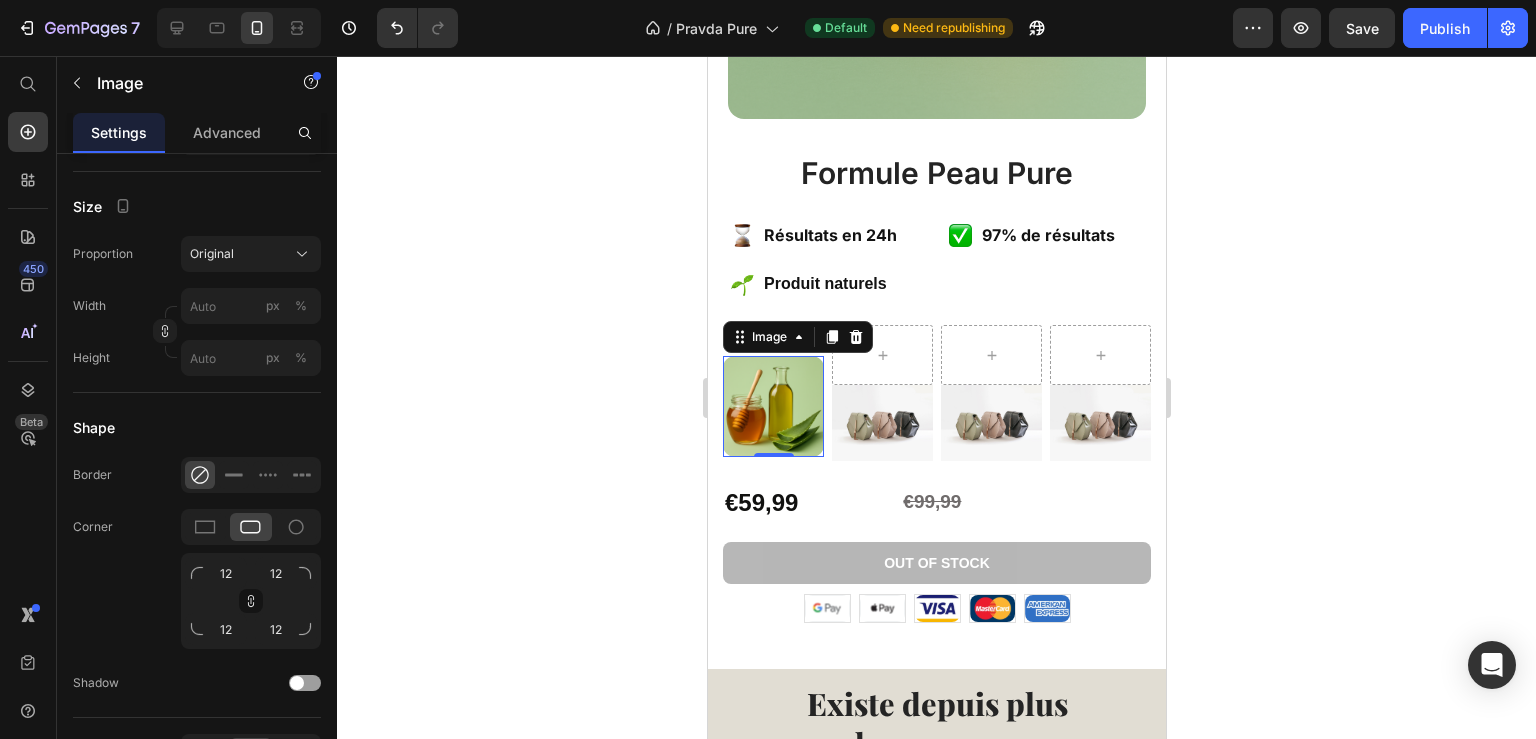 click 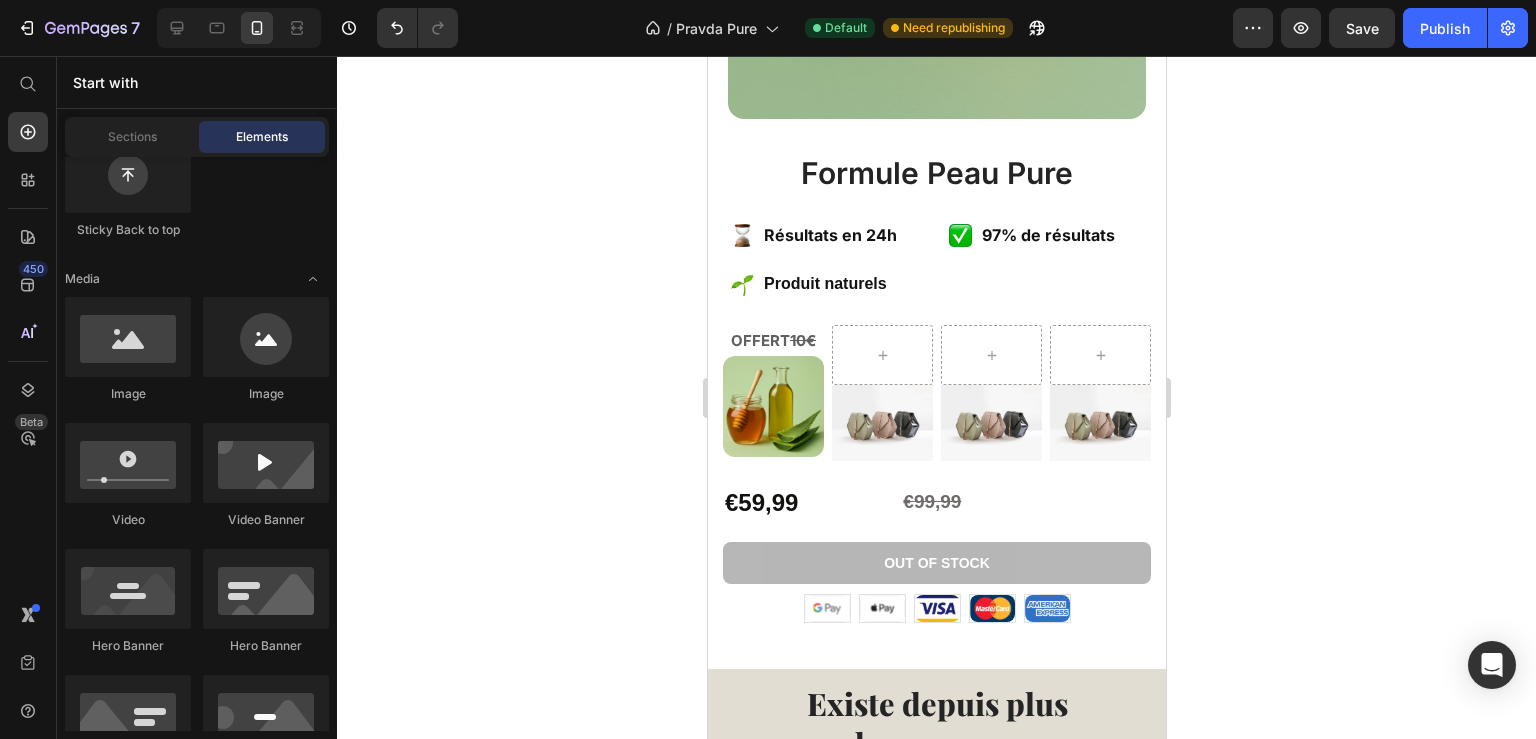 scroll, scrollTop: 648, scrollLeft: 0, axis: vertical 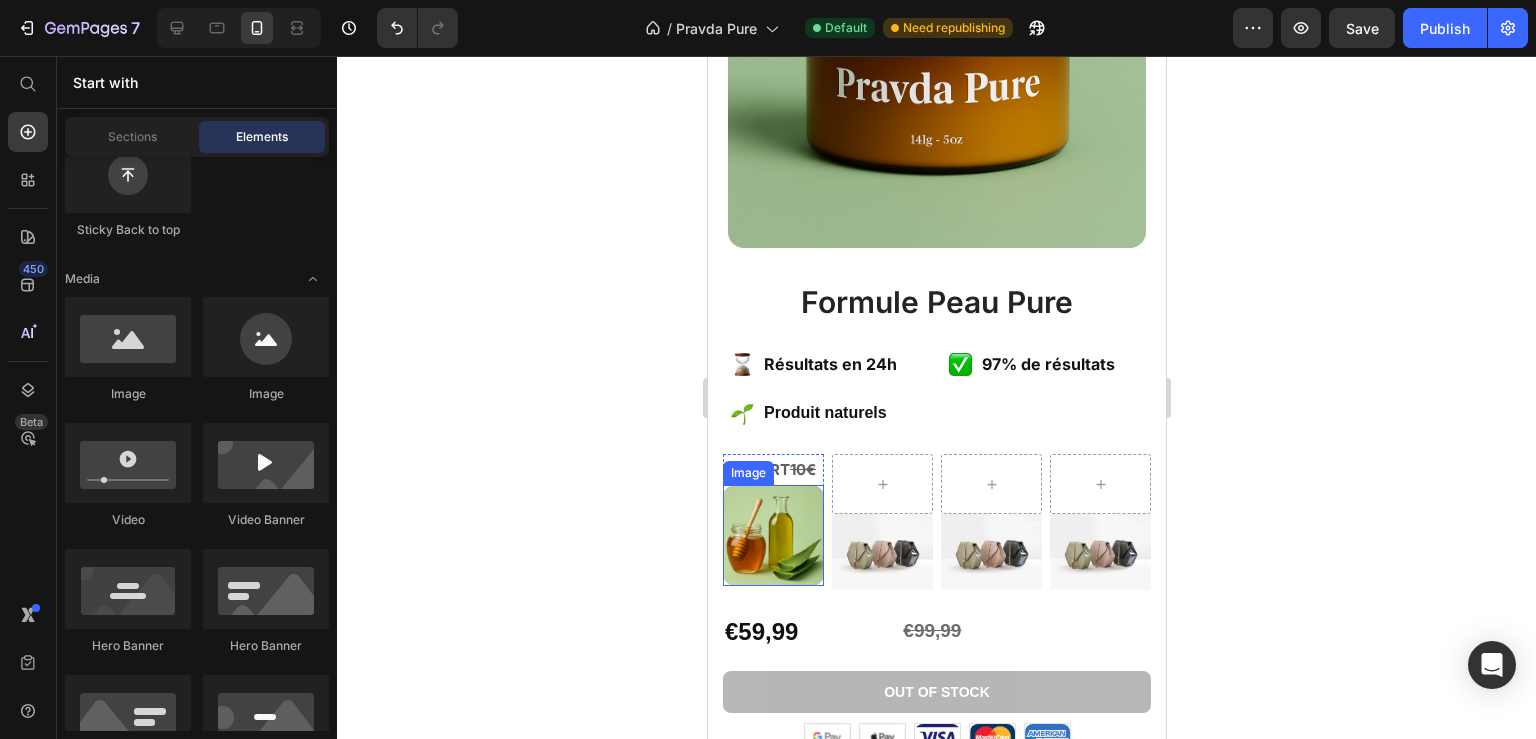 click at bounding box center (772, 535) 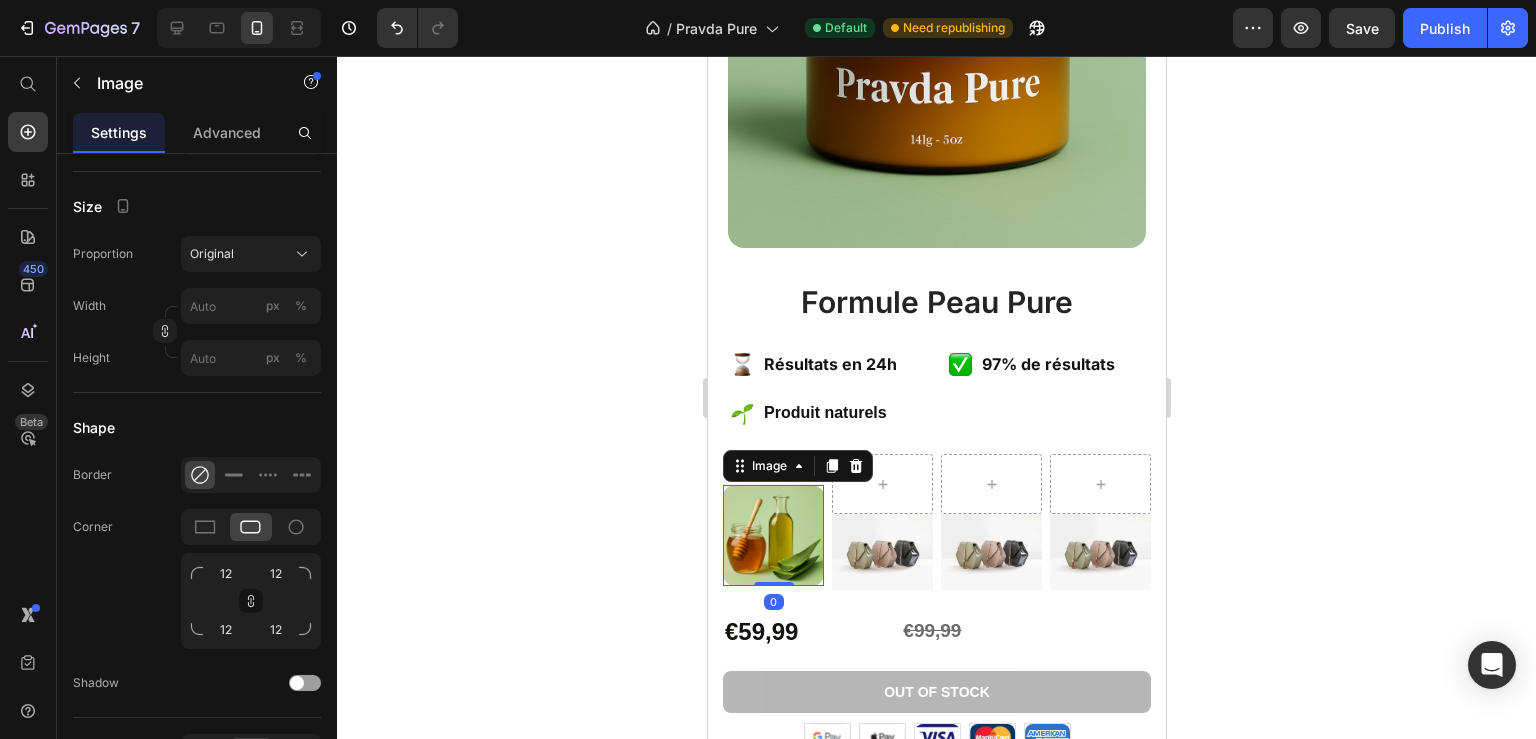scroll, scrollTop: 540, scrollLeft: 0, axis: vertical 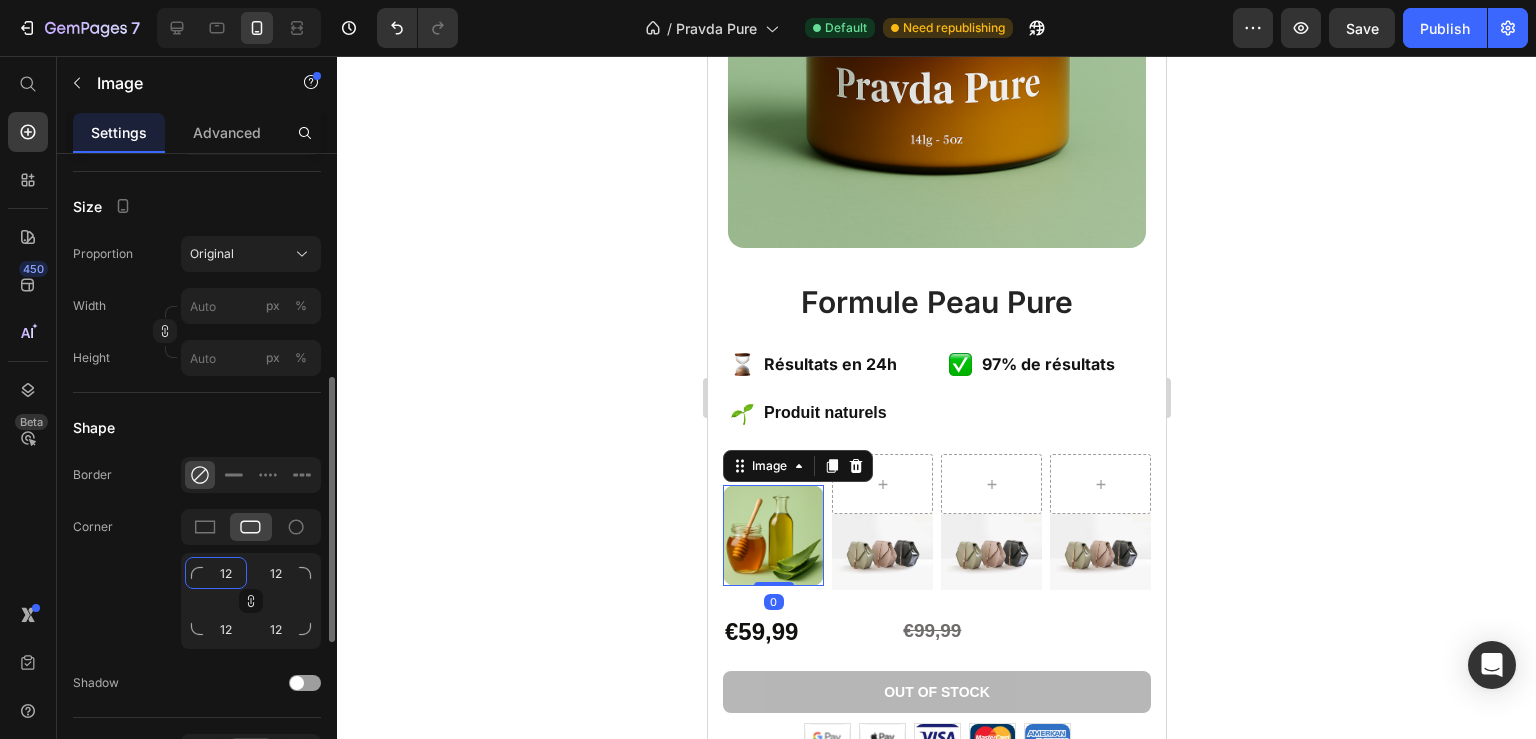 click on "12" 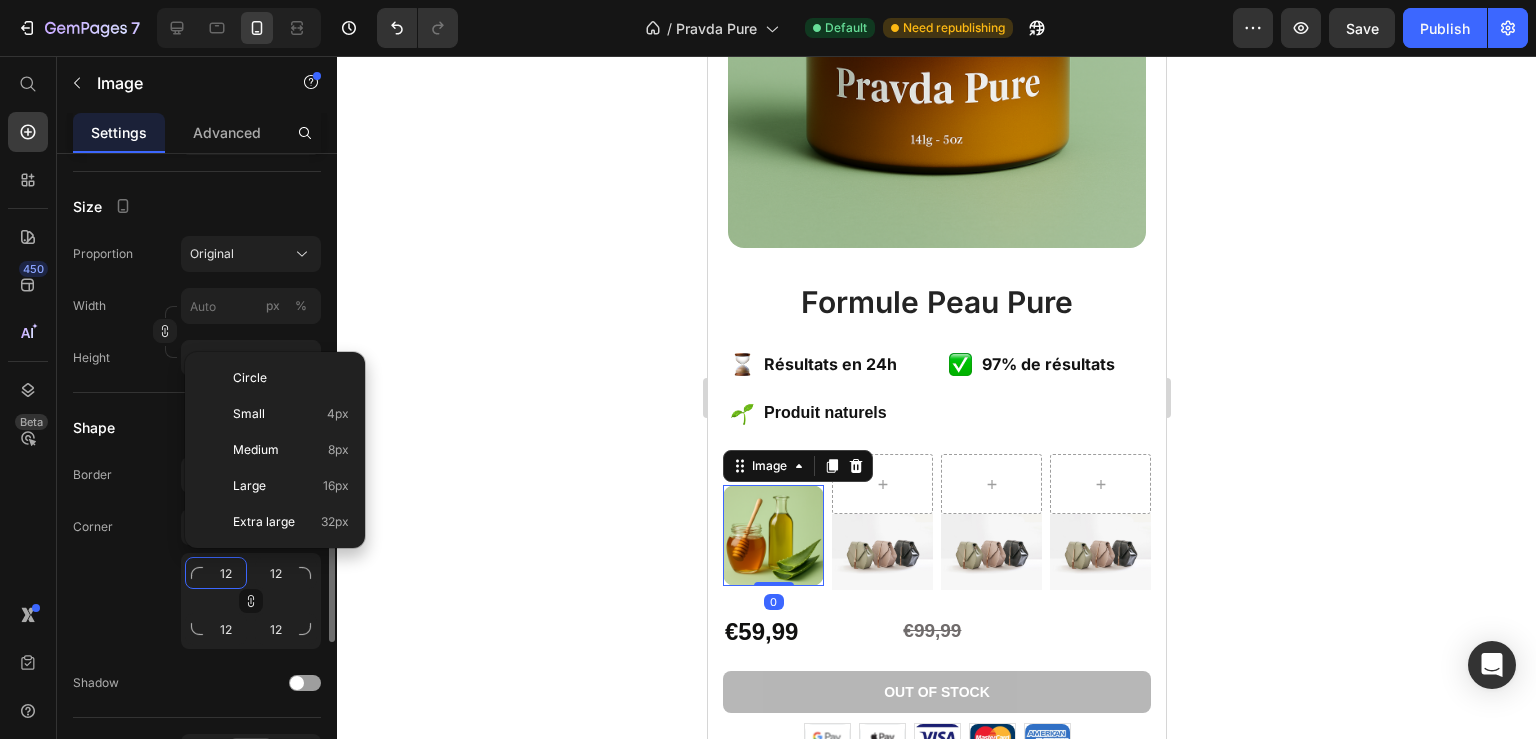 type on "8" 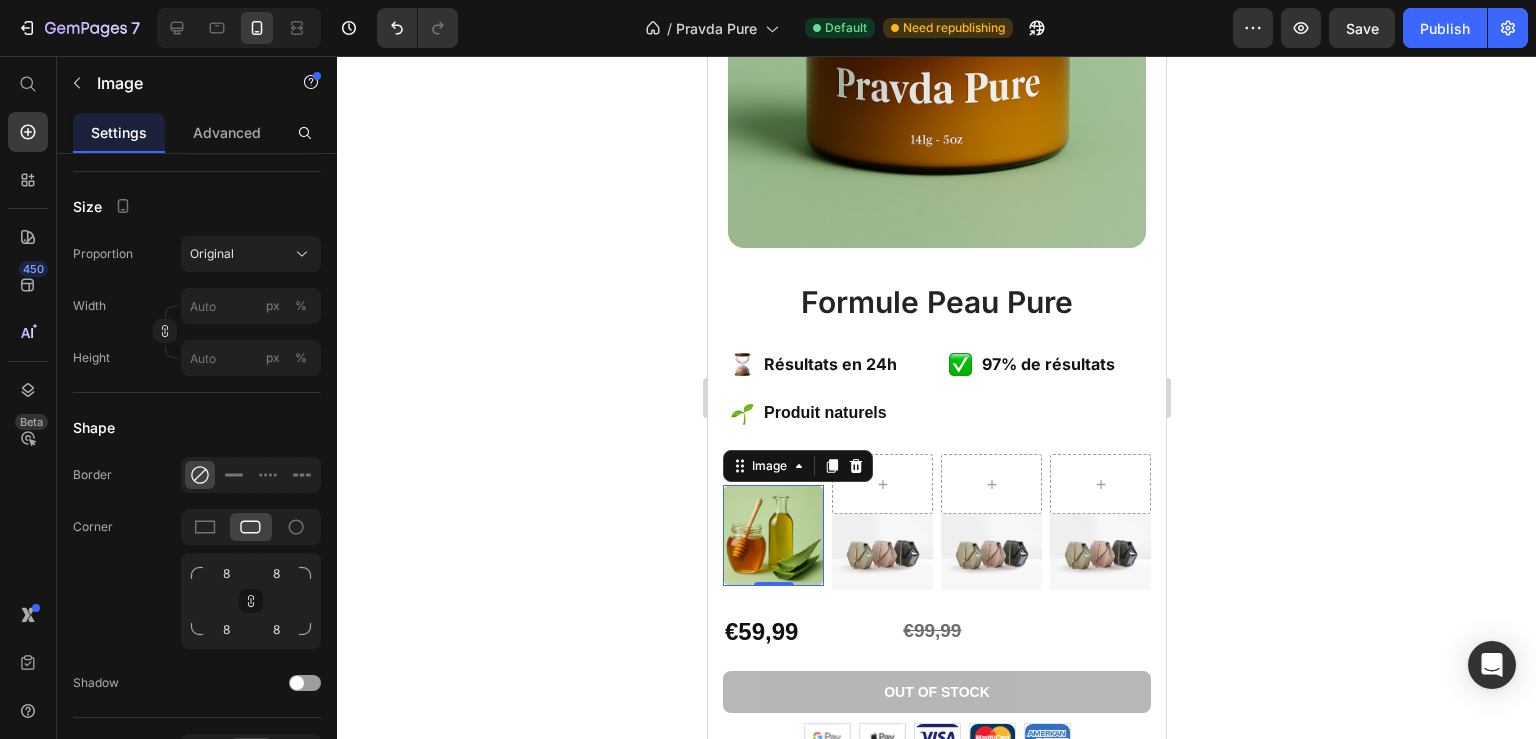 click 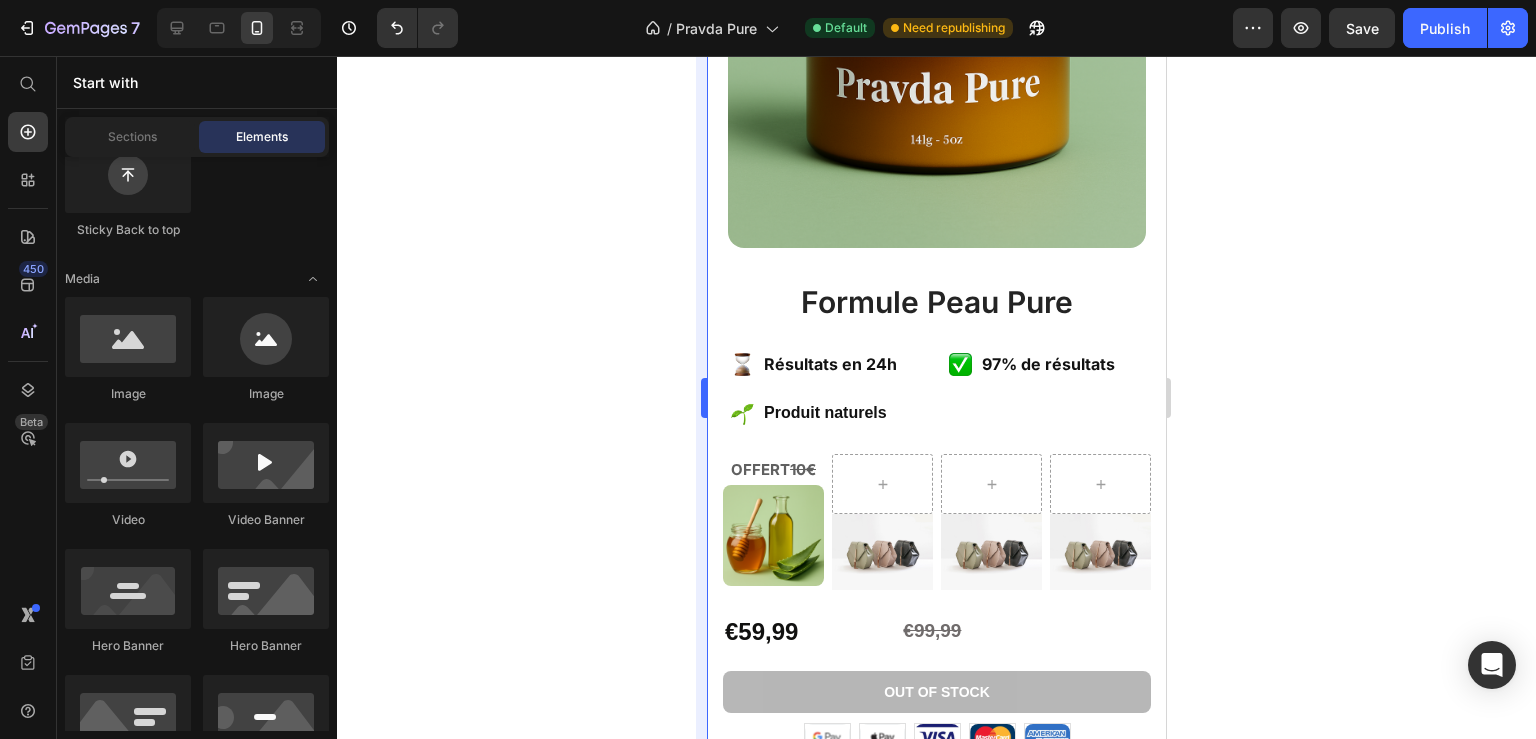 scroll, scrollTop: 648, scrollLeft: 0, axis: vertical 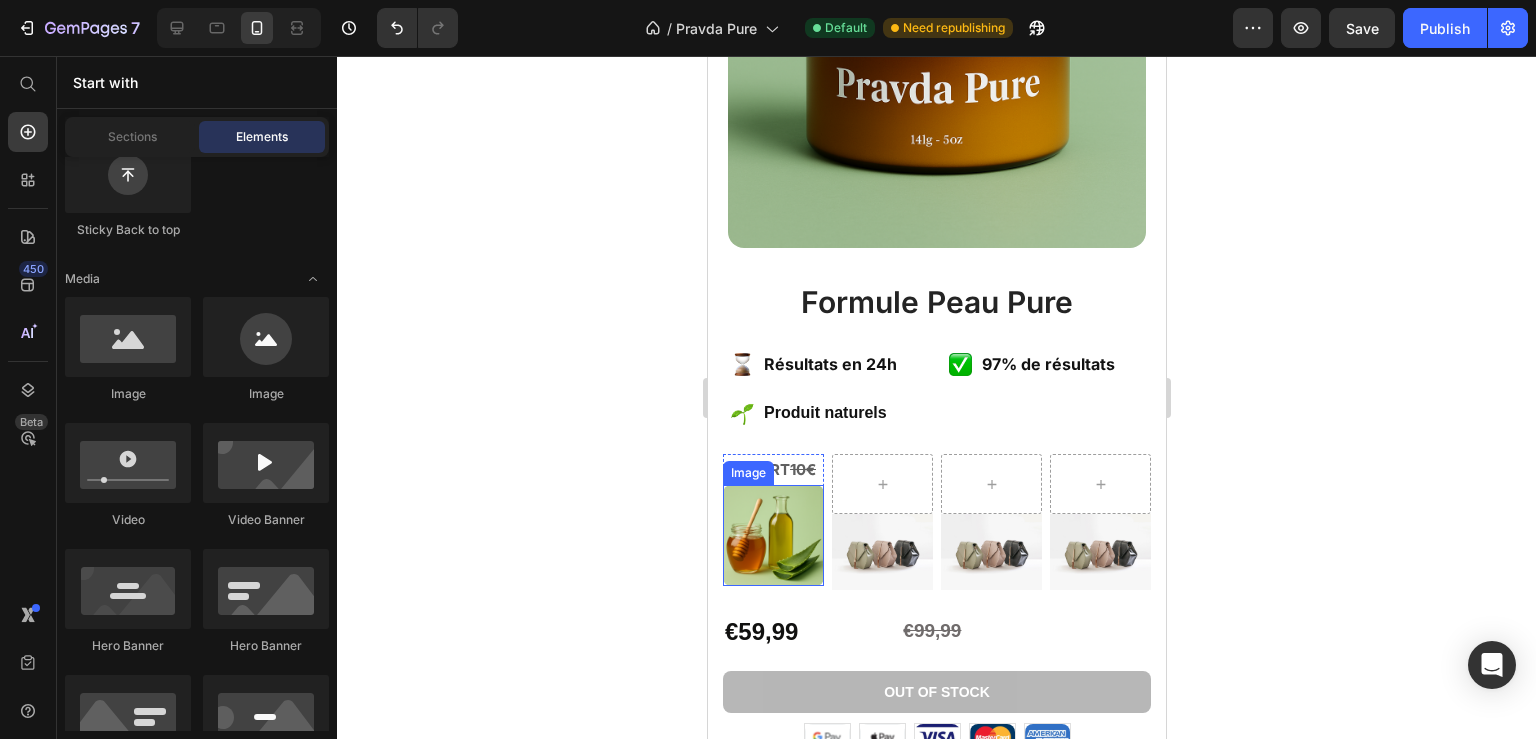click at bounding box center [772, 535] 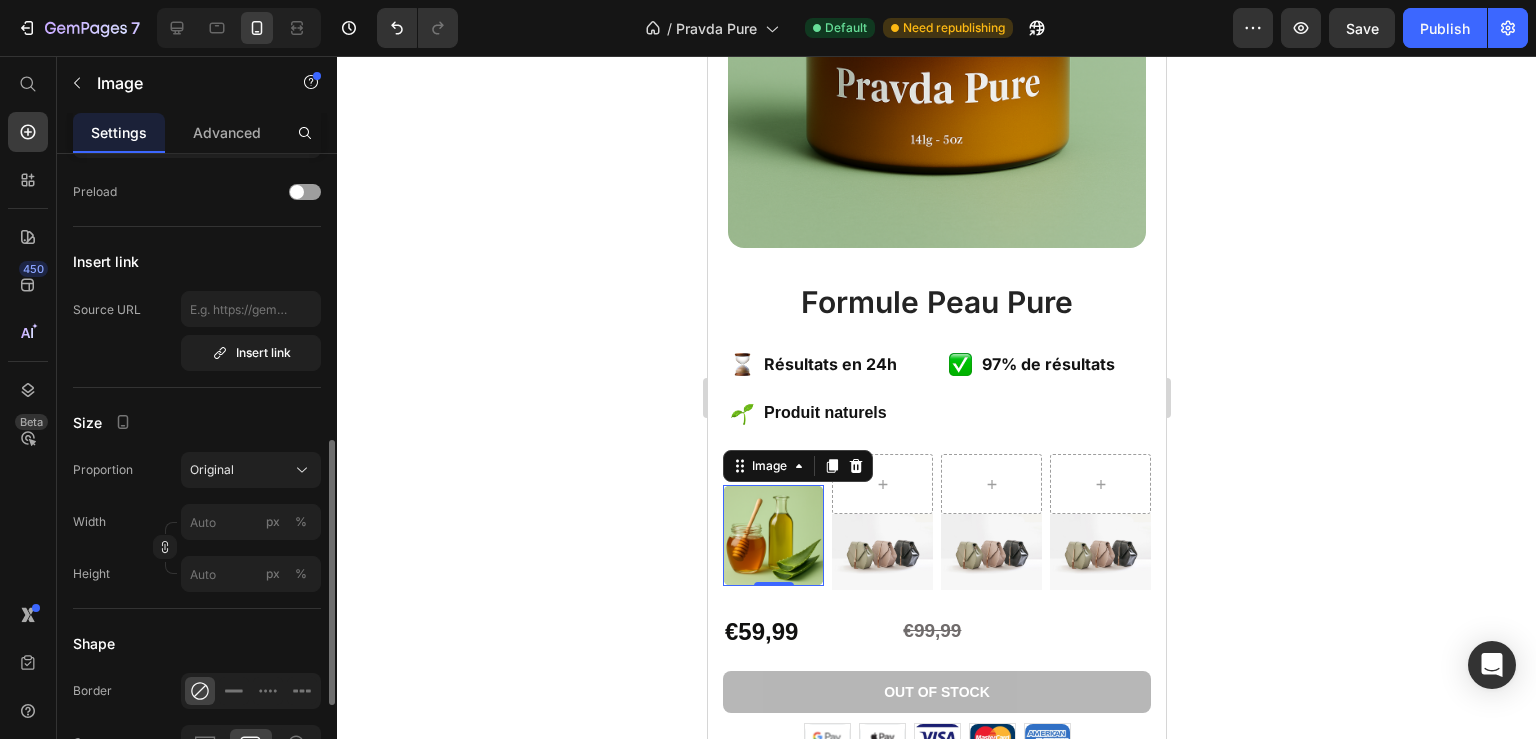 scroll, scrollTop: 540, scrollLeft: 0, axis: vertical 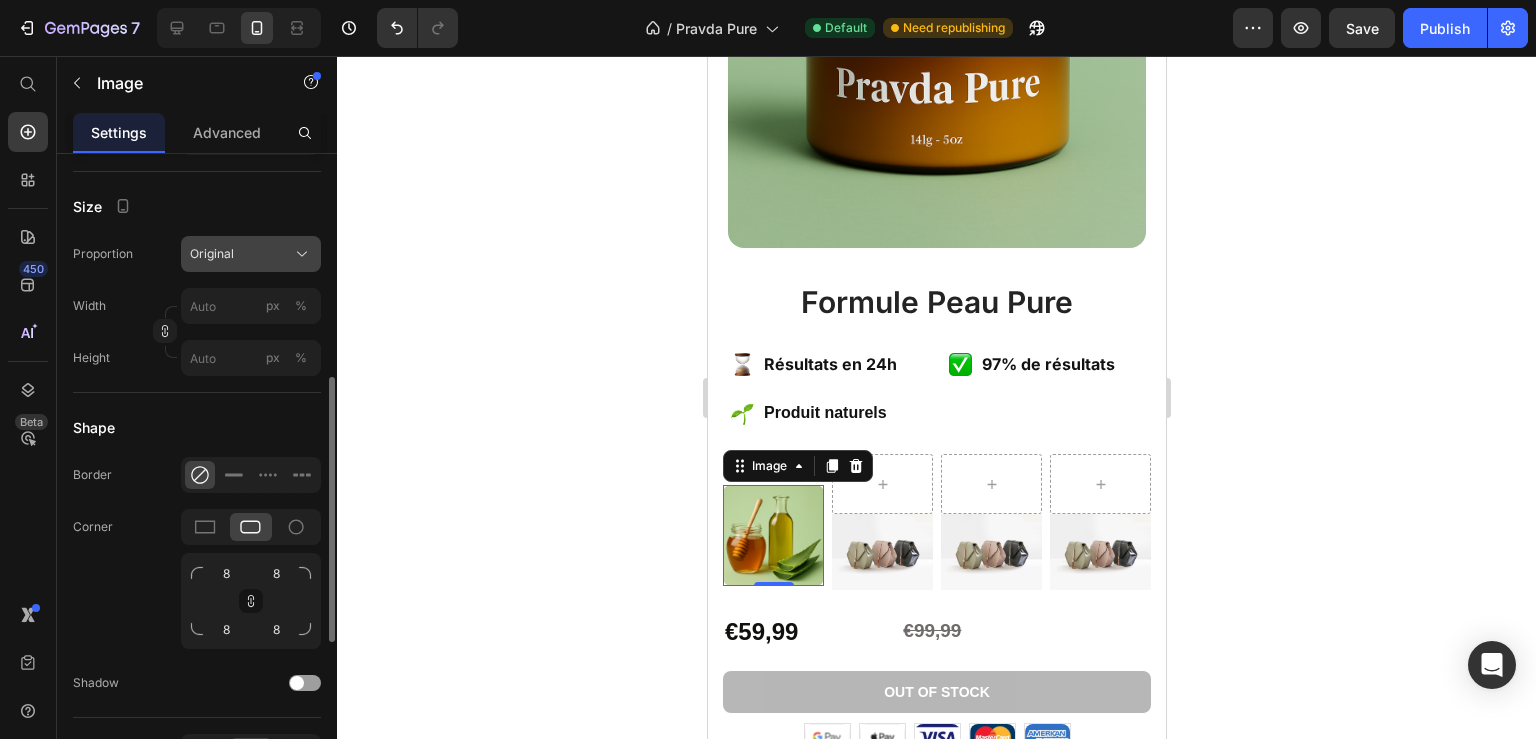 click on "Original" at bounding box center [251, 254] 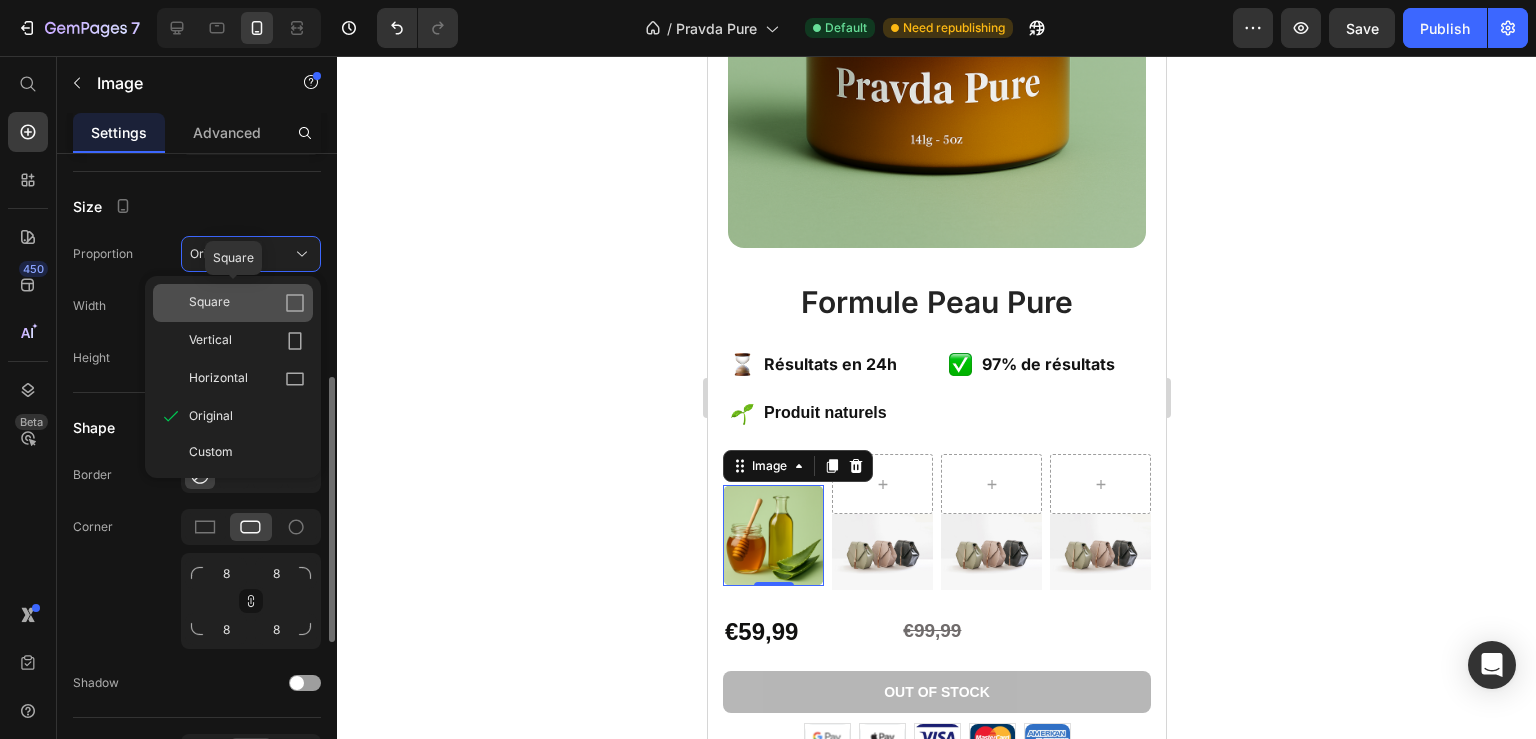 click on "Square" at bounding box center [209, 303] 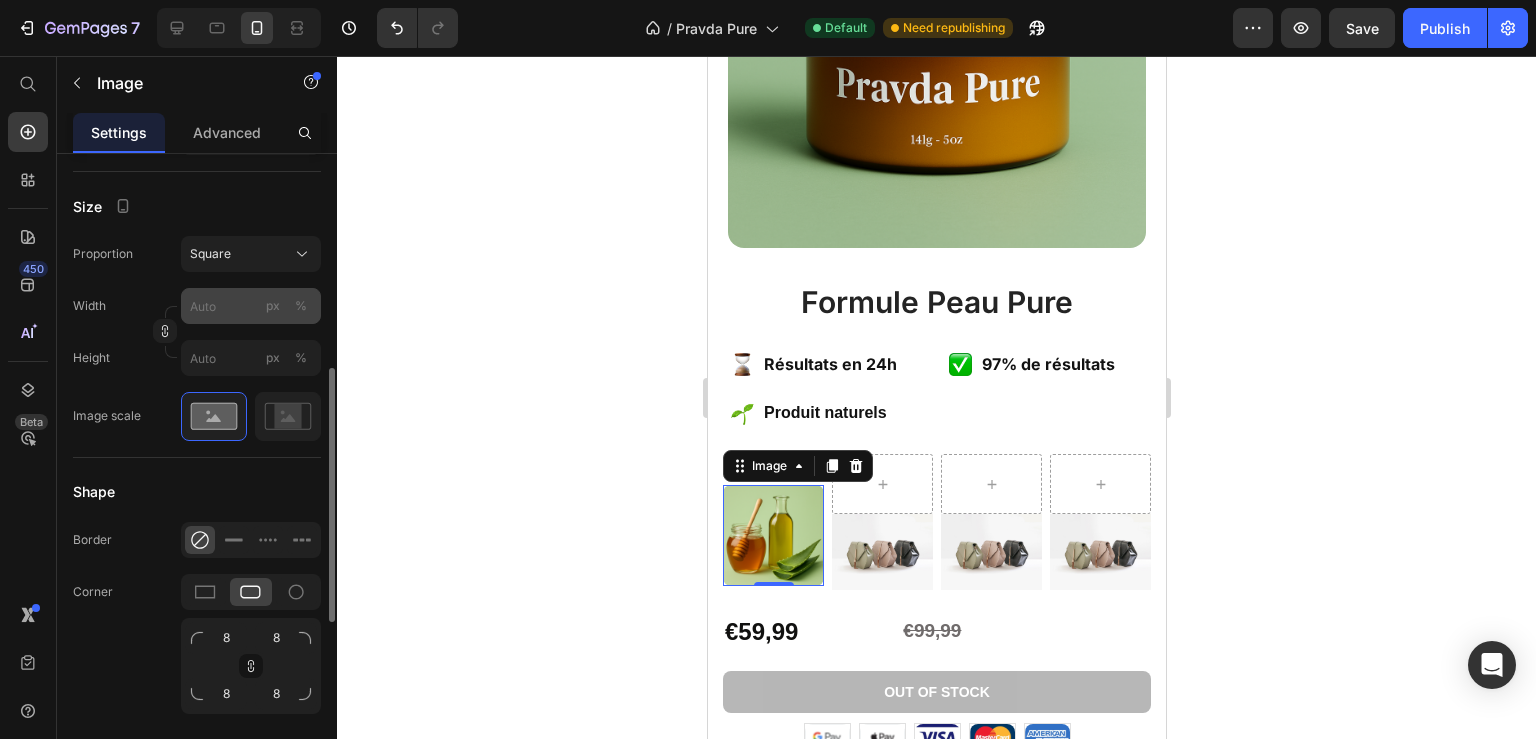 click on "px %" at bounding box center [287, 306] 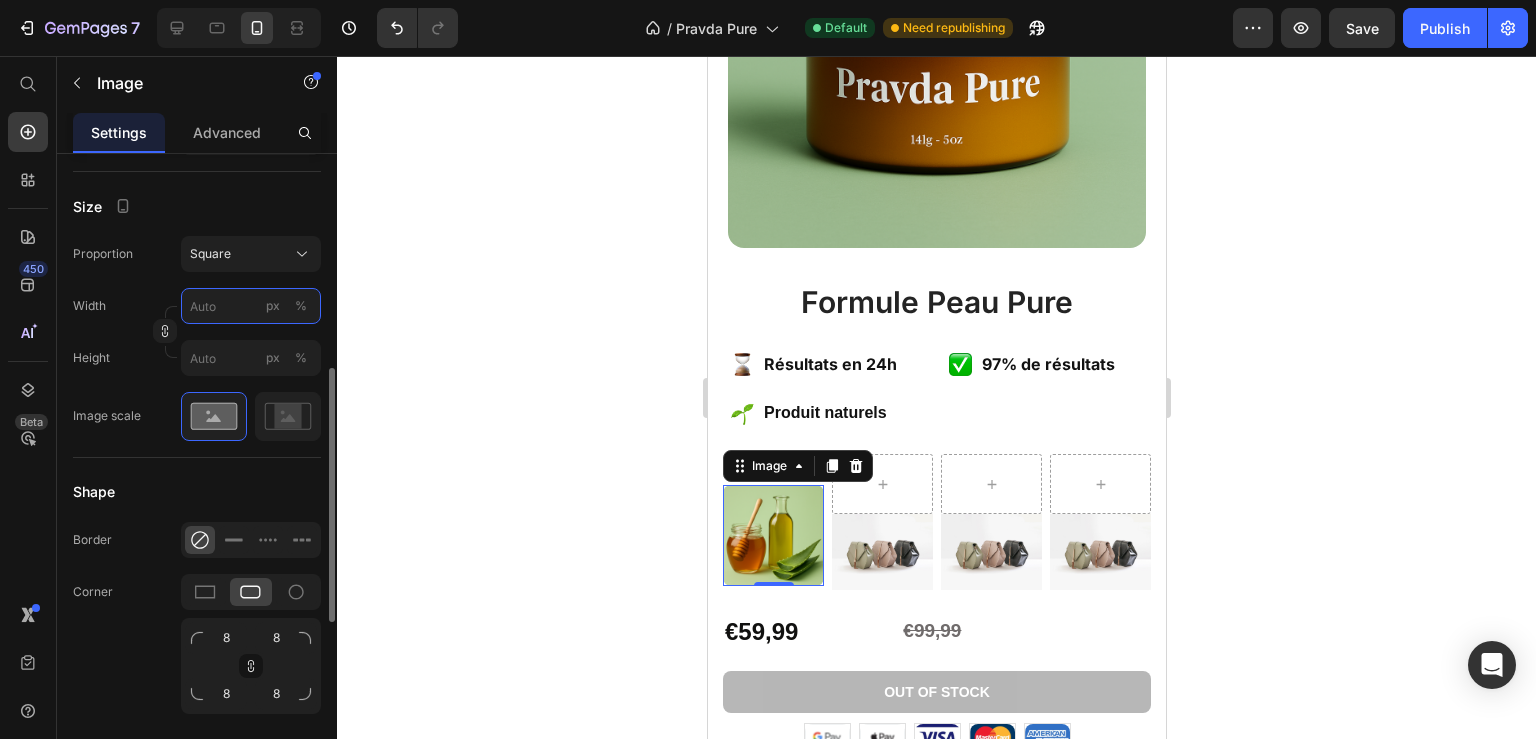 click on "px %" at bounding box center (251, 306) 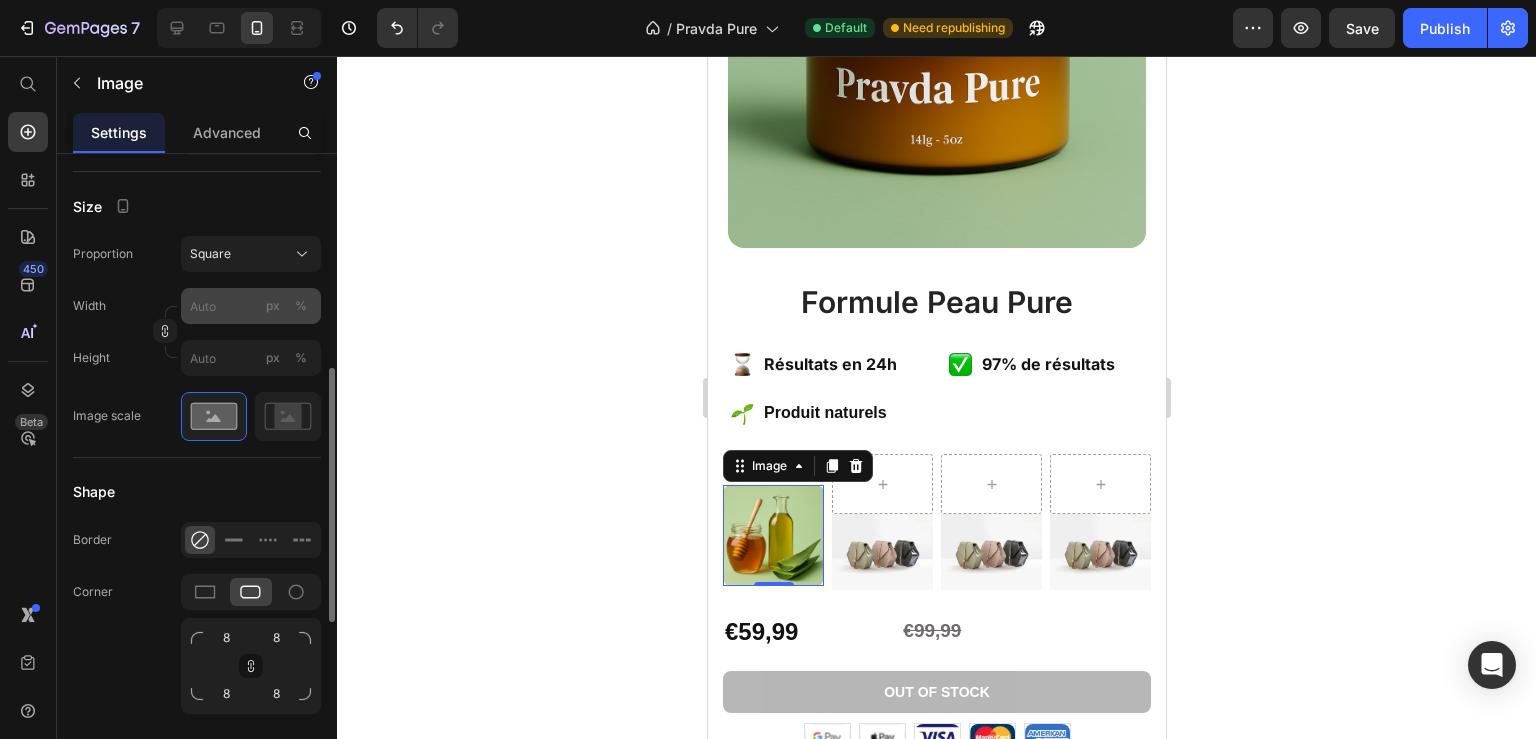 click on "px" at bounding box center (273, 306) 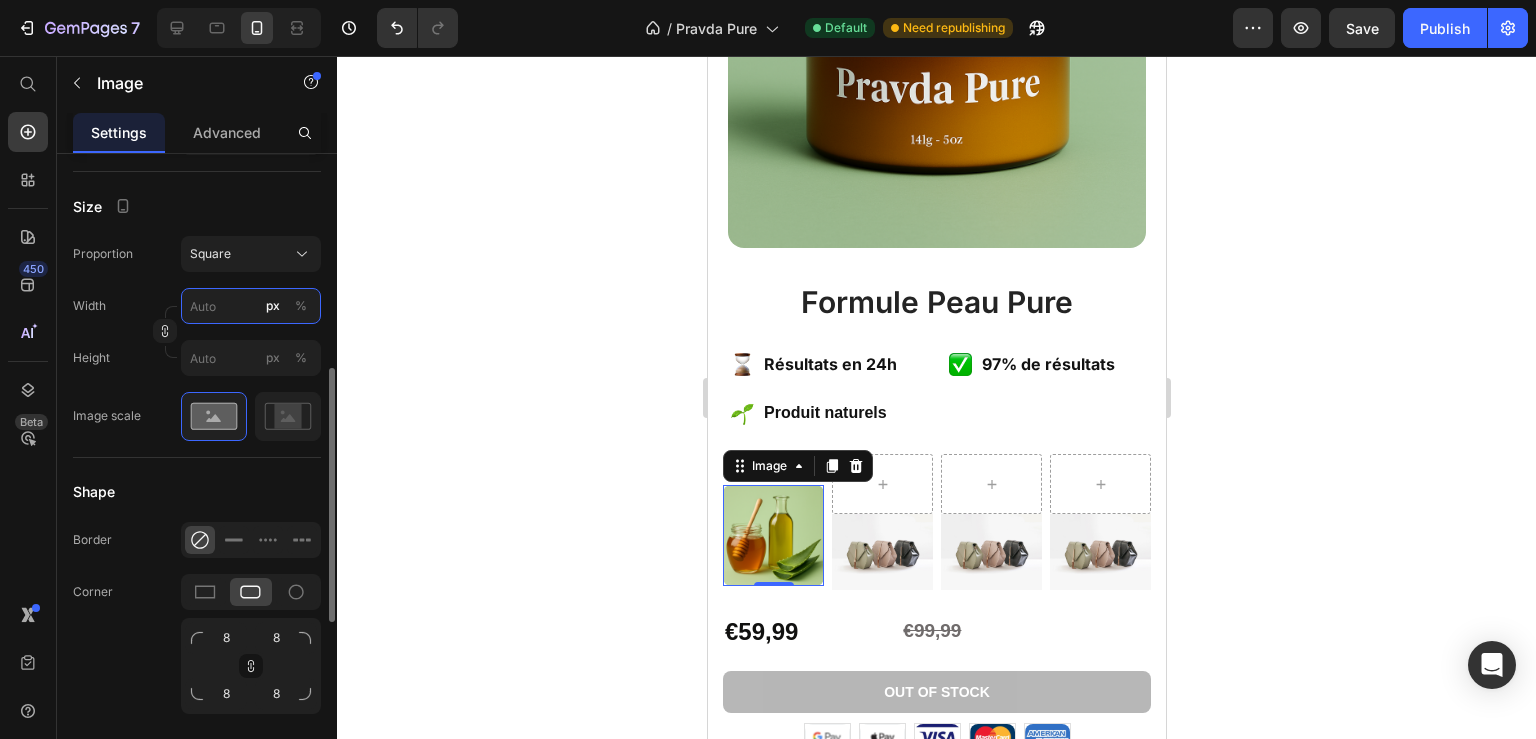 click on "px %" at bounding box center [251, 306] 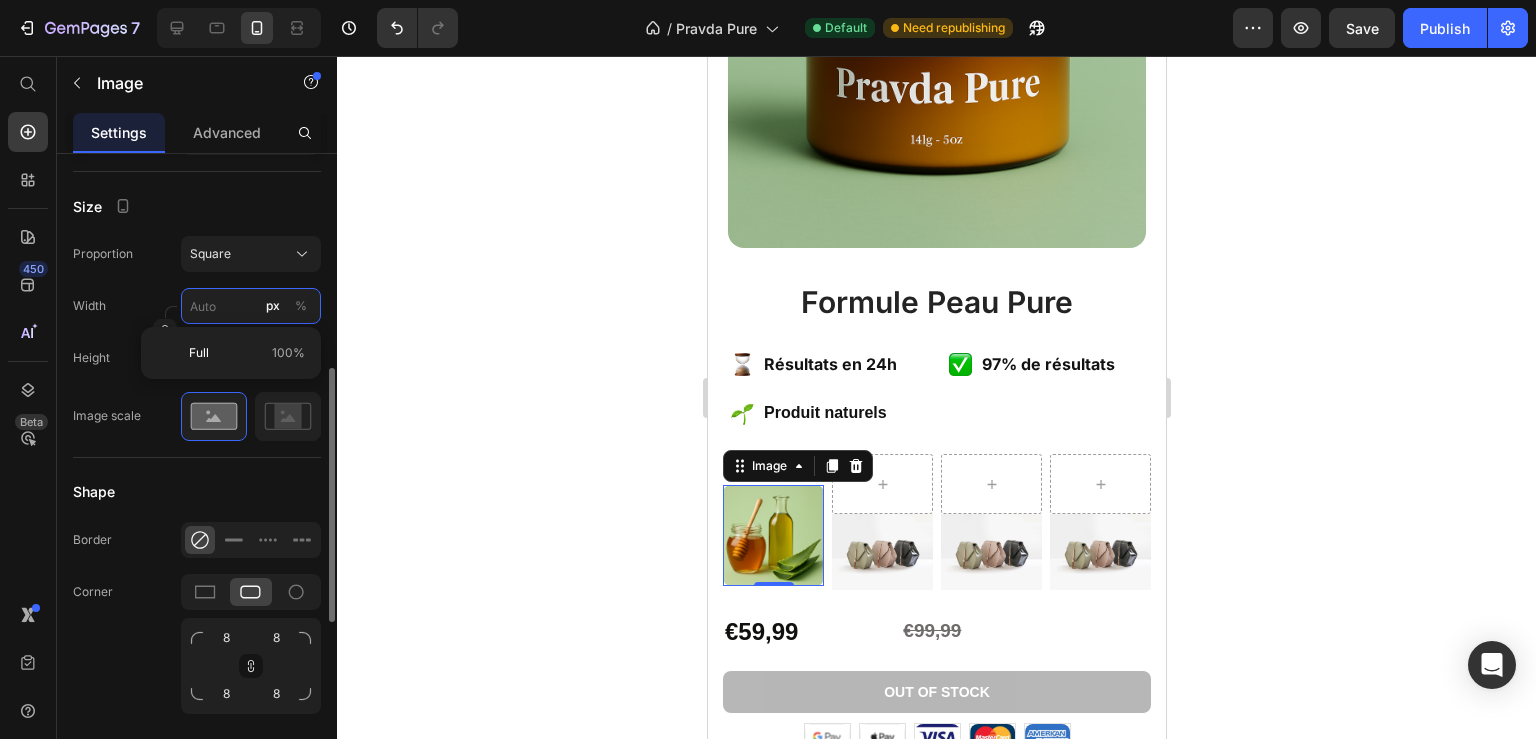 type on "1" 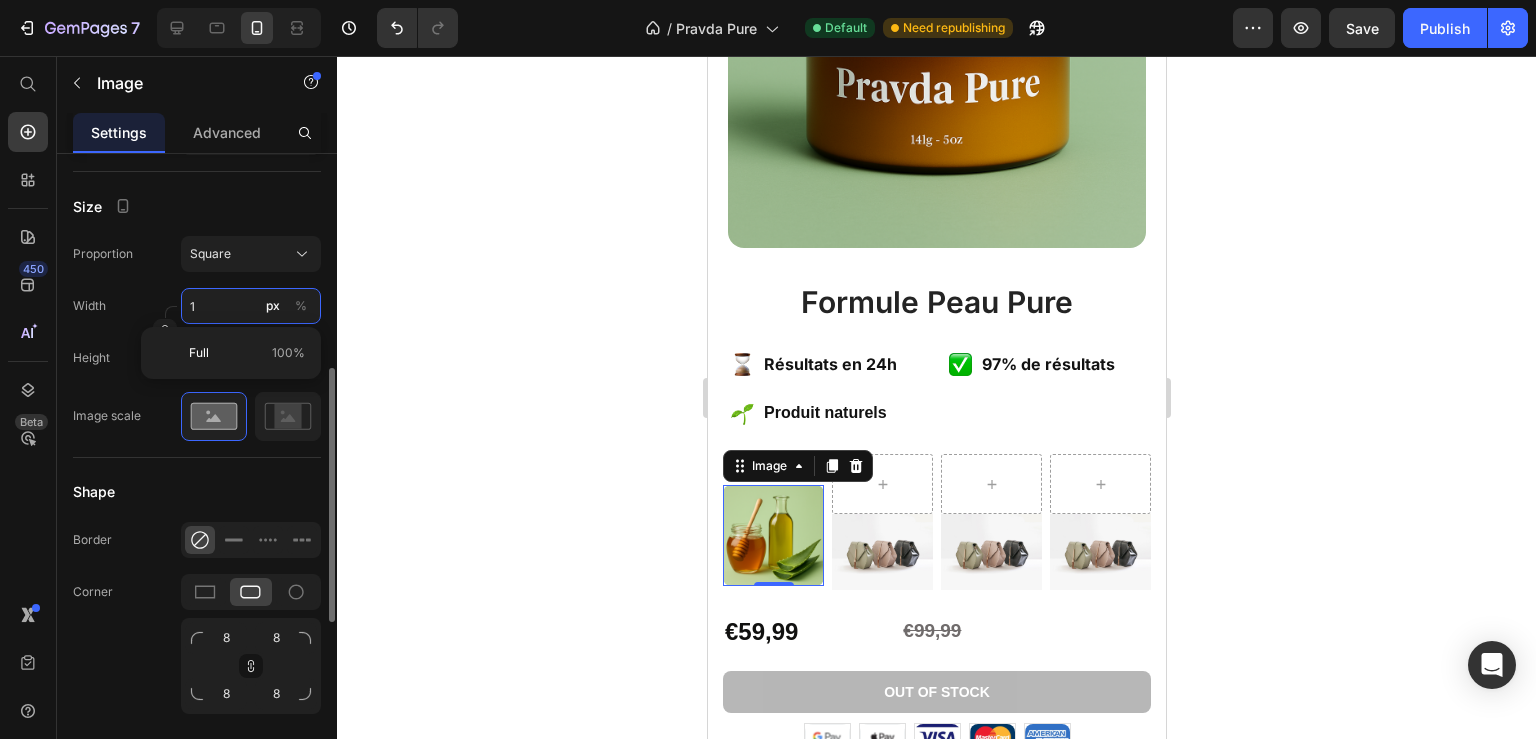 type on "1" 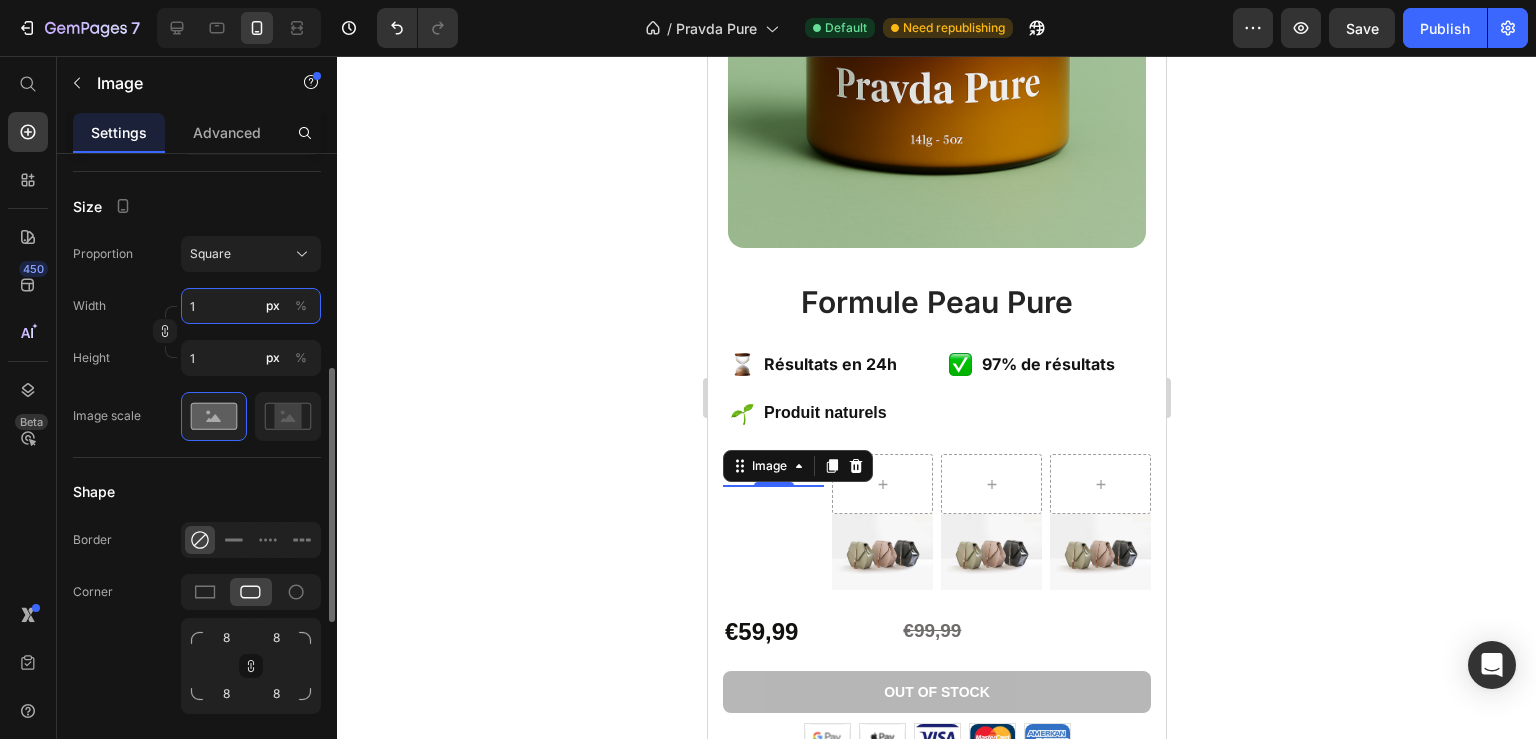 type on "10" 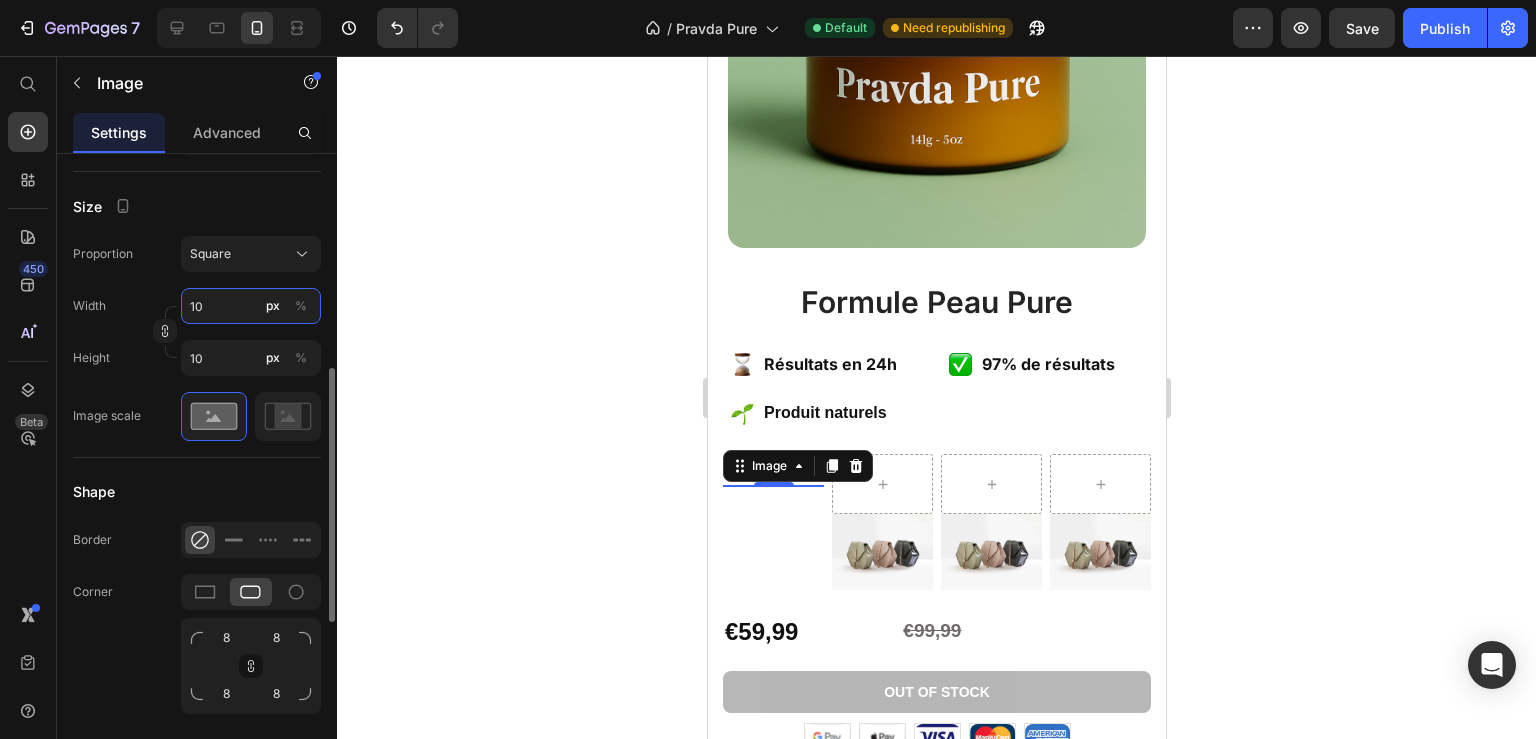type on "100" 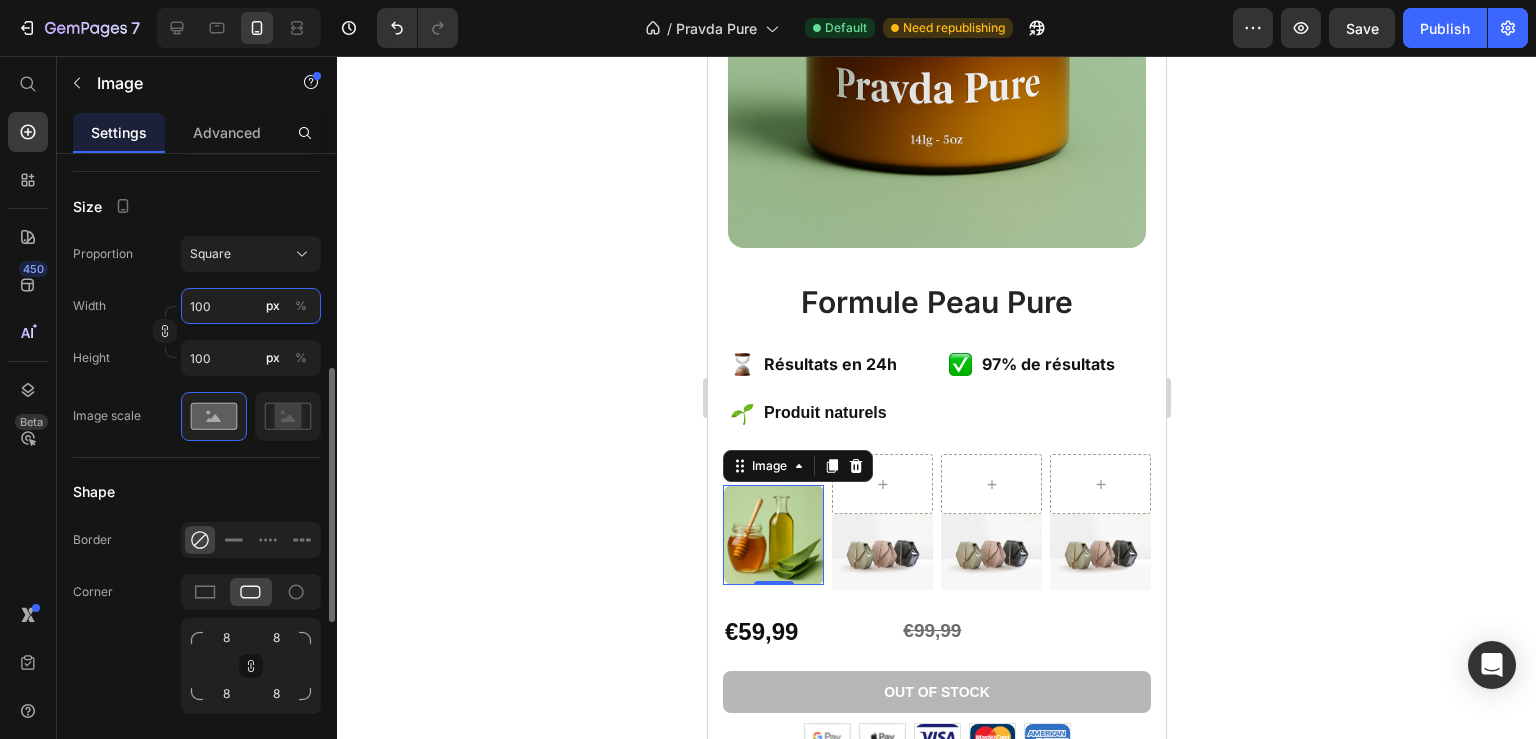 type on "10" 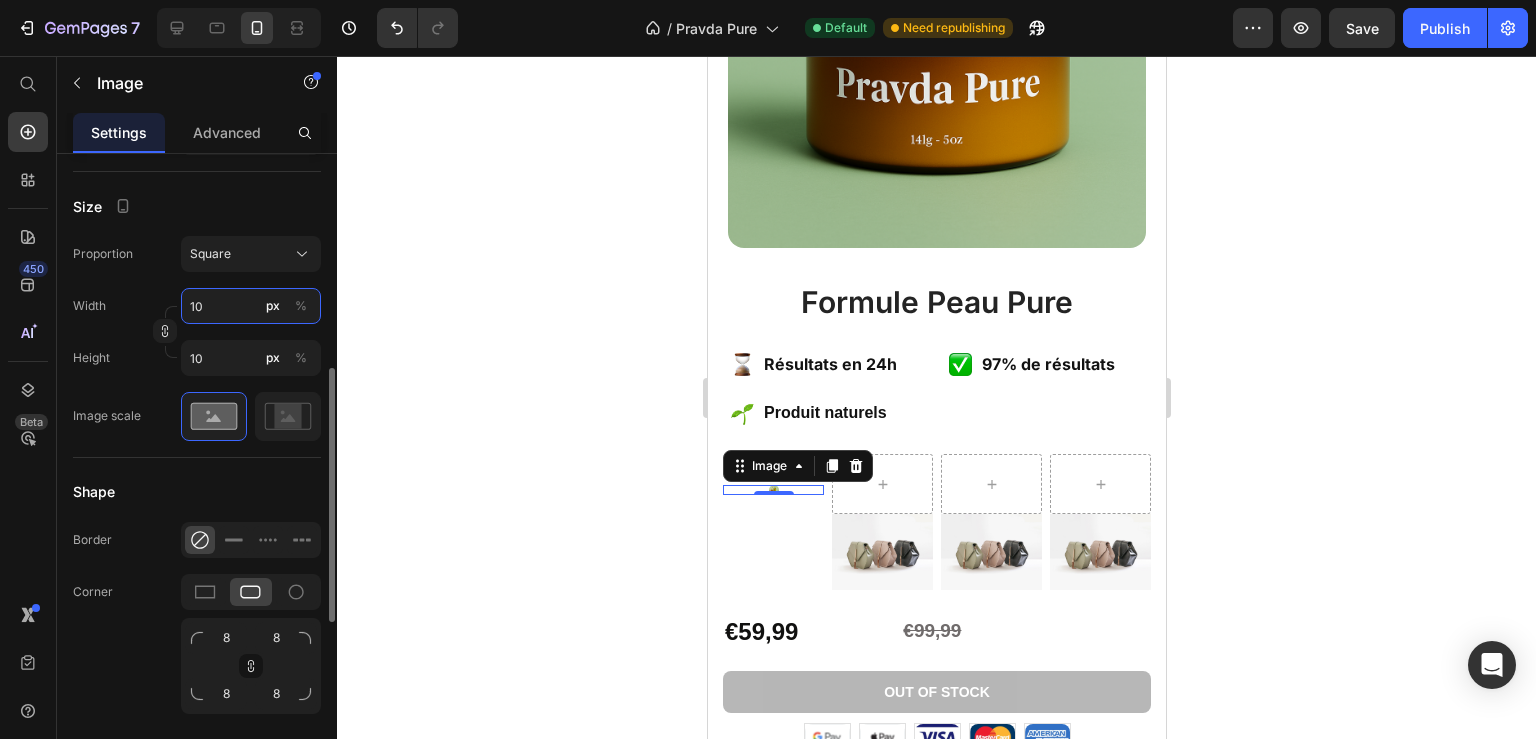 type on "1" 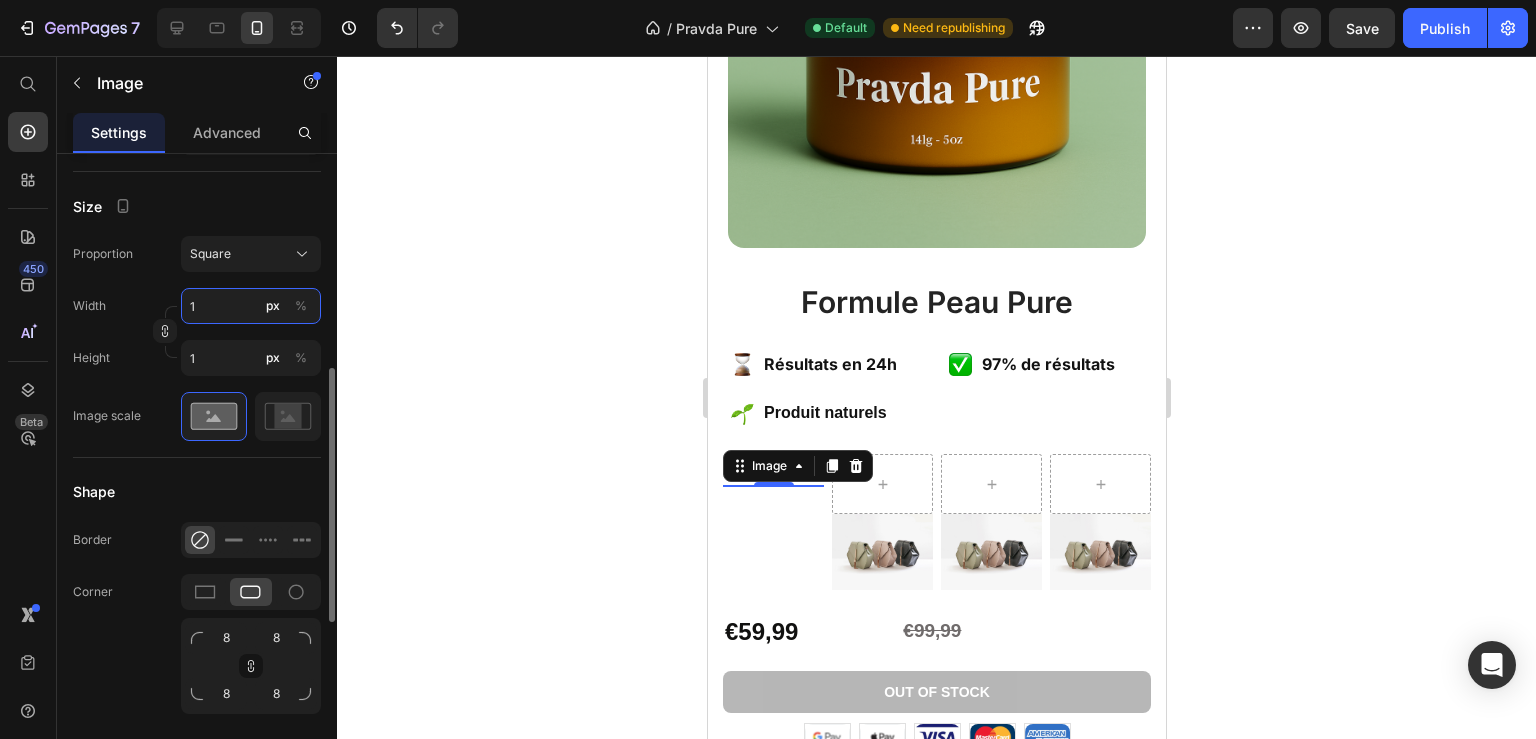 type 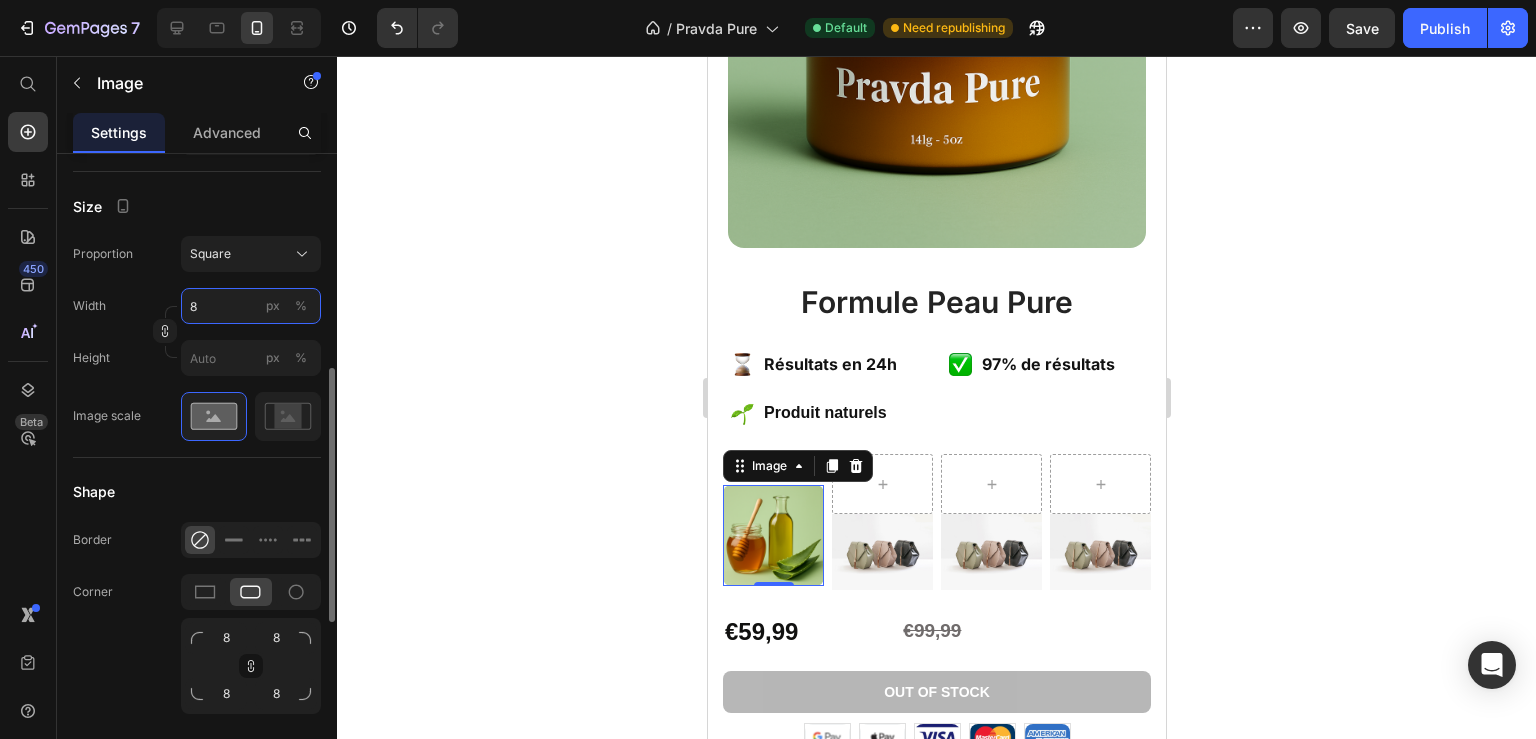 type on "80" 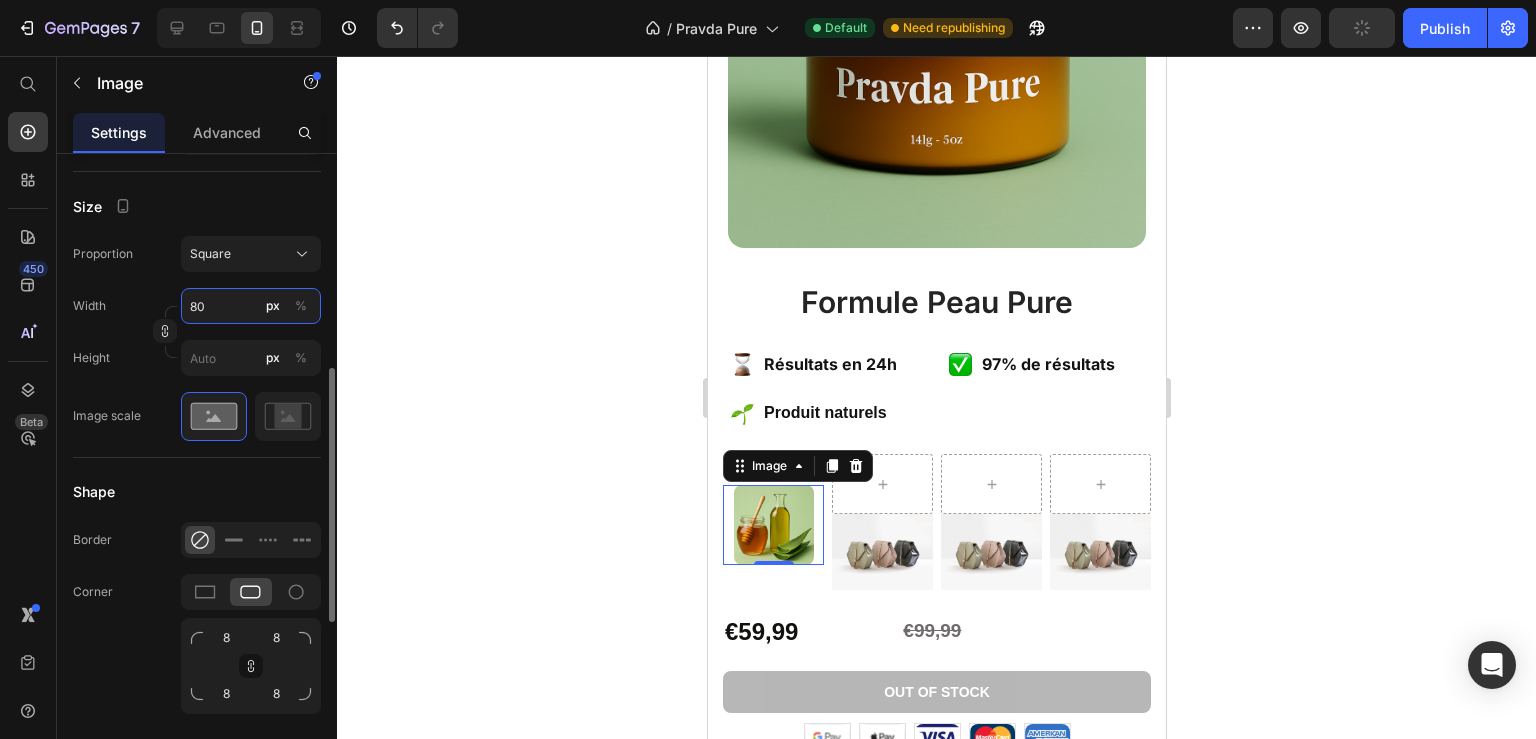 type on "80" 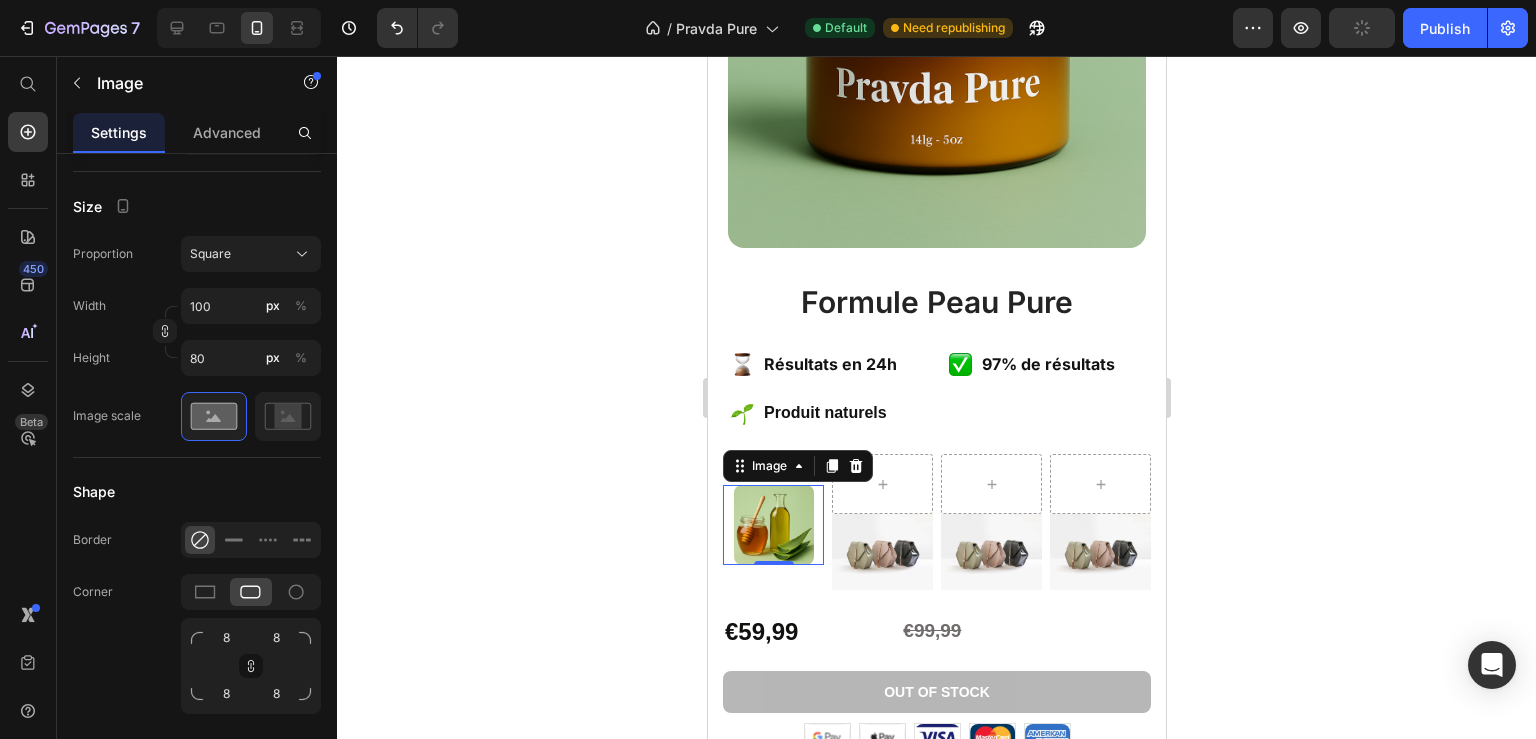 click 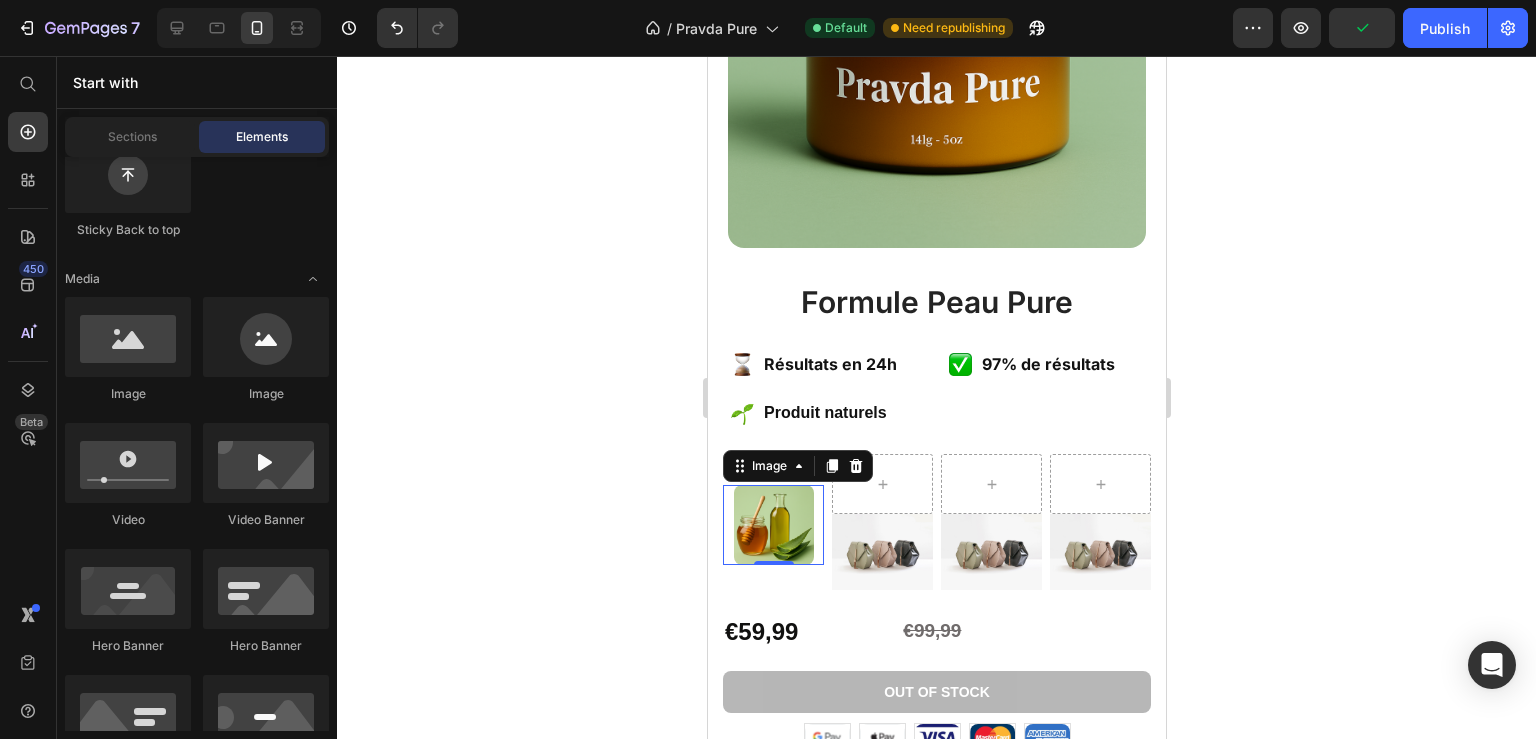 click 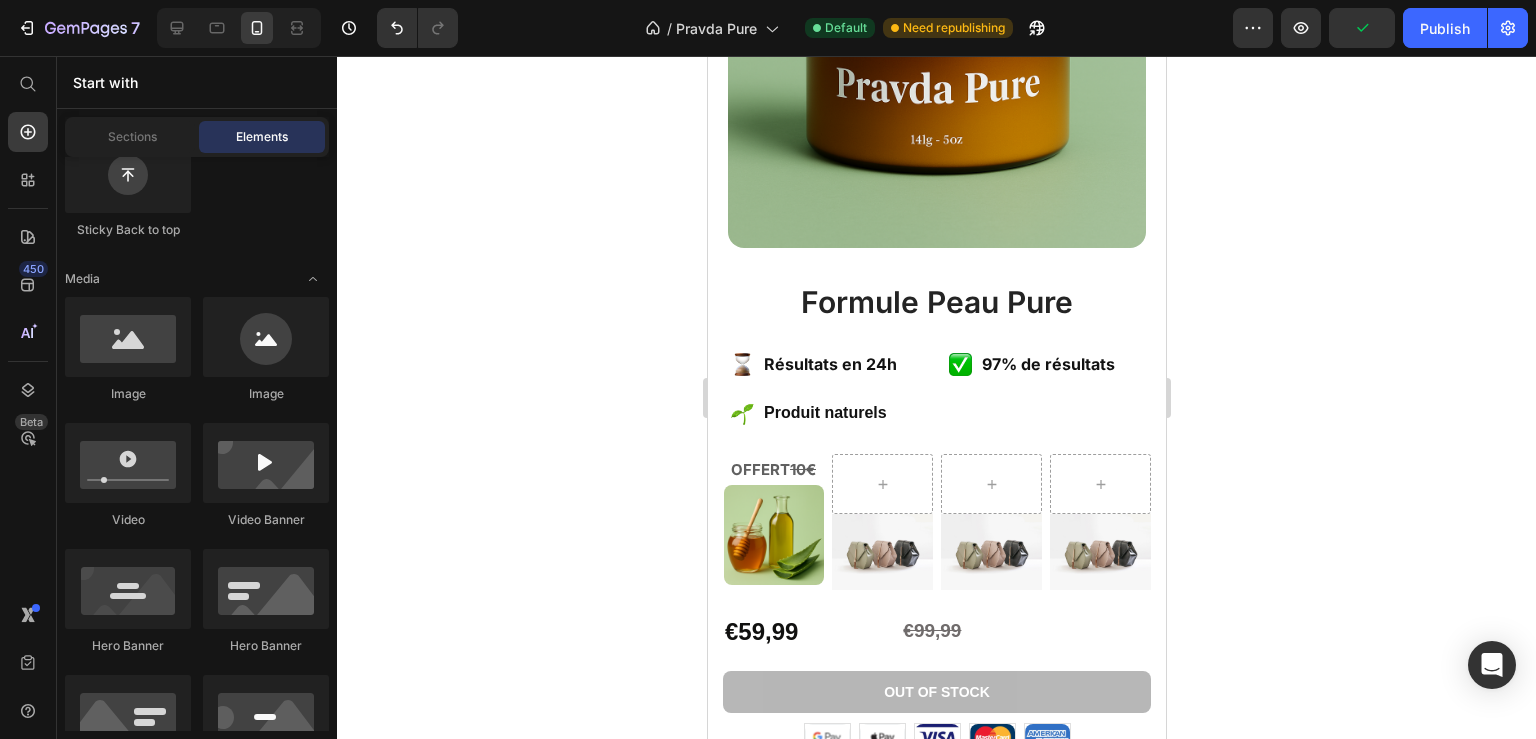 scroll, scrollTop: 648, scrollLeft: 0, axis: vertical 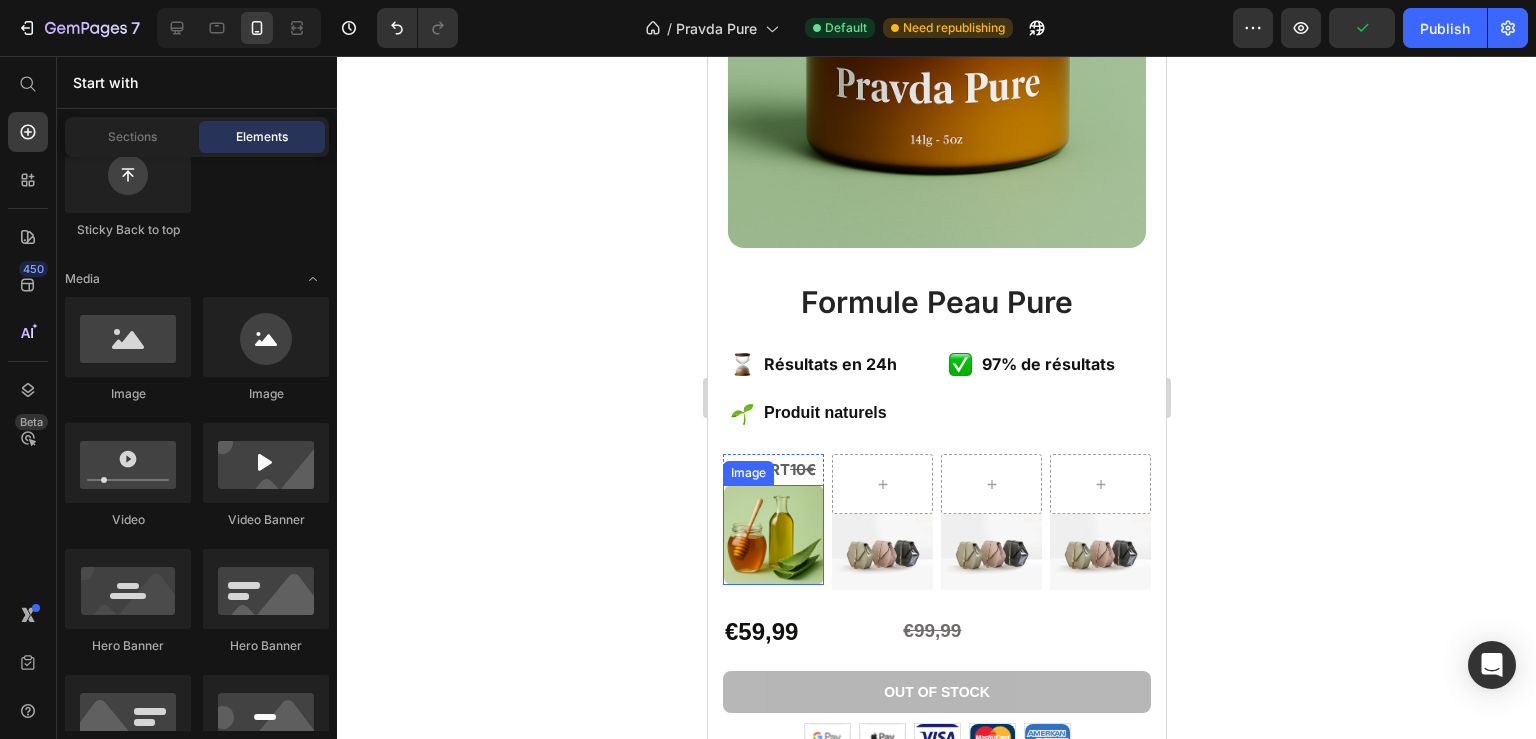click at bounding box center [772, 535] 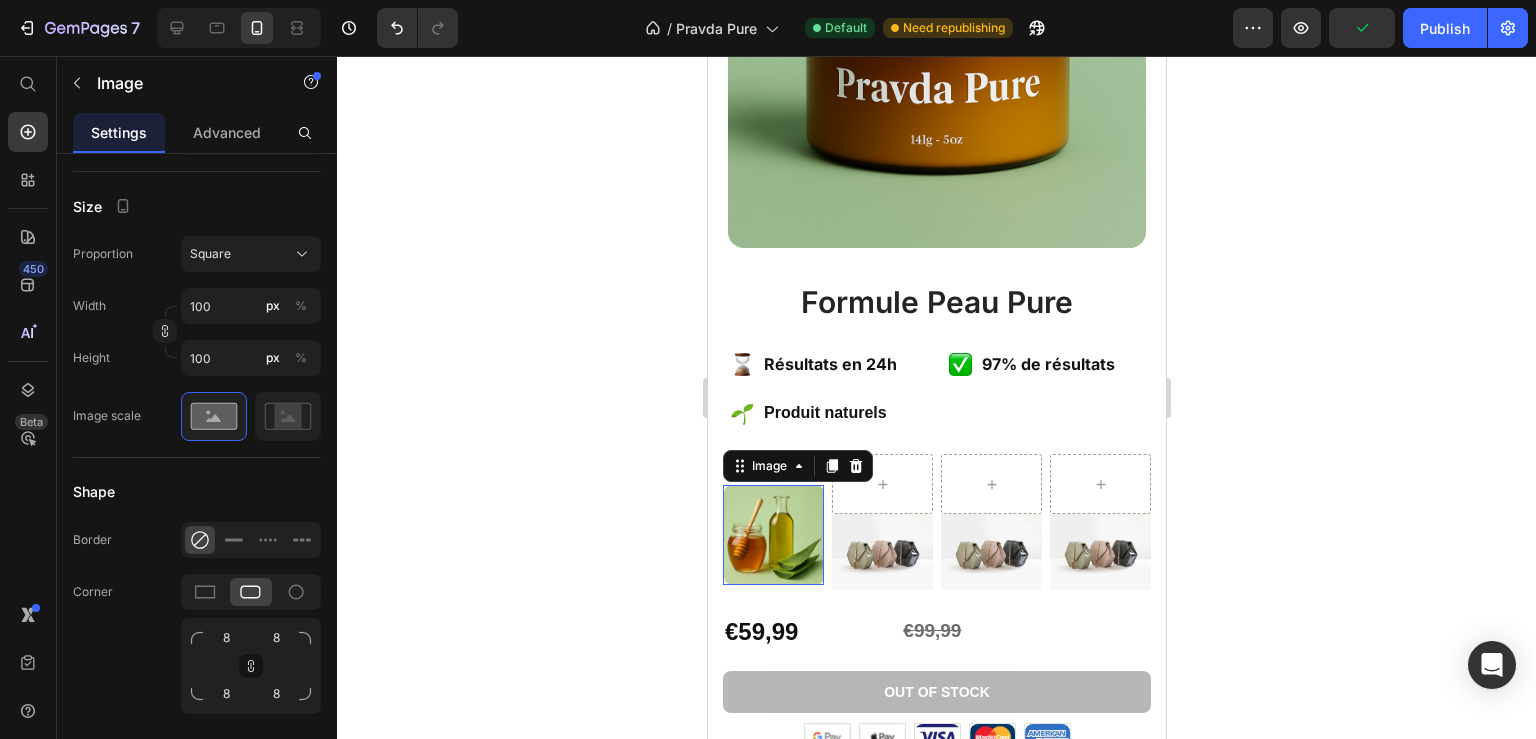 scroll, scrollTop: 540, scrollLeft: 0, axis: vertical 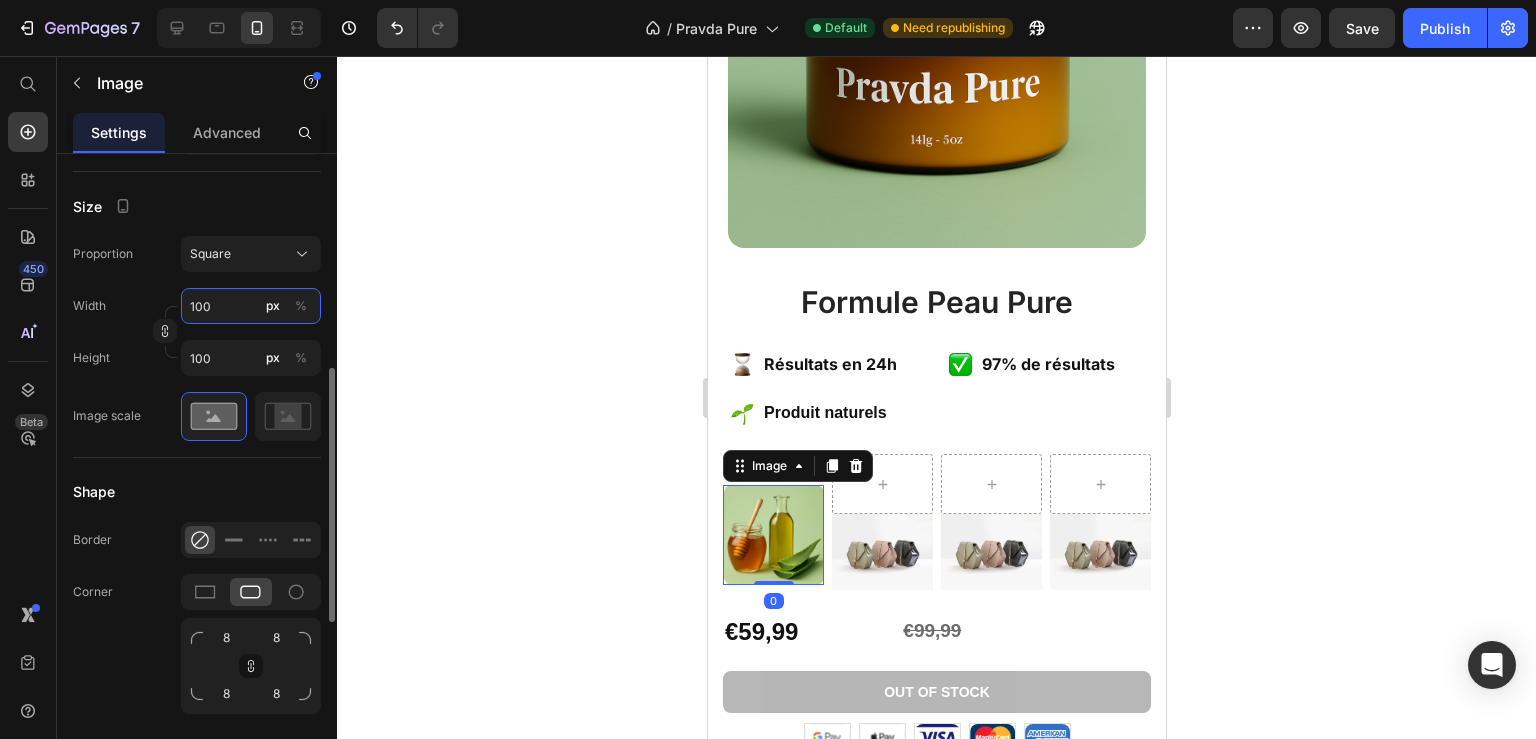 click on "100" at bounding box center [251, 306] 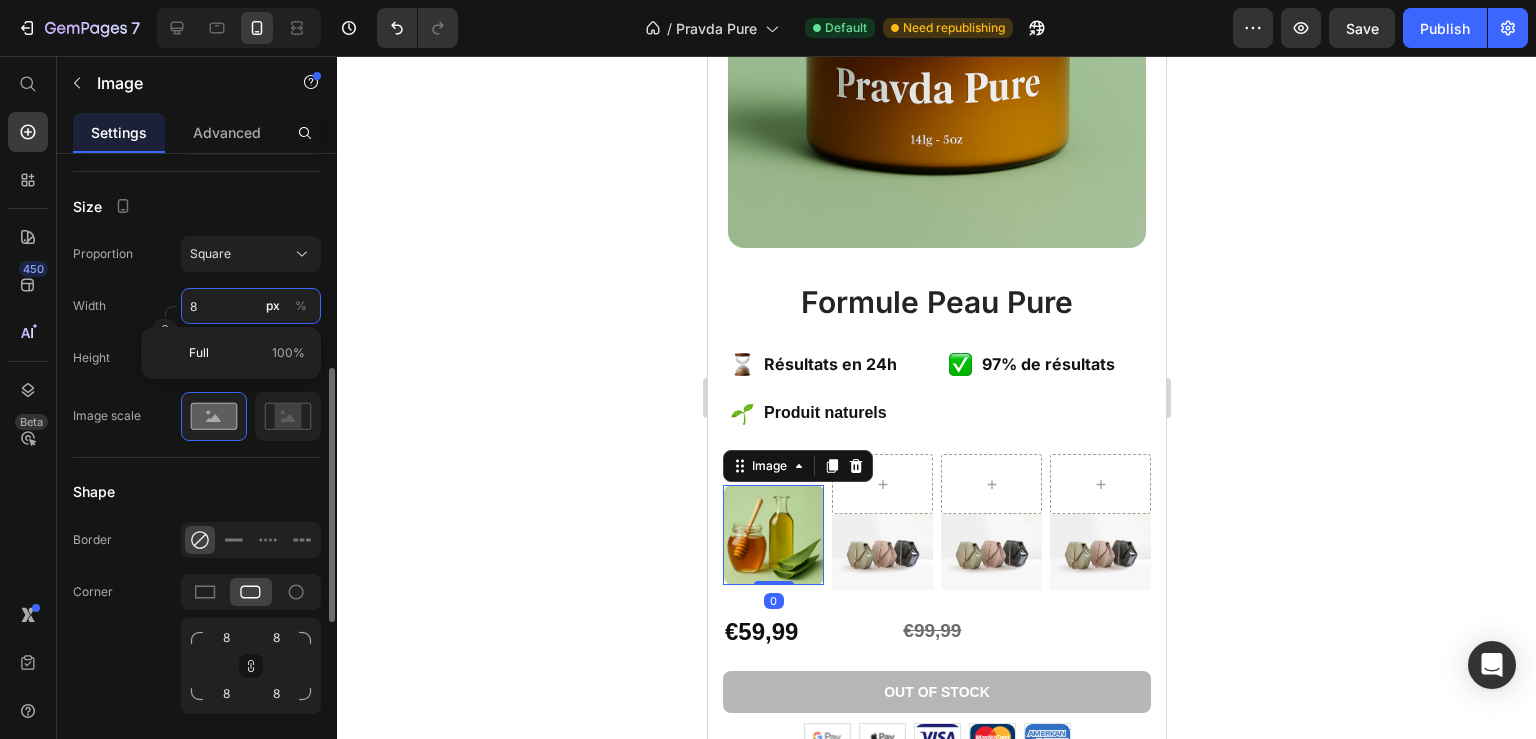 type on "80" 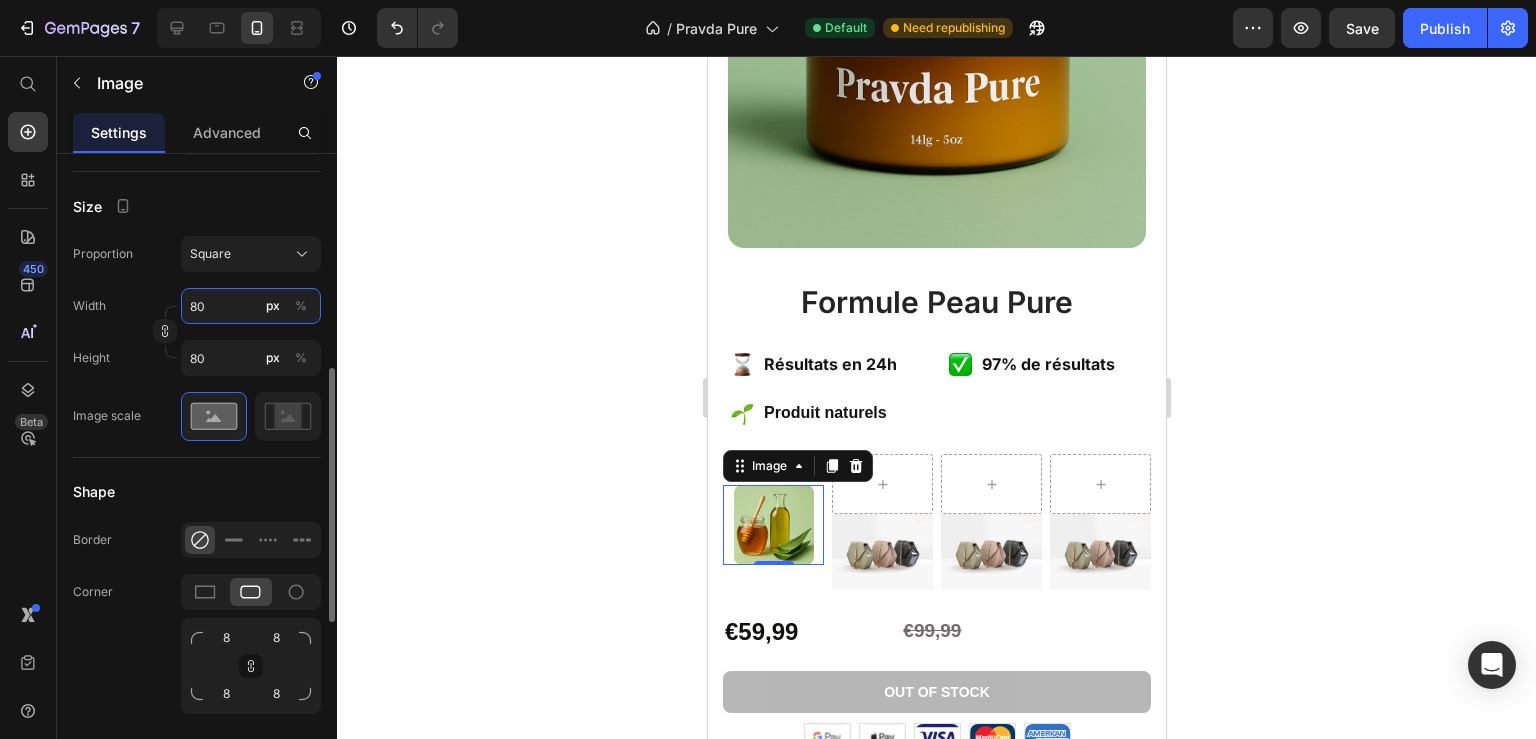 type on "80" 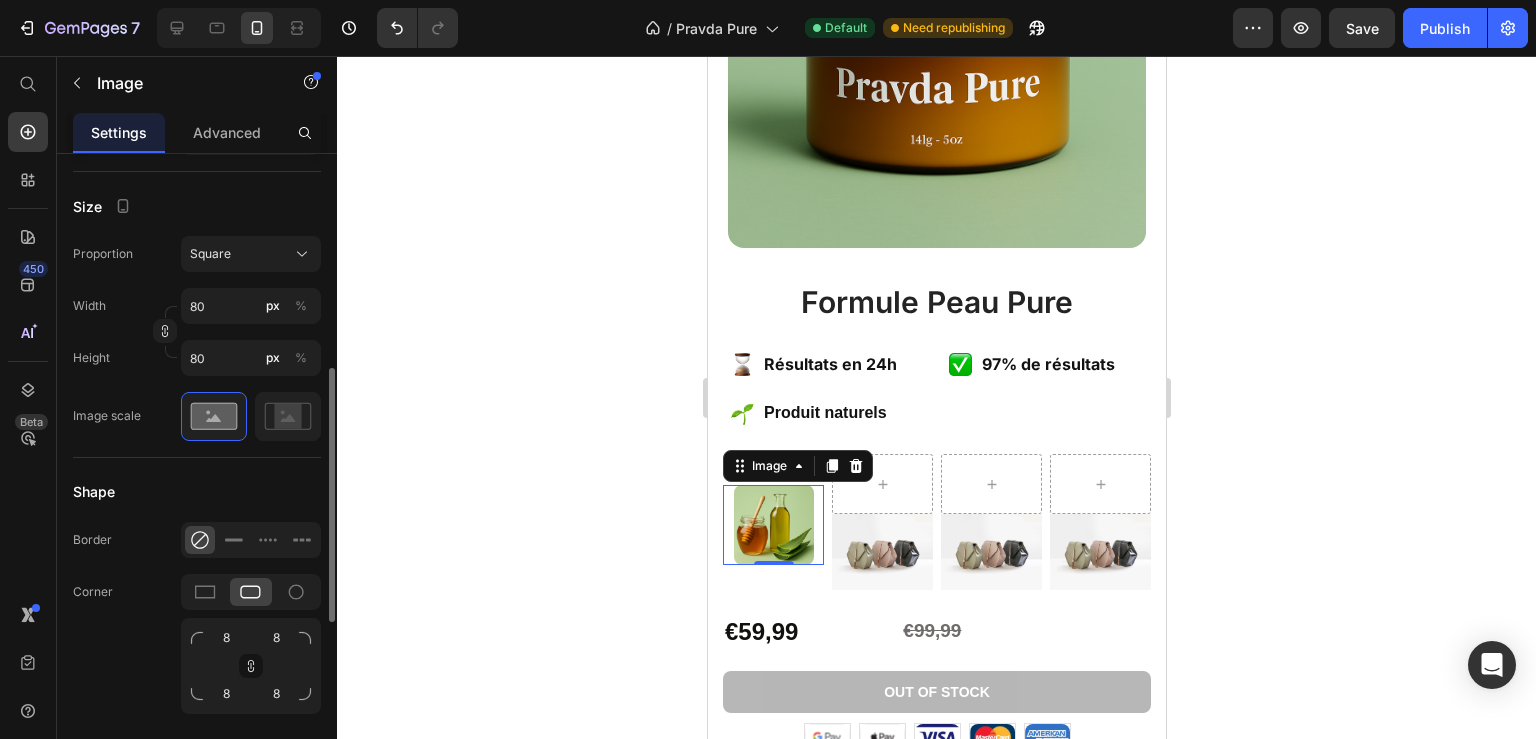 click on "Width 80 px %" at bounding box center (197, 306) 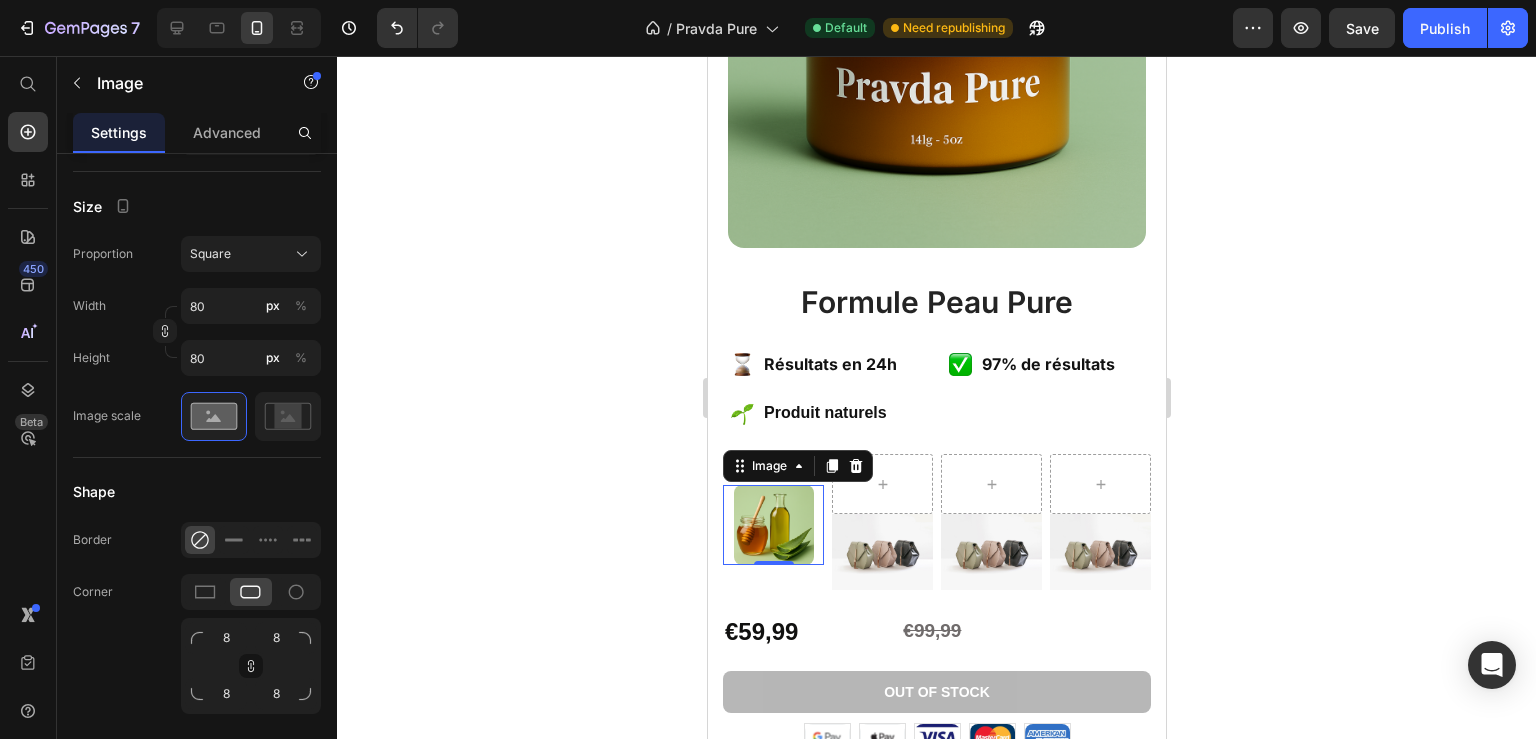 click 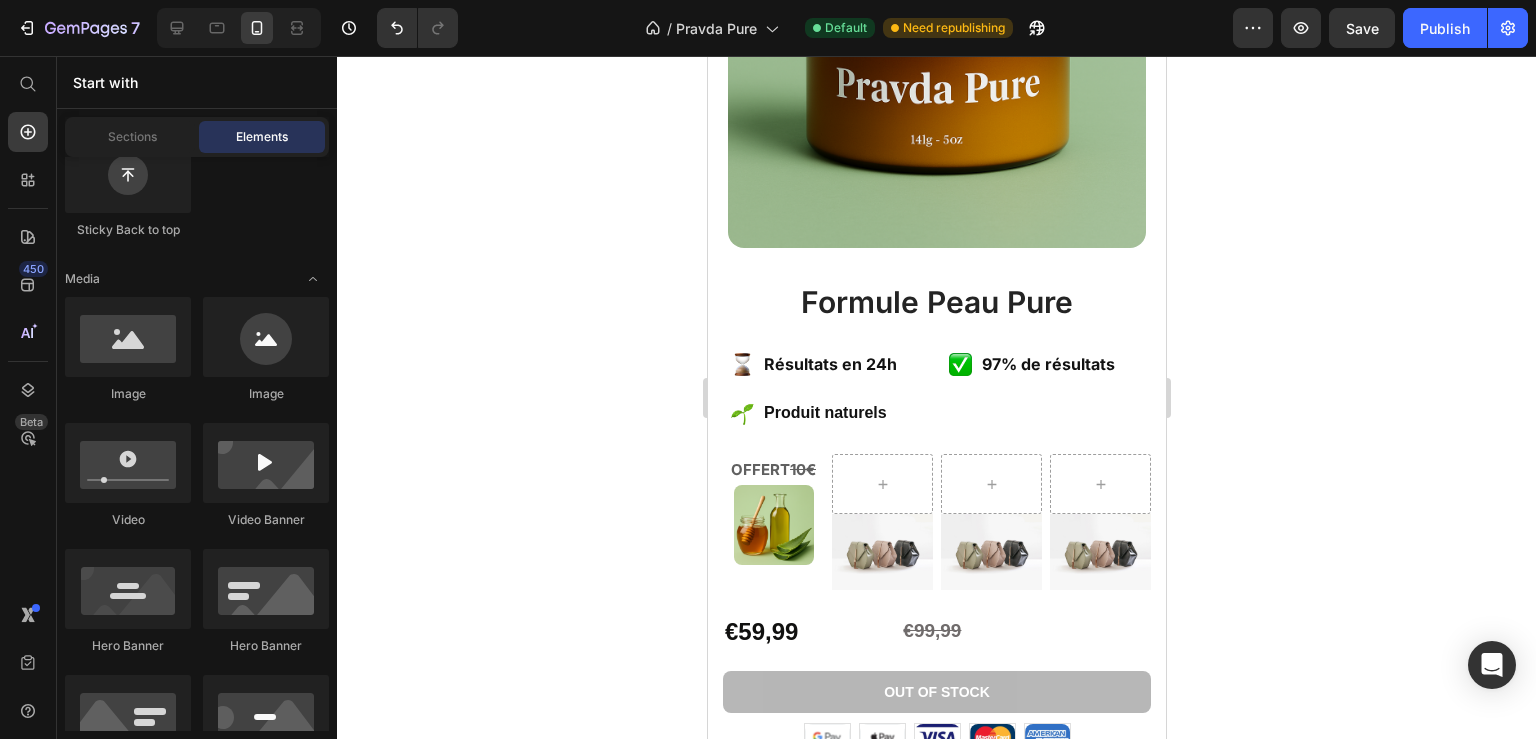 scroll, scrollTop: 648, scrollLeft: 0, axis: vertical 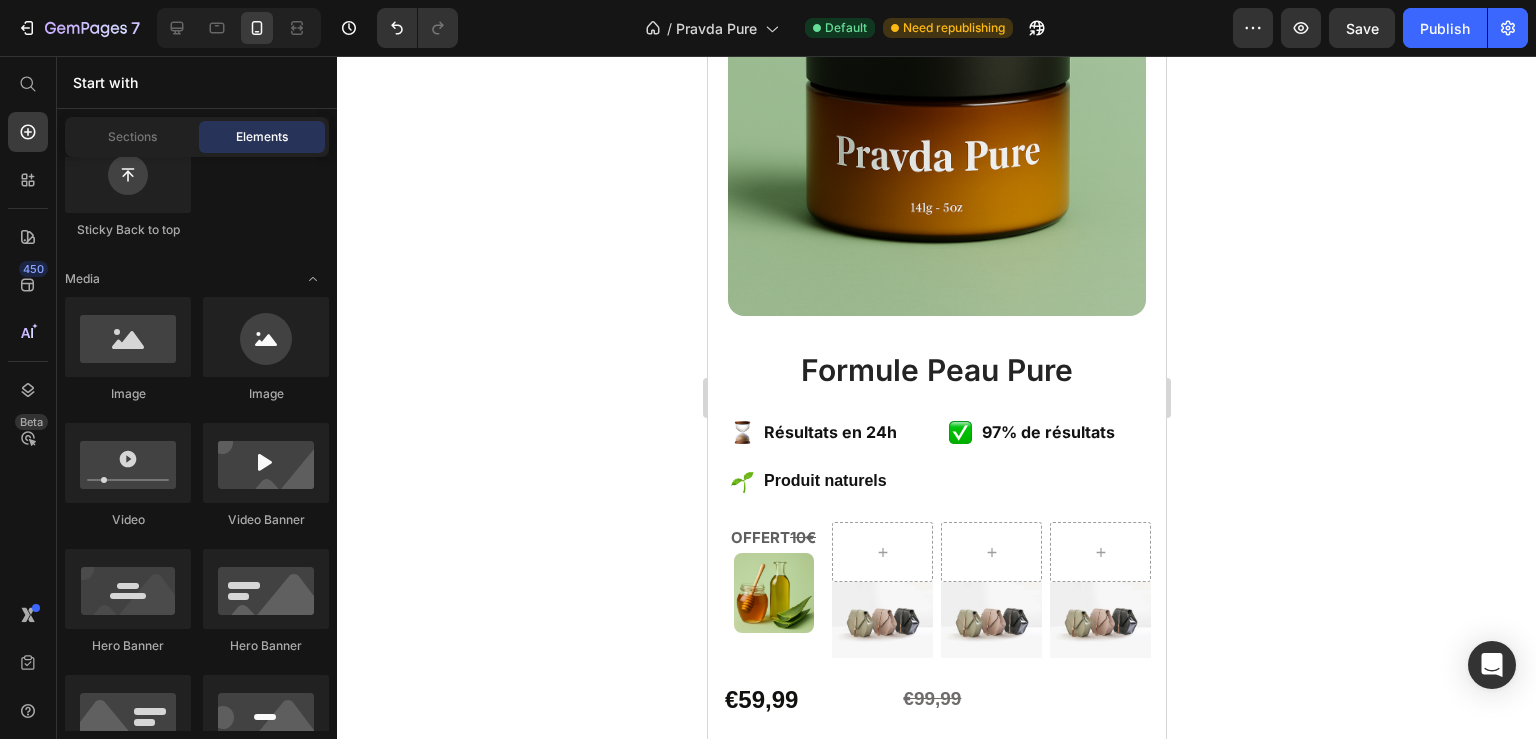 click on "La crème la plus pure du monde. Heading Product Images Formule Peau Pure Product Title Image Résultats en 24h Text Block Image Produit naturels Text Block Advanced List Image 97% de résultats Text Block Advanced List Row OFFERT  10€ Text Block Image Row
Image Row
Image Row
Image Row Row €59,99 Product Price €99,99 Product Price Row Out of stock Add to Cart Image Image Image Image Image Row Row Product" at bounding box center (936, 296) 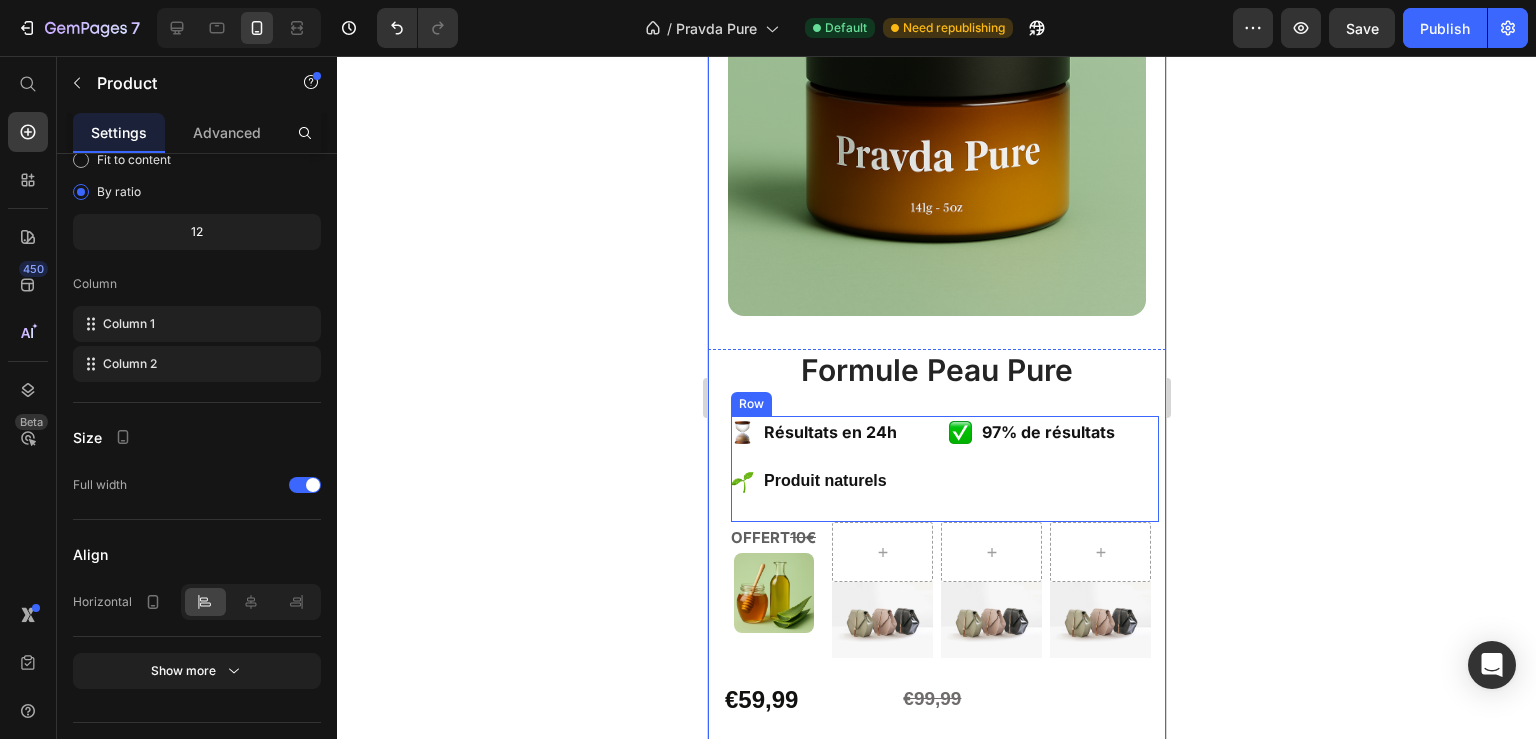 scroll, scrollTop: 521, scrollLeft: 0, axis: vertical 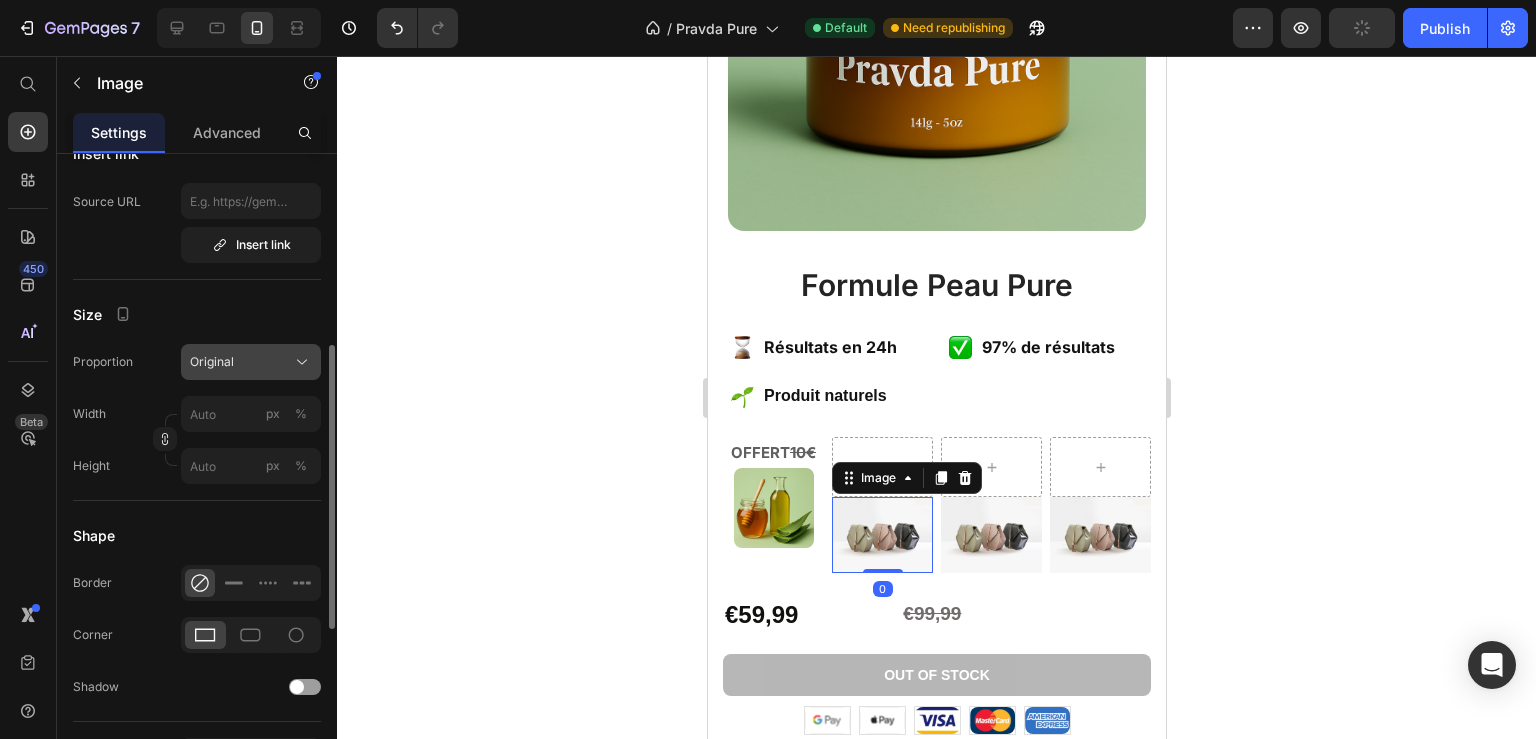 click on "Original" 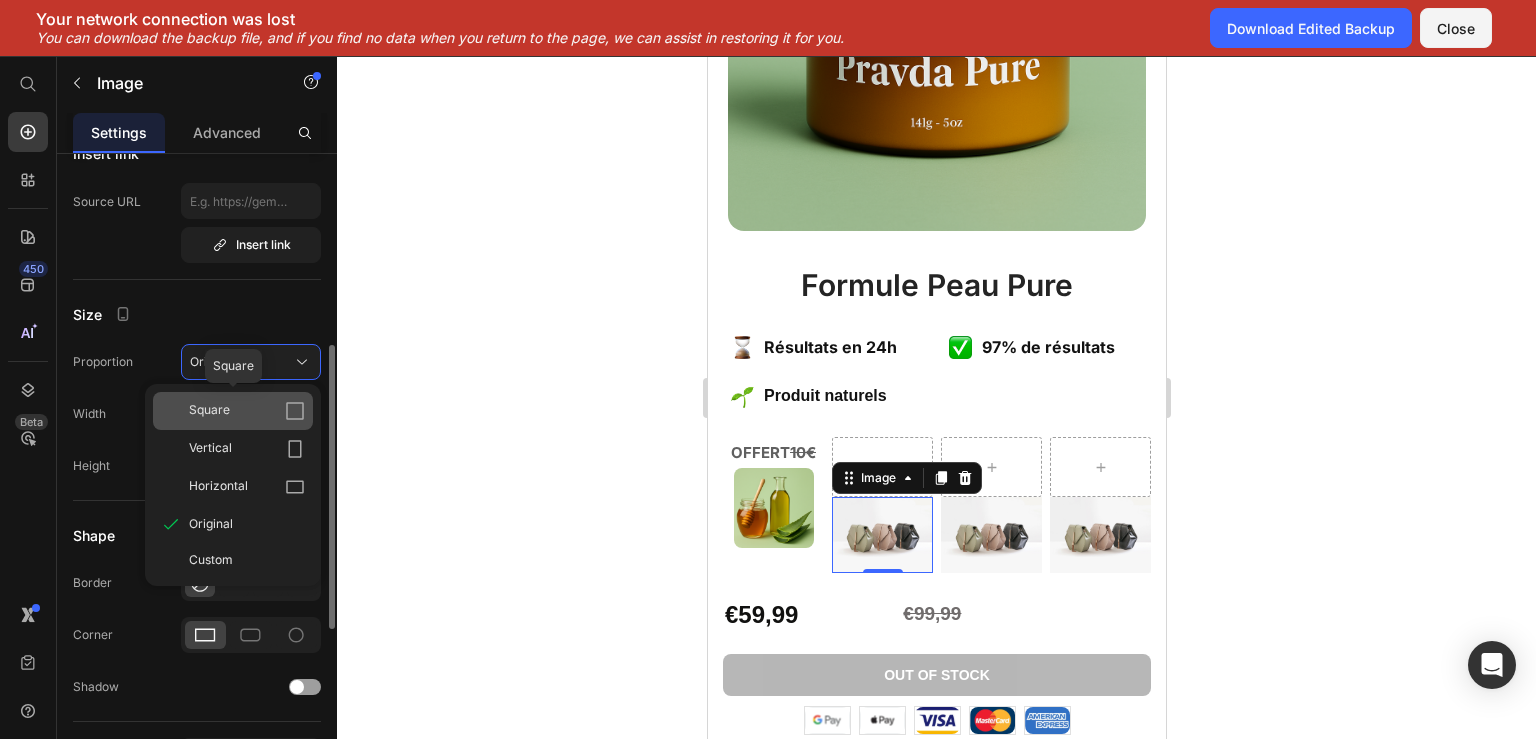 click on "Square" 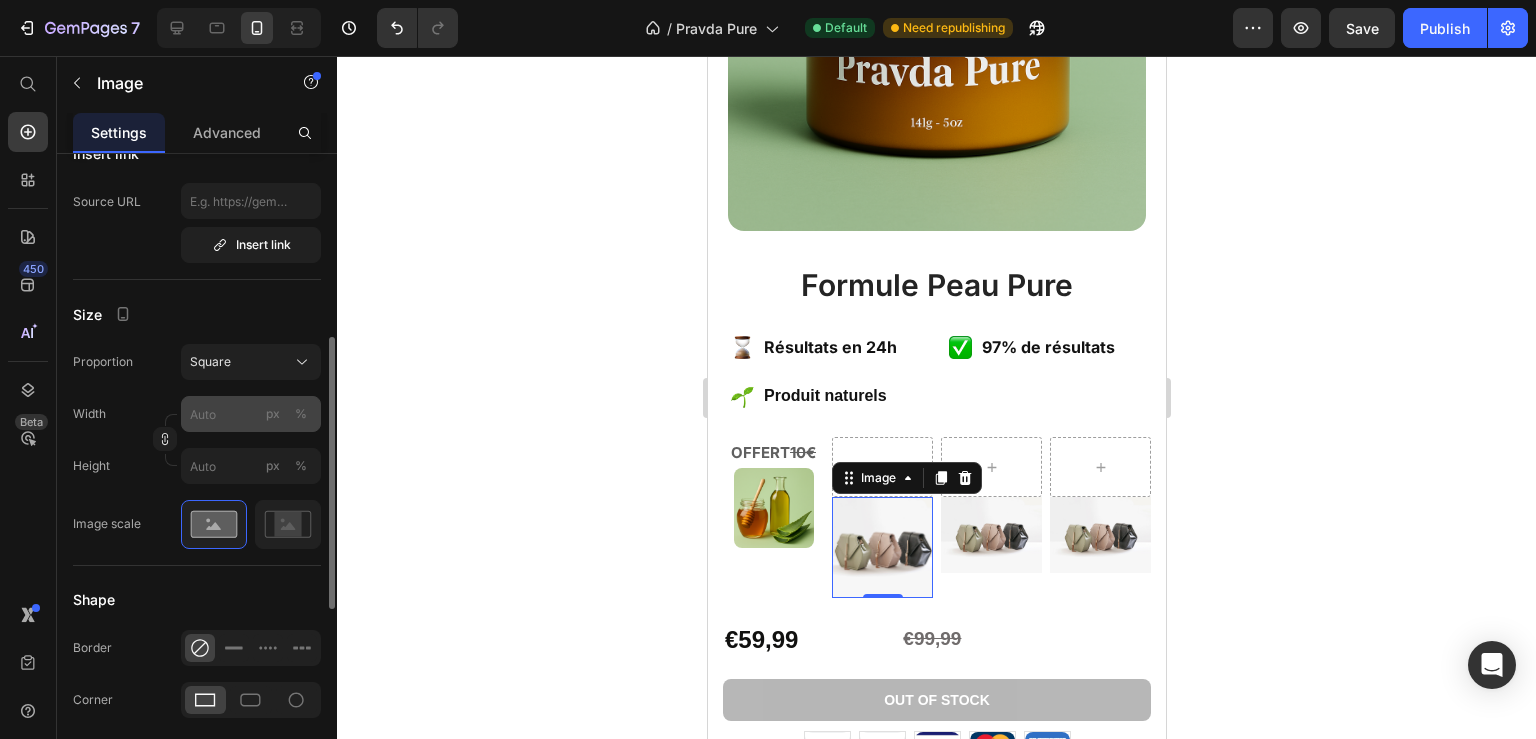 click on "px" at bounding box center [273, 414] 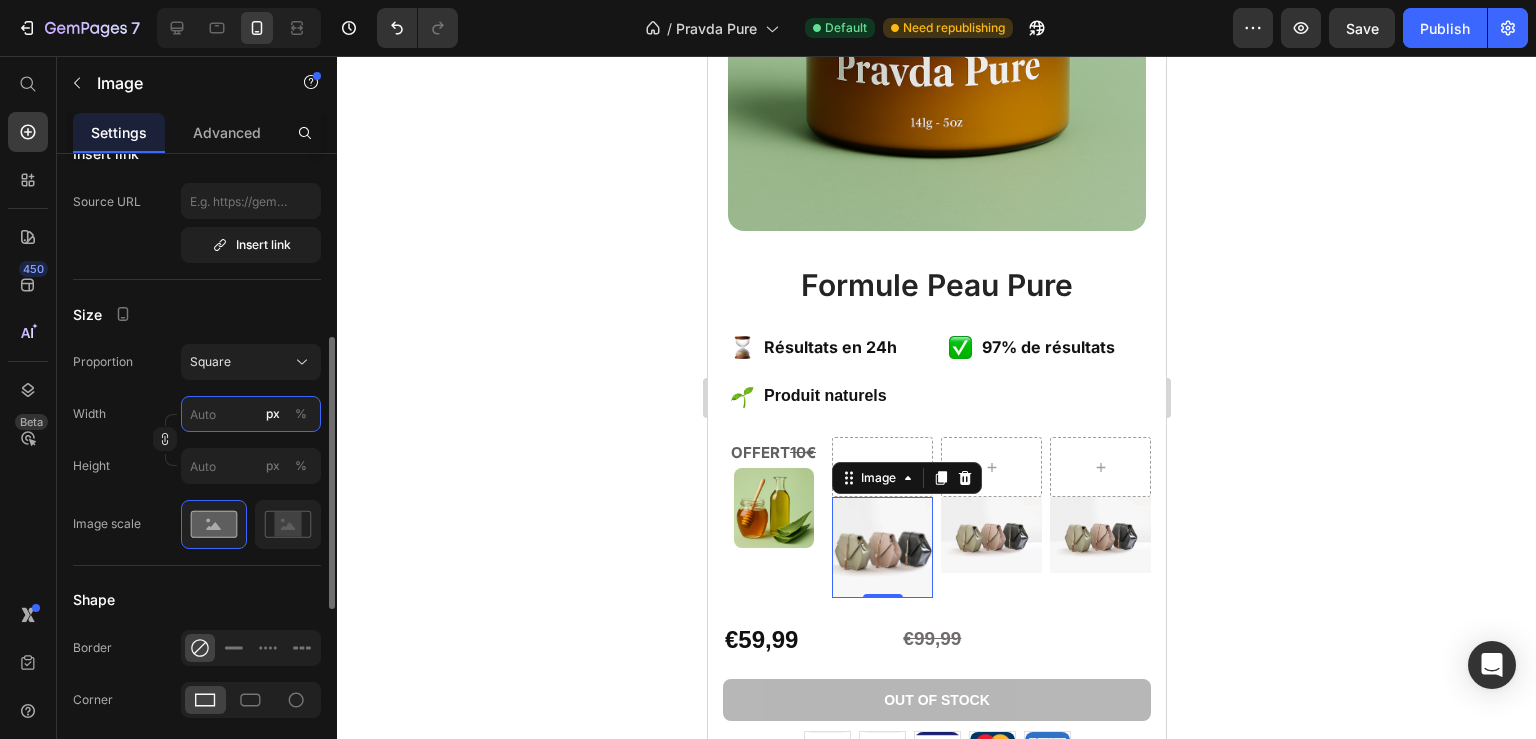 click on "px %" at bounding box center (251, 414) 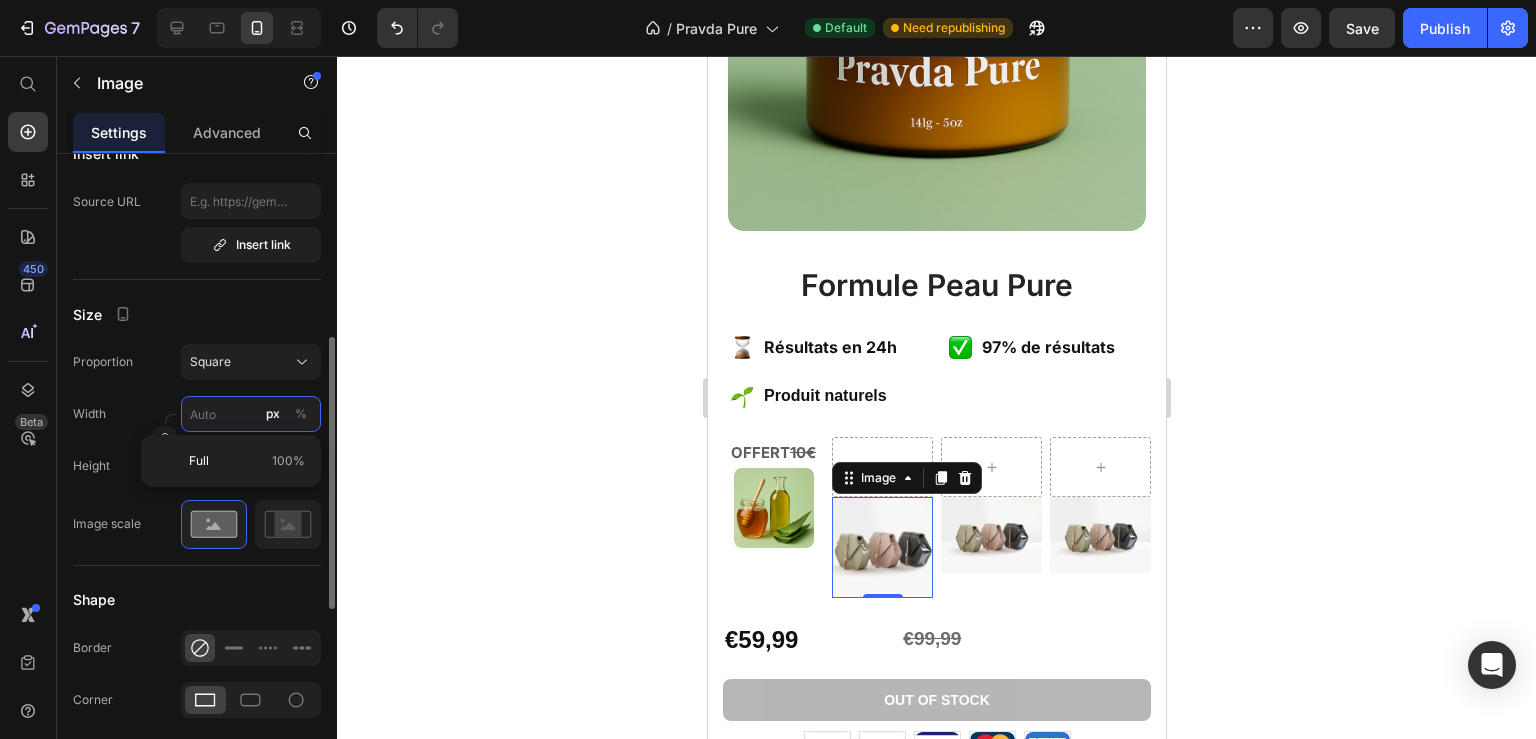 type on "8" 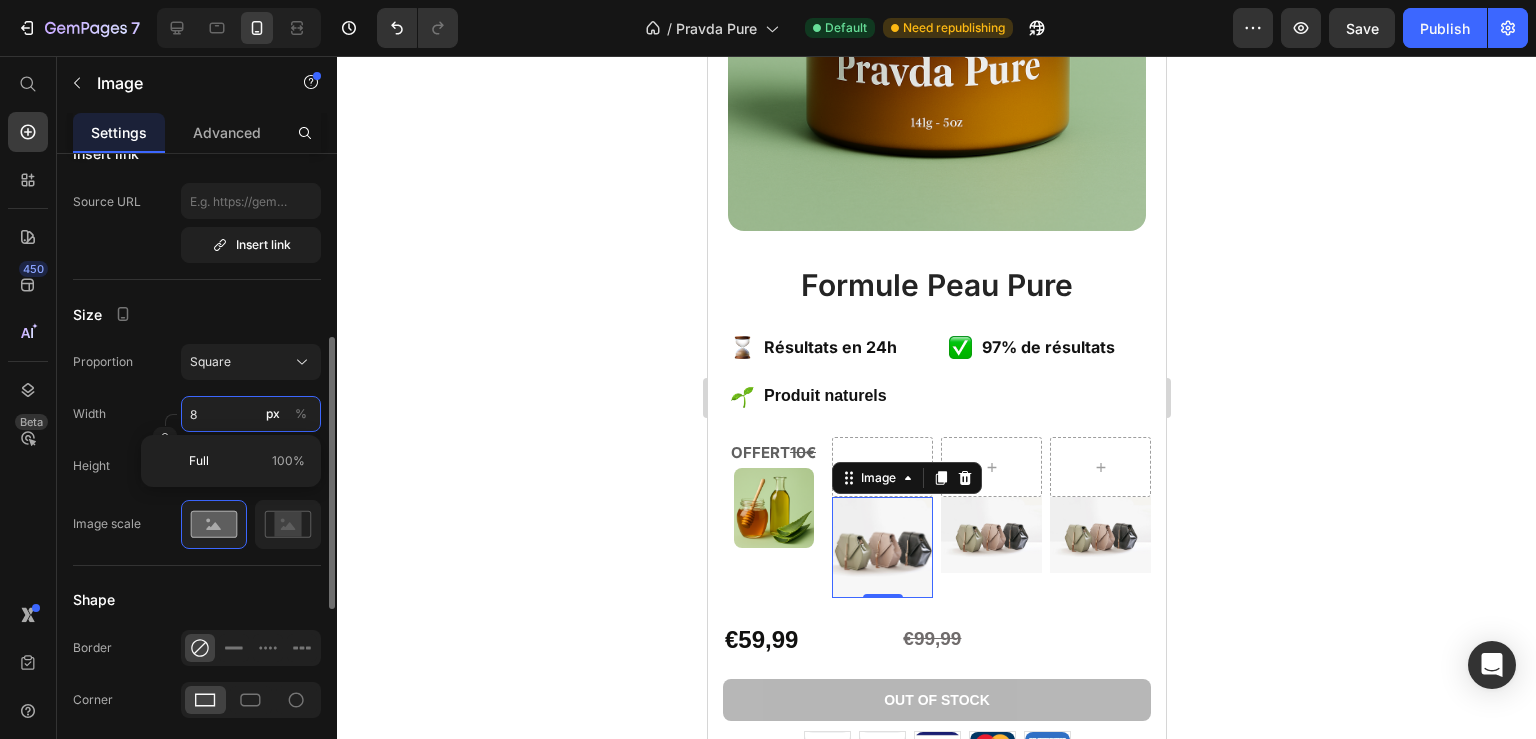 type on "8" 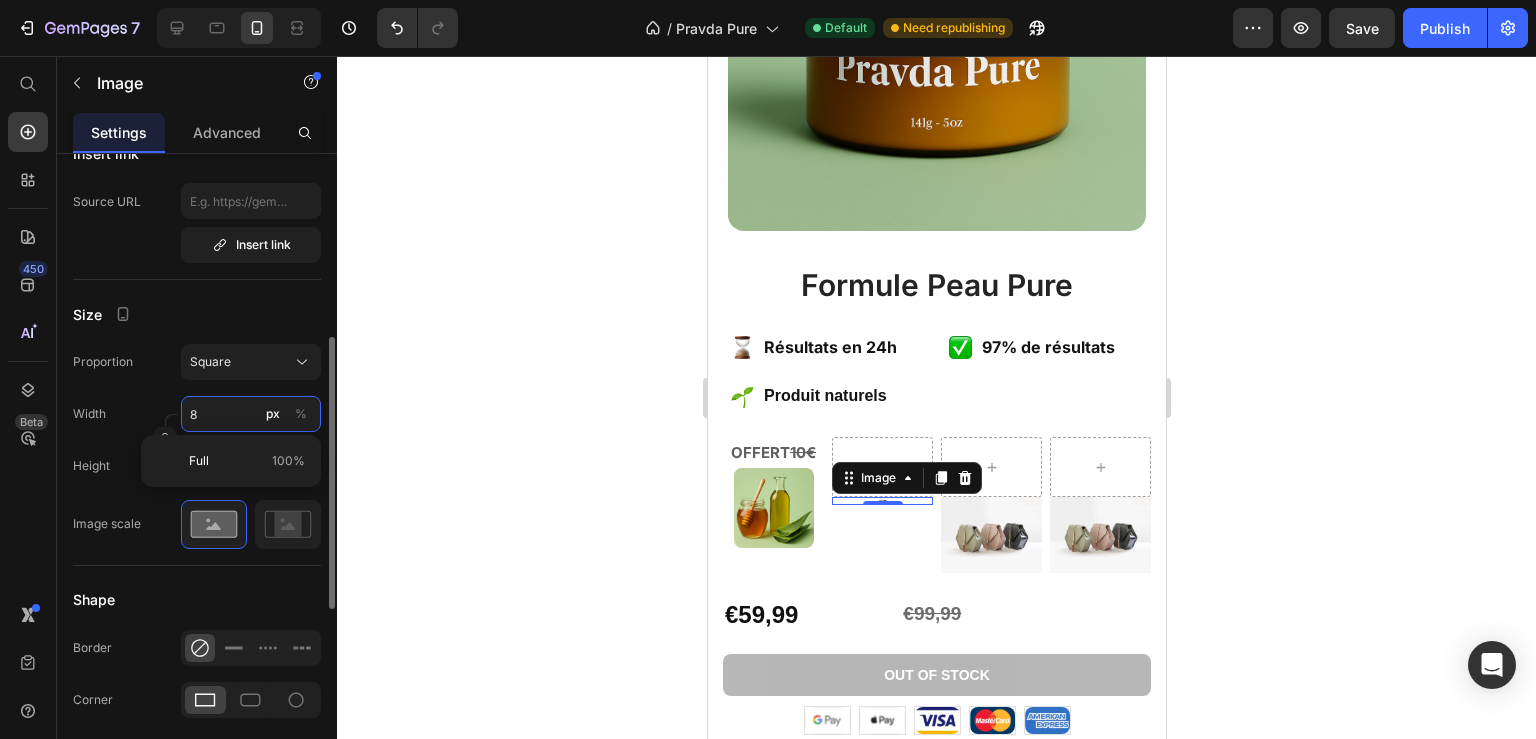 type on "80" 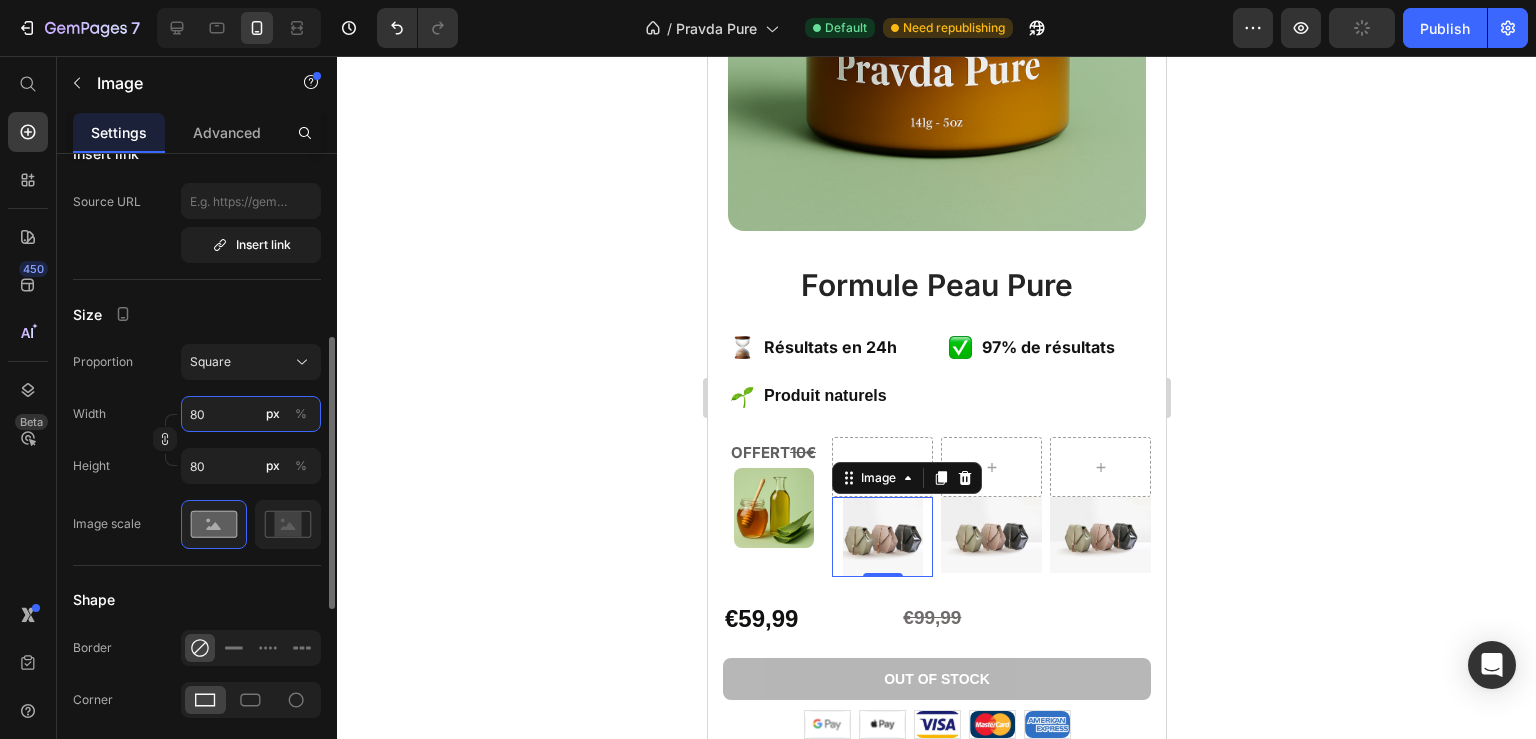 scroll, scrollTop: 648, scrollLeft: 0, axis: vertical 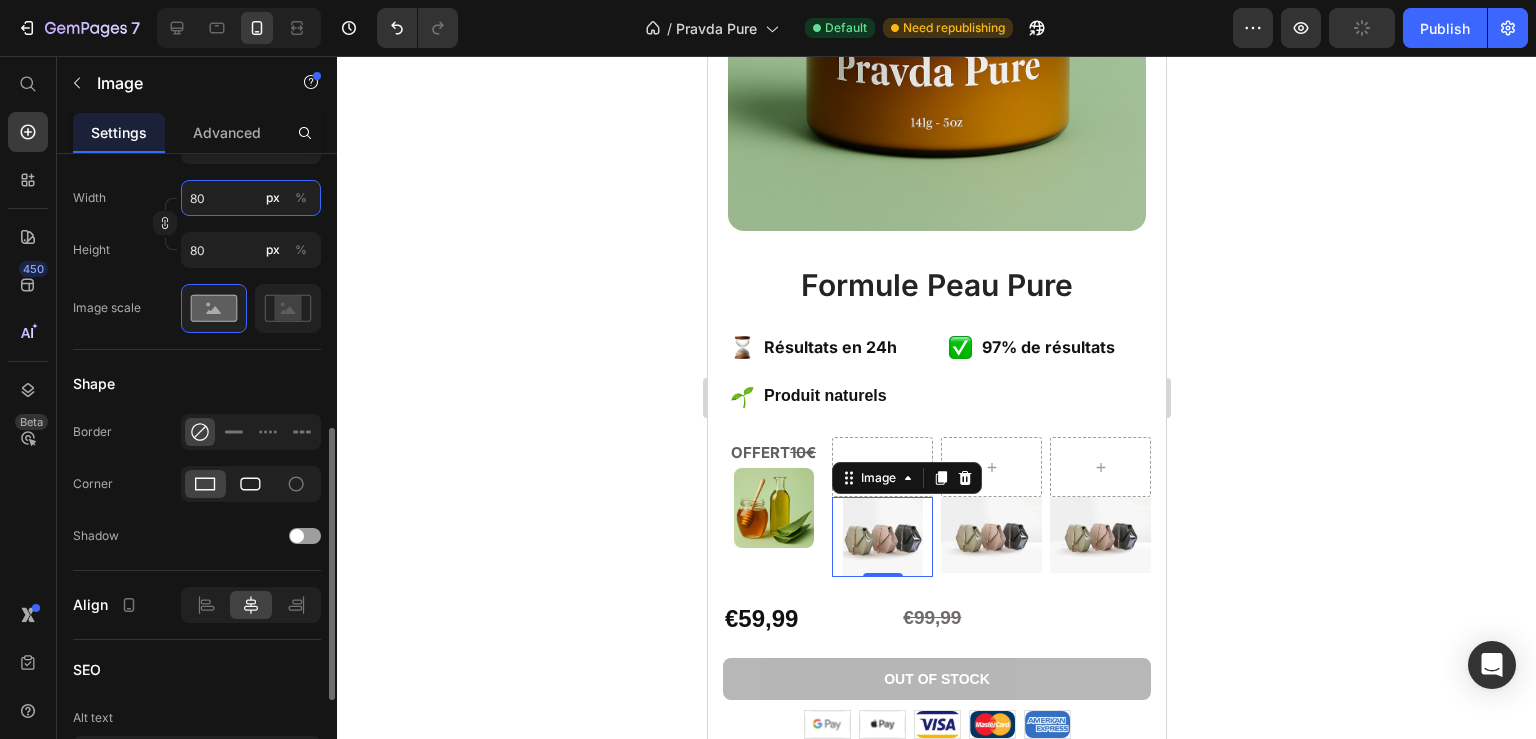 type on "80" 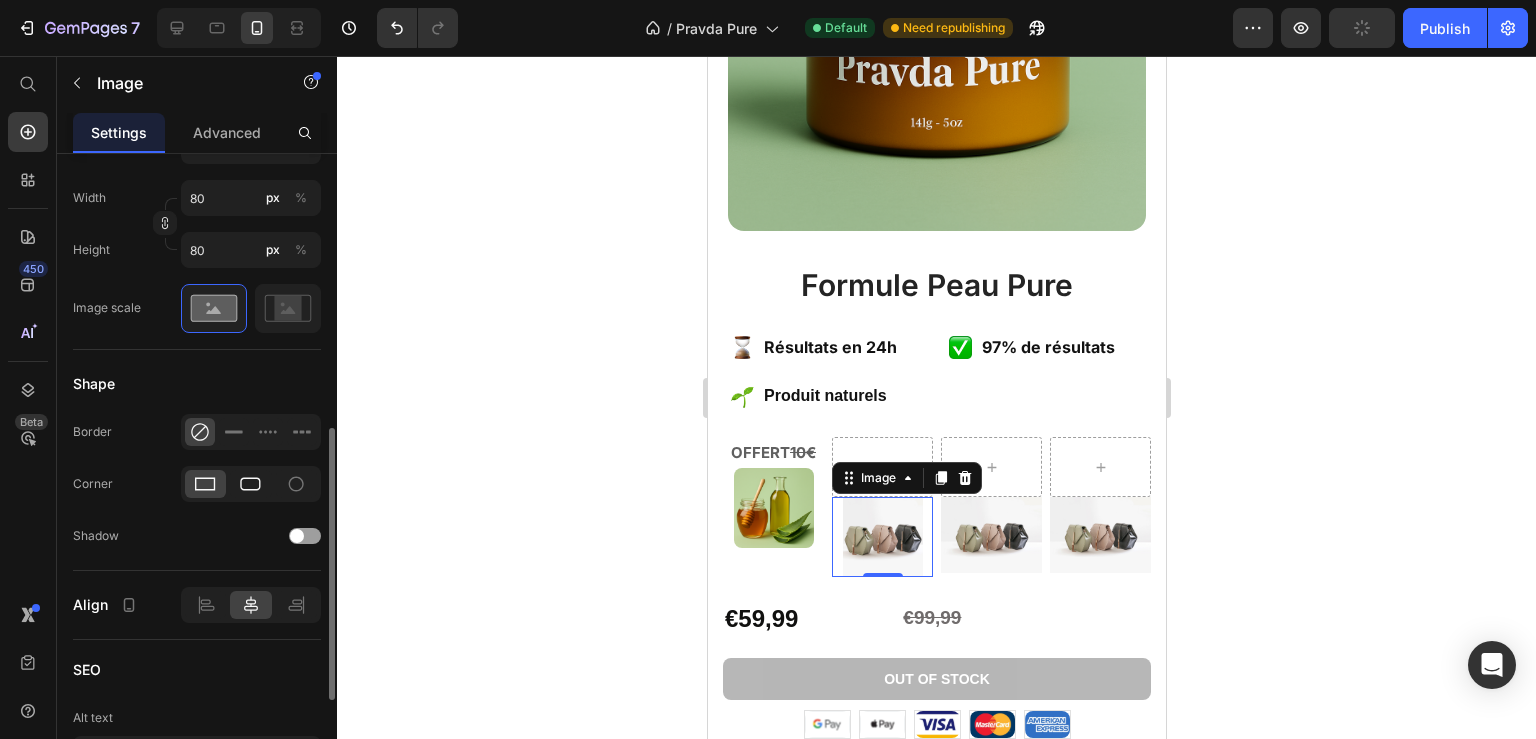 click 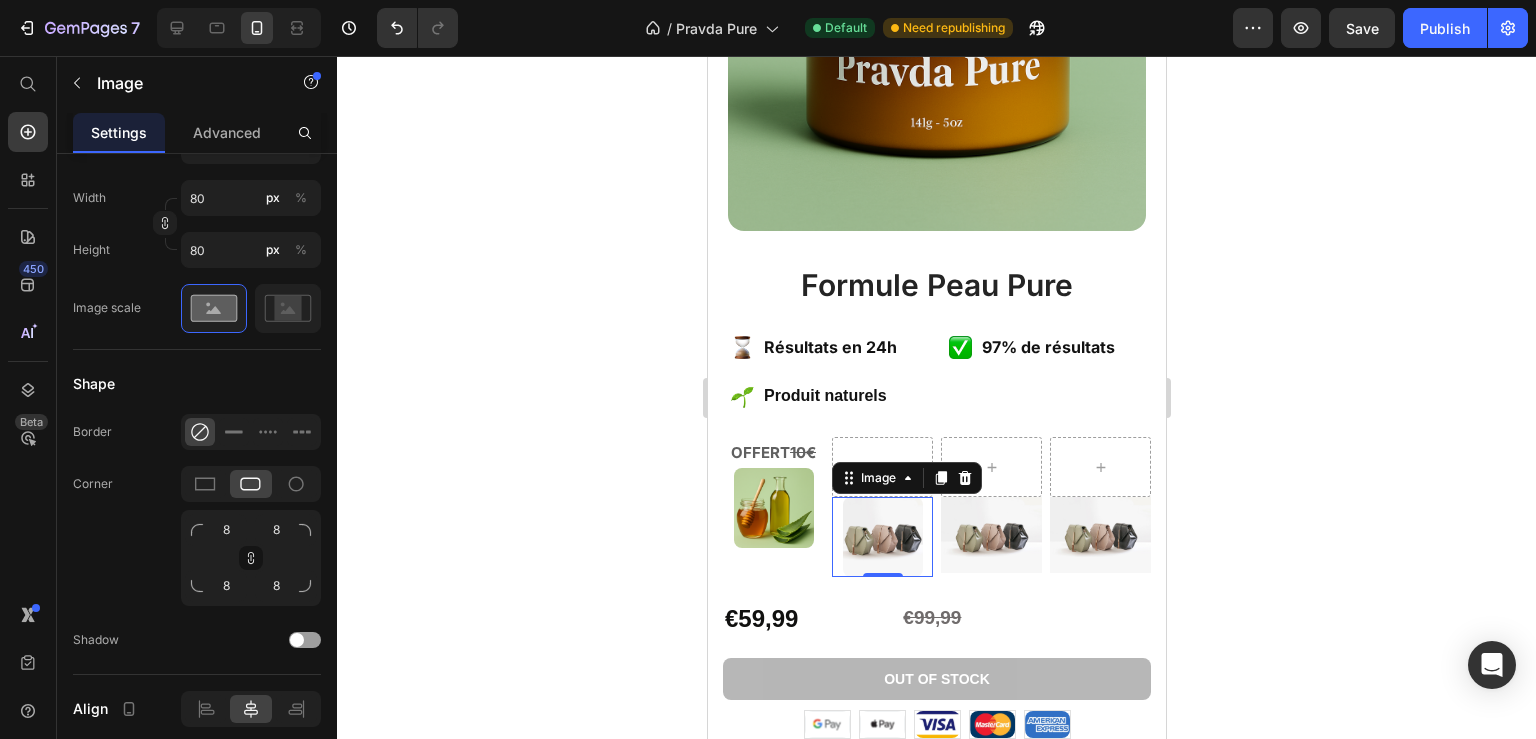 scroll, scrollTop: 976, scrollLeft: 0, axis: vertical 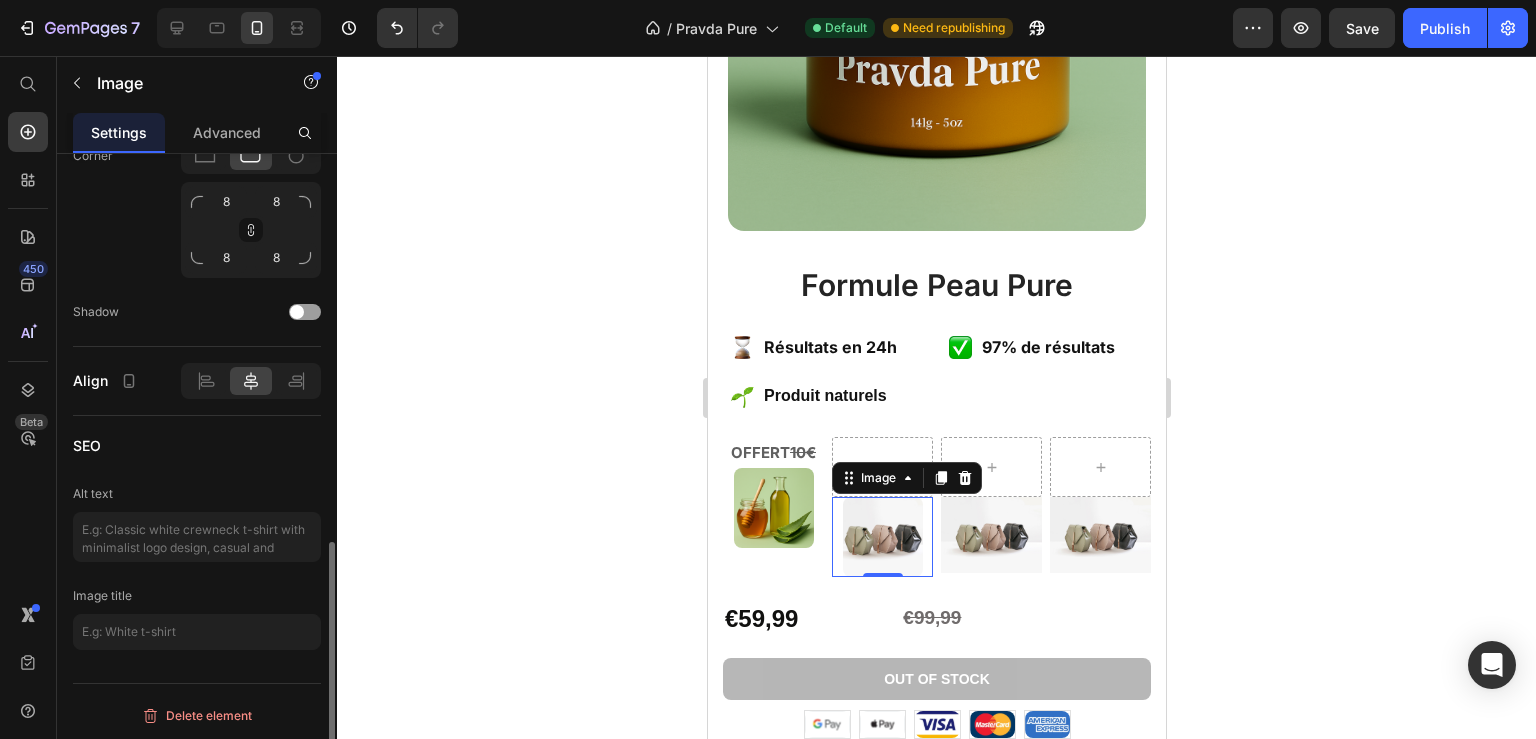 click 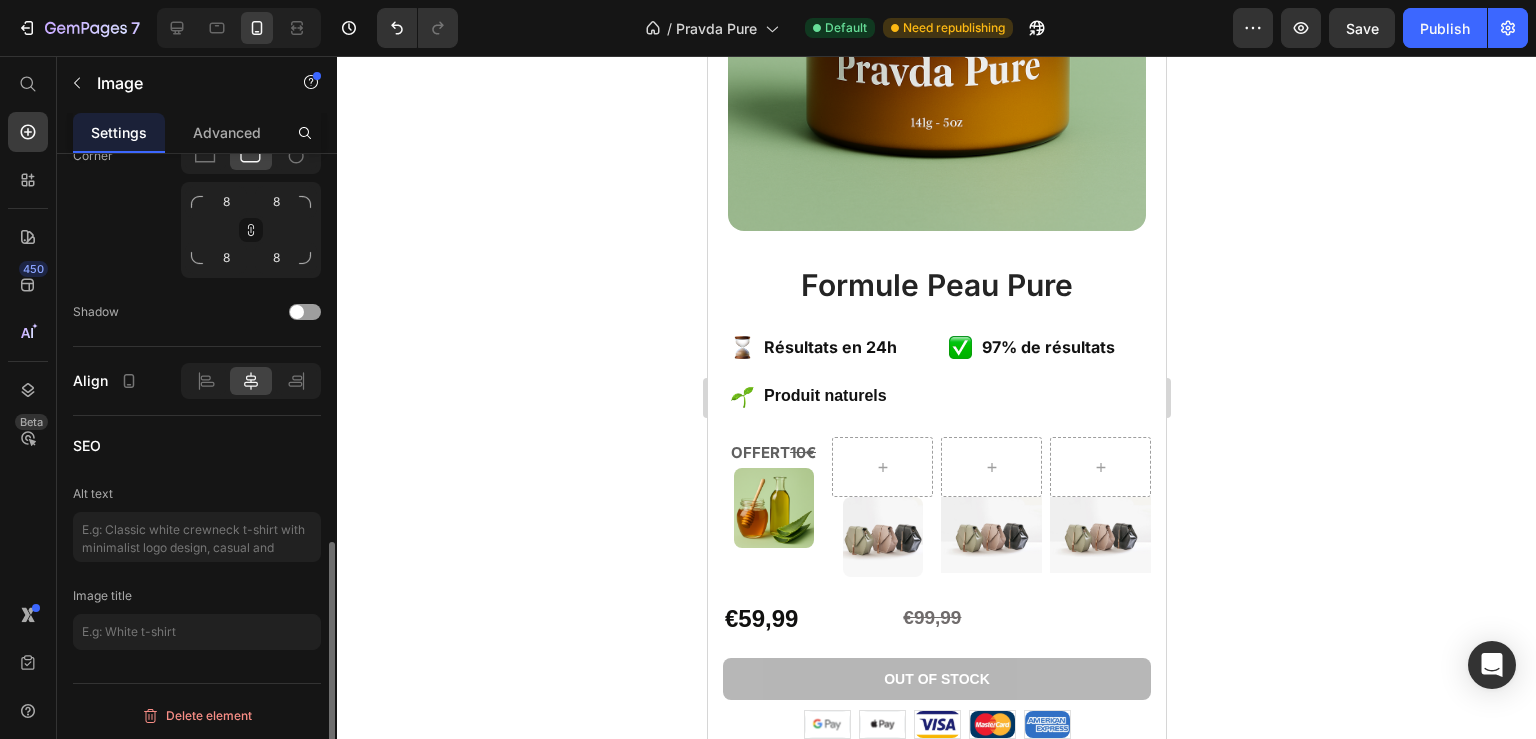 scroll, scrollTop: 648, scrollLeft: 0, axis: vertical 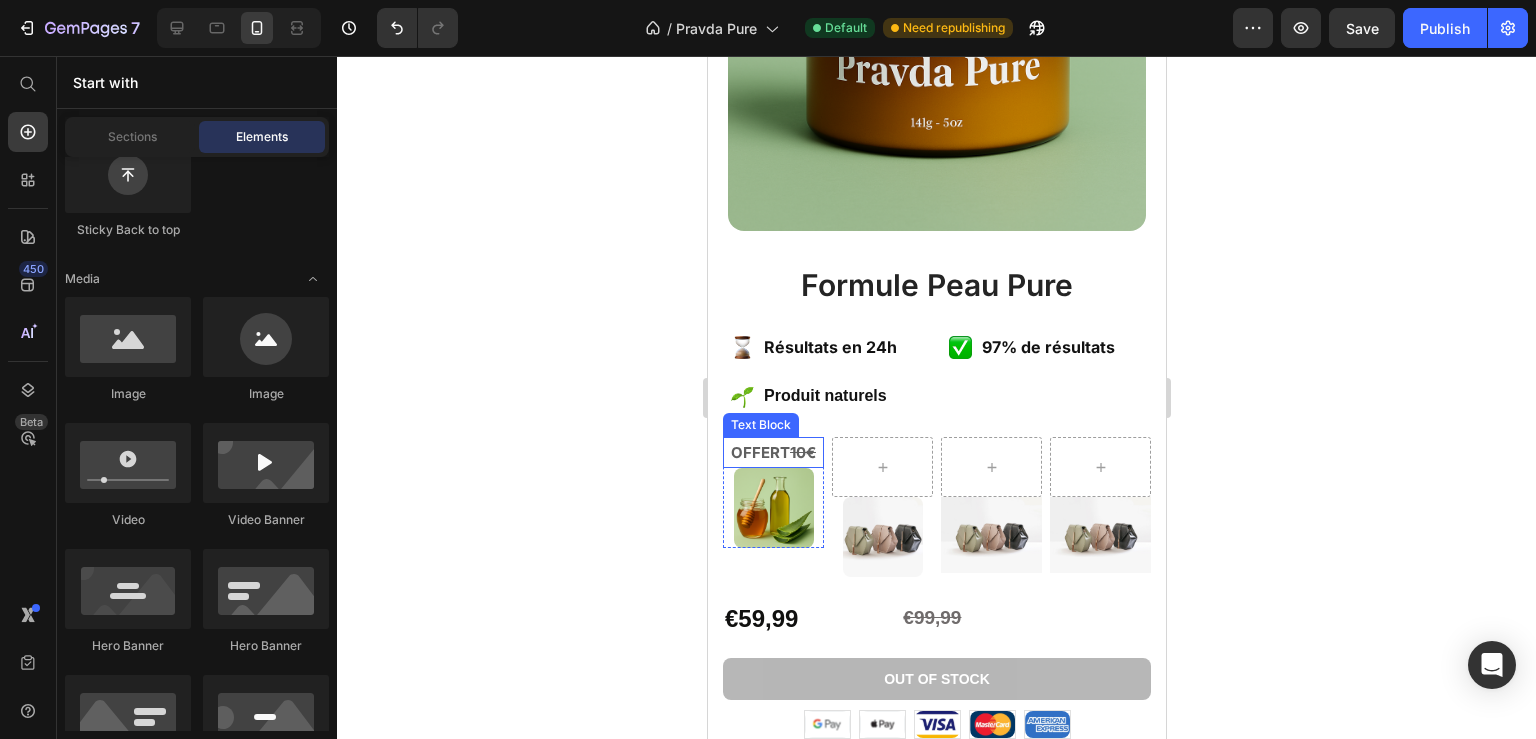 click on "OFFERT  10€" at bounding box center (772, 452) 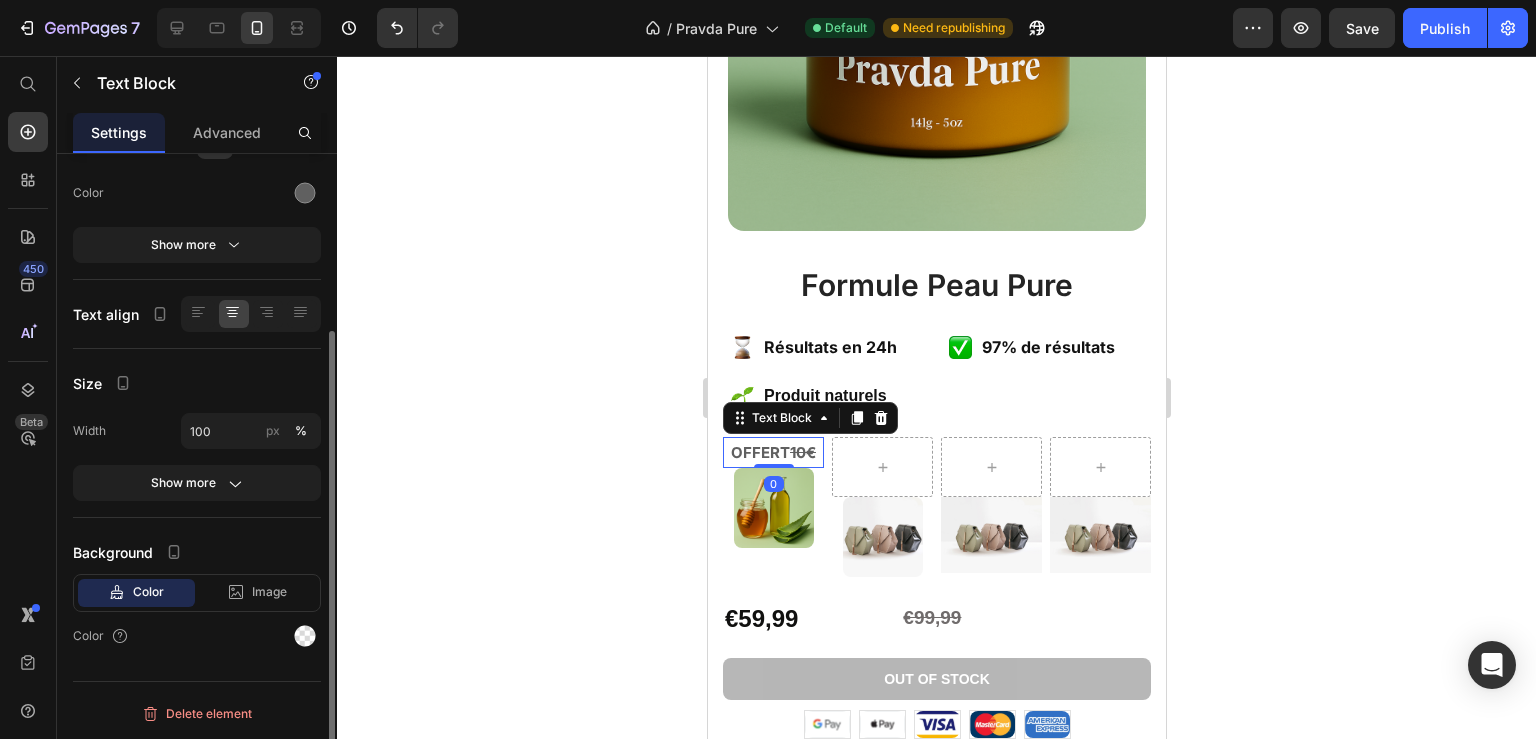 scroll, scrollTop: 0, scrollLeft: 0, axis: both 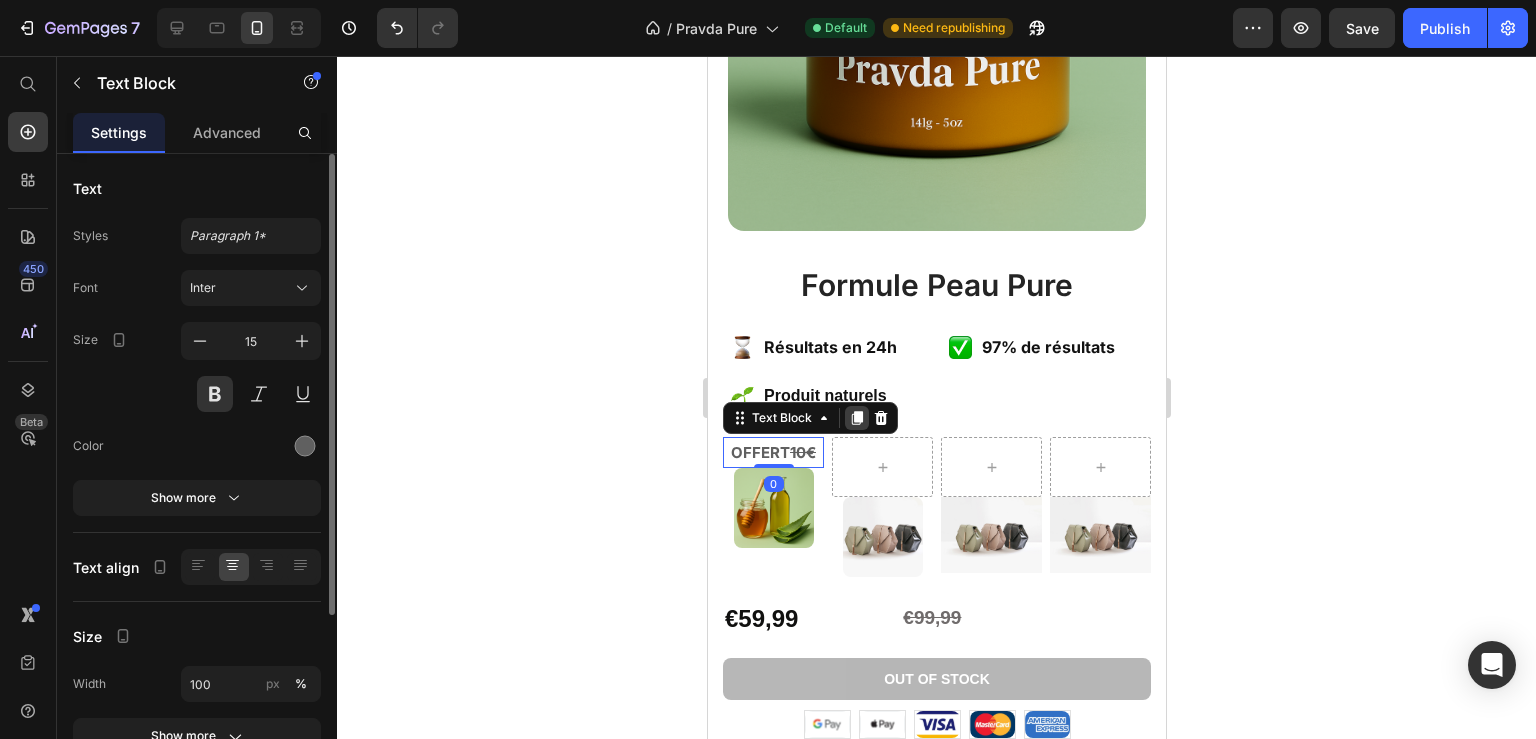 click 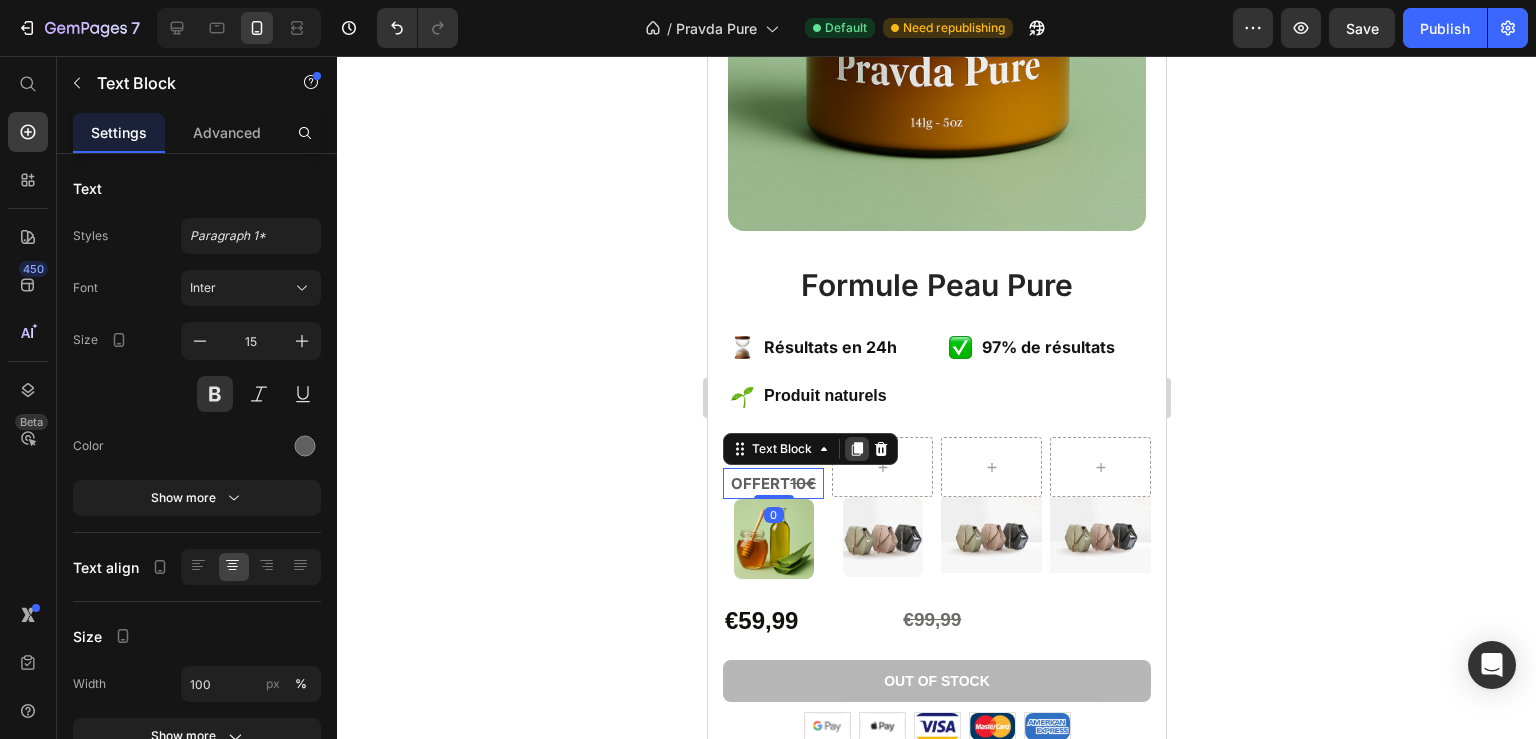 click at bounding box center (856, 449) 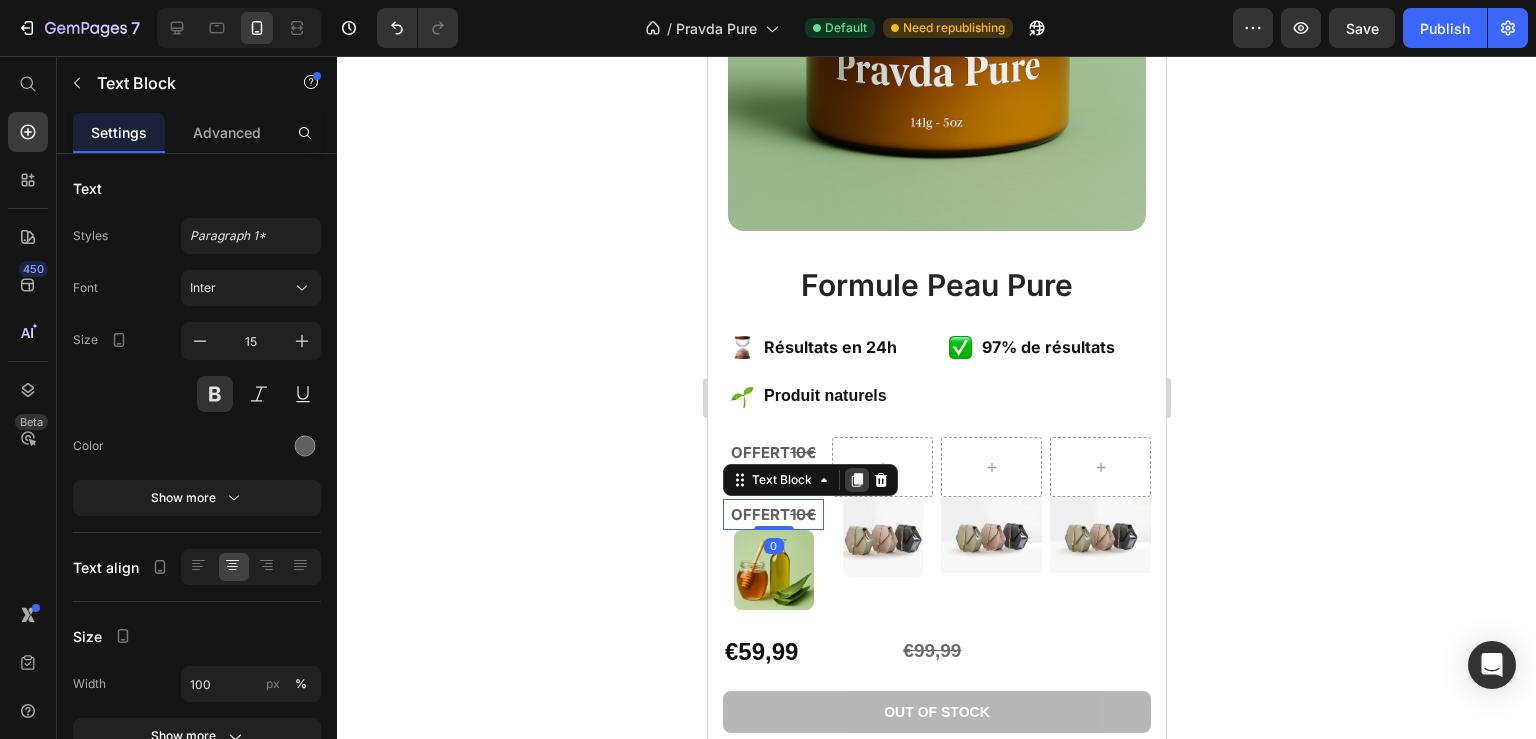click 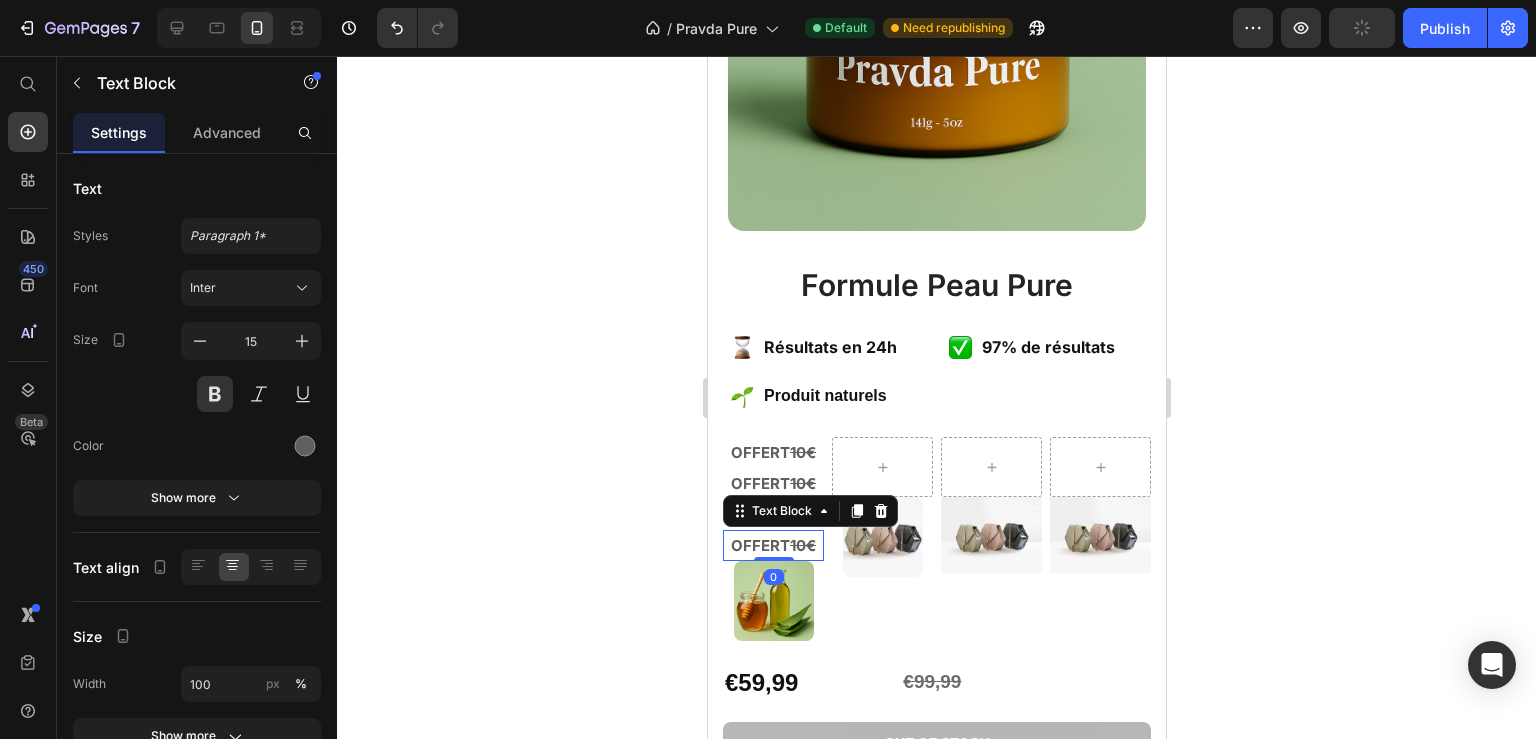 click on "Text Block" at bounding box center [809, 511] 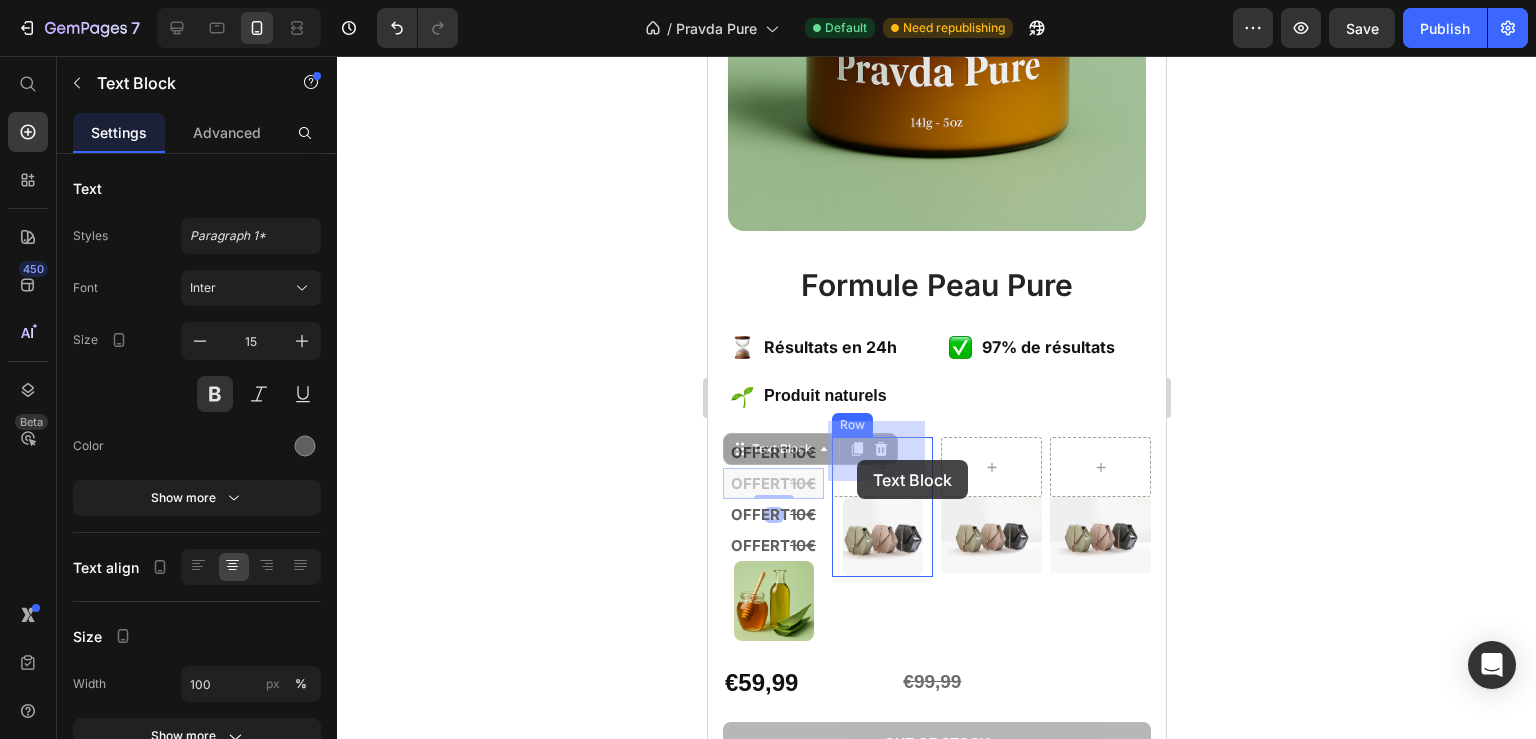 drag, startPoint x: 774, startPoint y: 465, endPoint x: 856, endPoint y: 460, distance: 82.1523 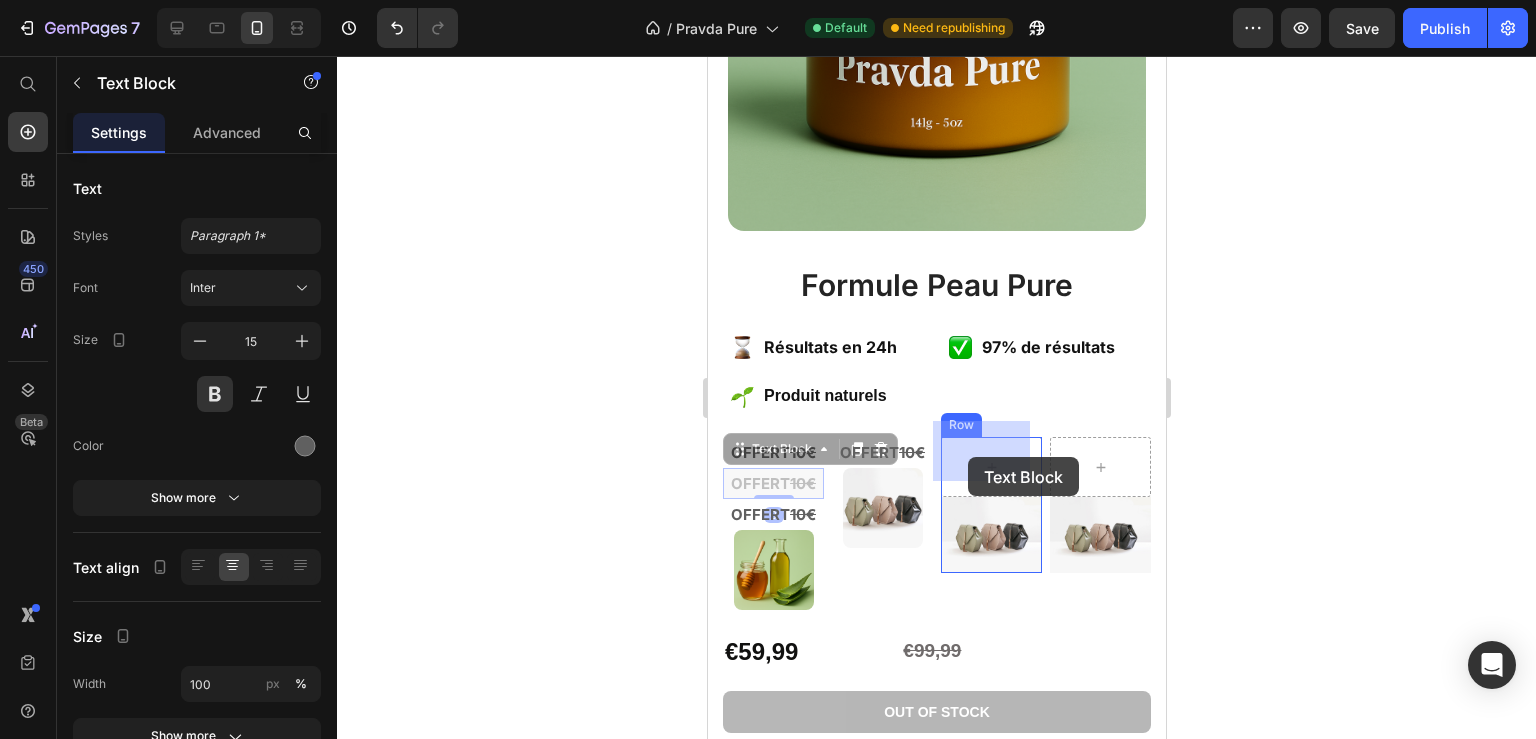 drag, startPoint x: 836, startPoint y: 466, endPoint x: 968, endPoint y: 457, distance: 132.30646 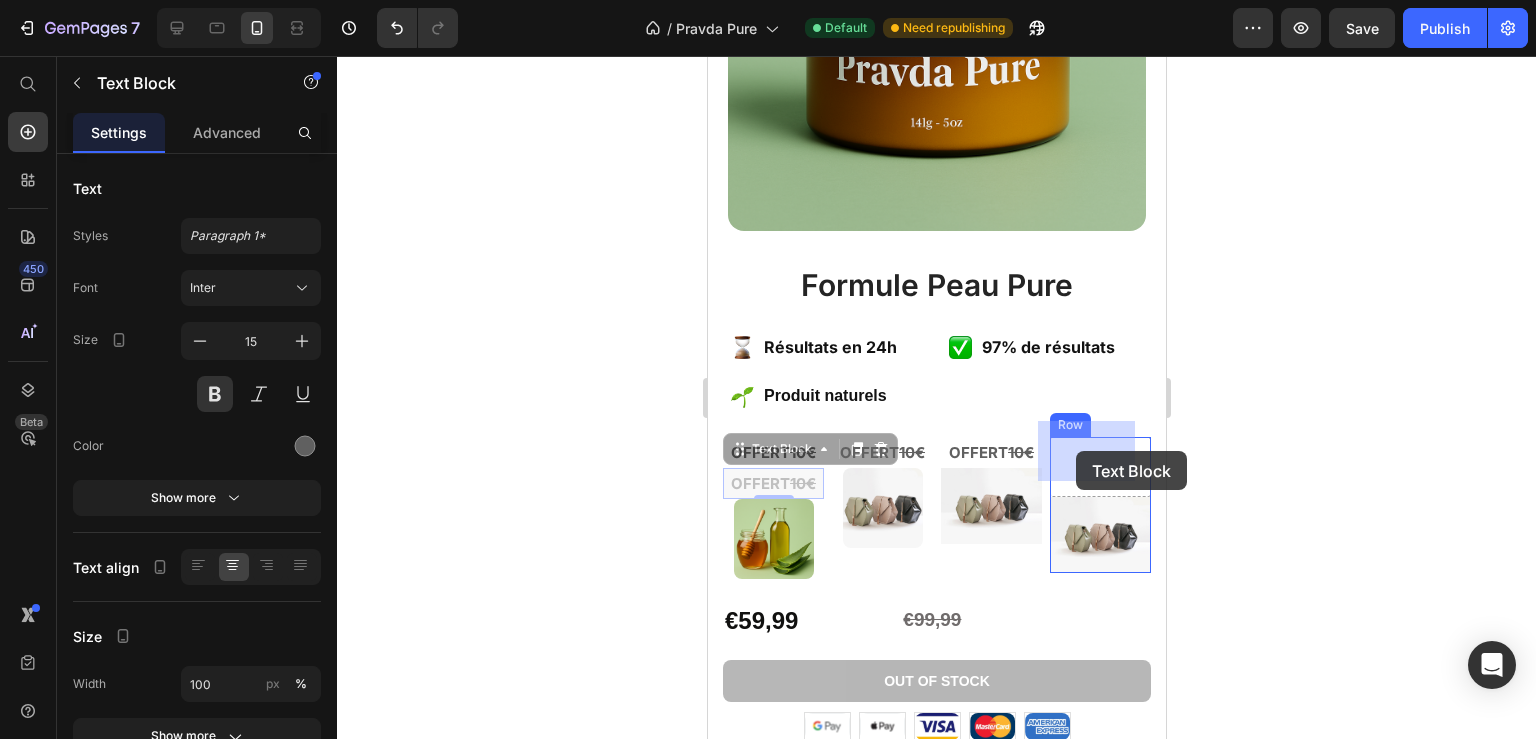 drag, startPoint x: 835, startPoint y: 462, endPoint x: 1076, endPoint y: 451, distance: 241.2509 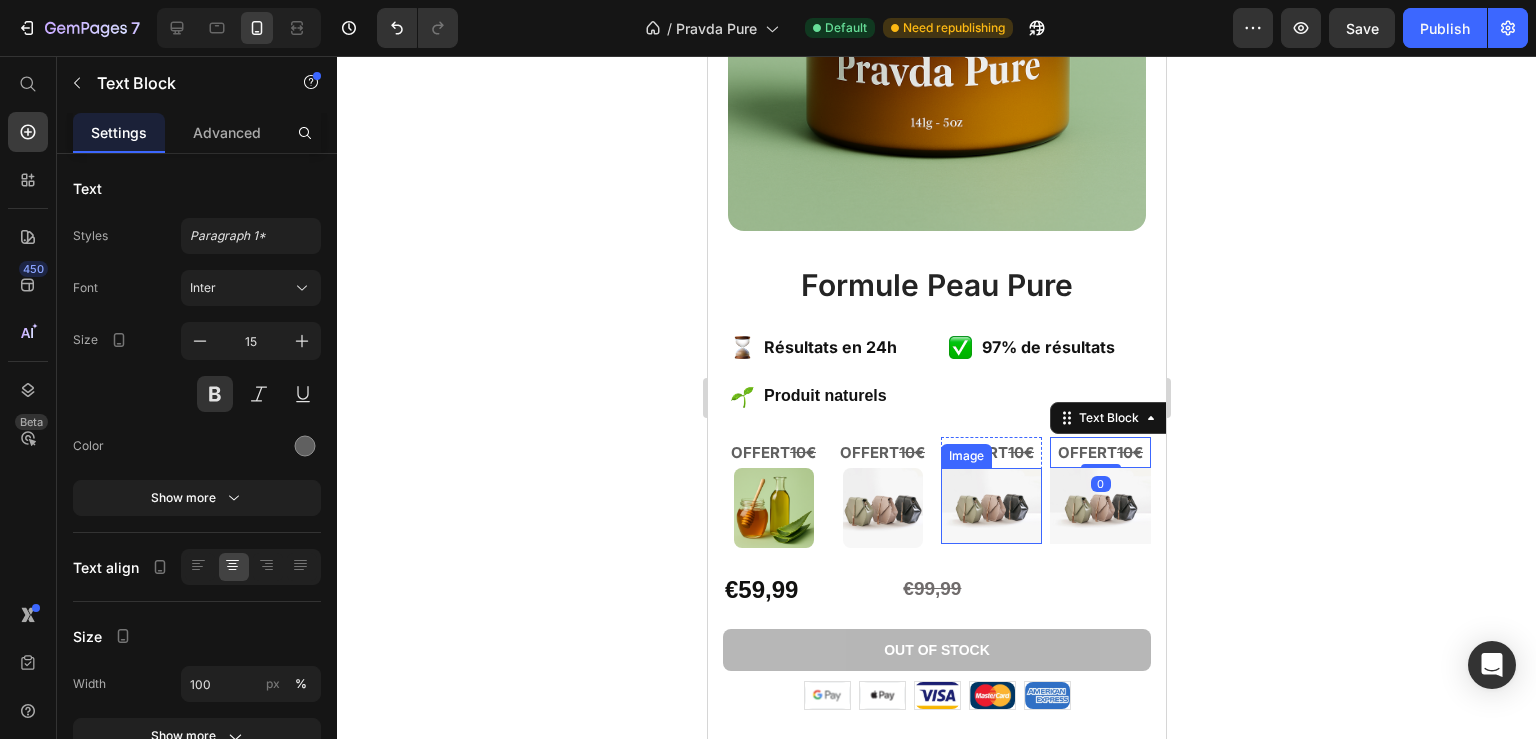 click at bounding box center (990, 506) 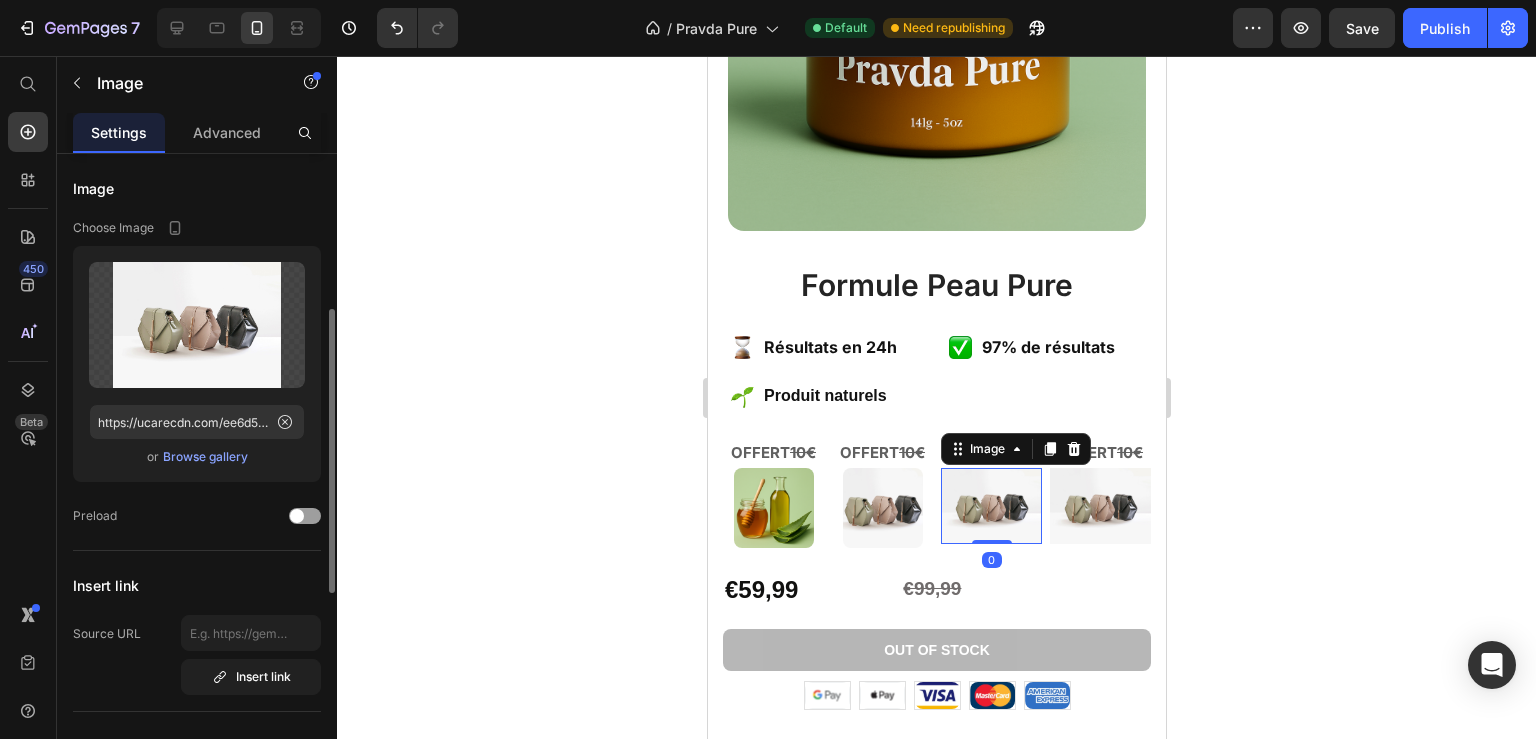 scroll, scrollTop: 540, scrollLeft: 0, axis: vertical 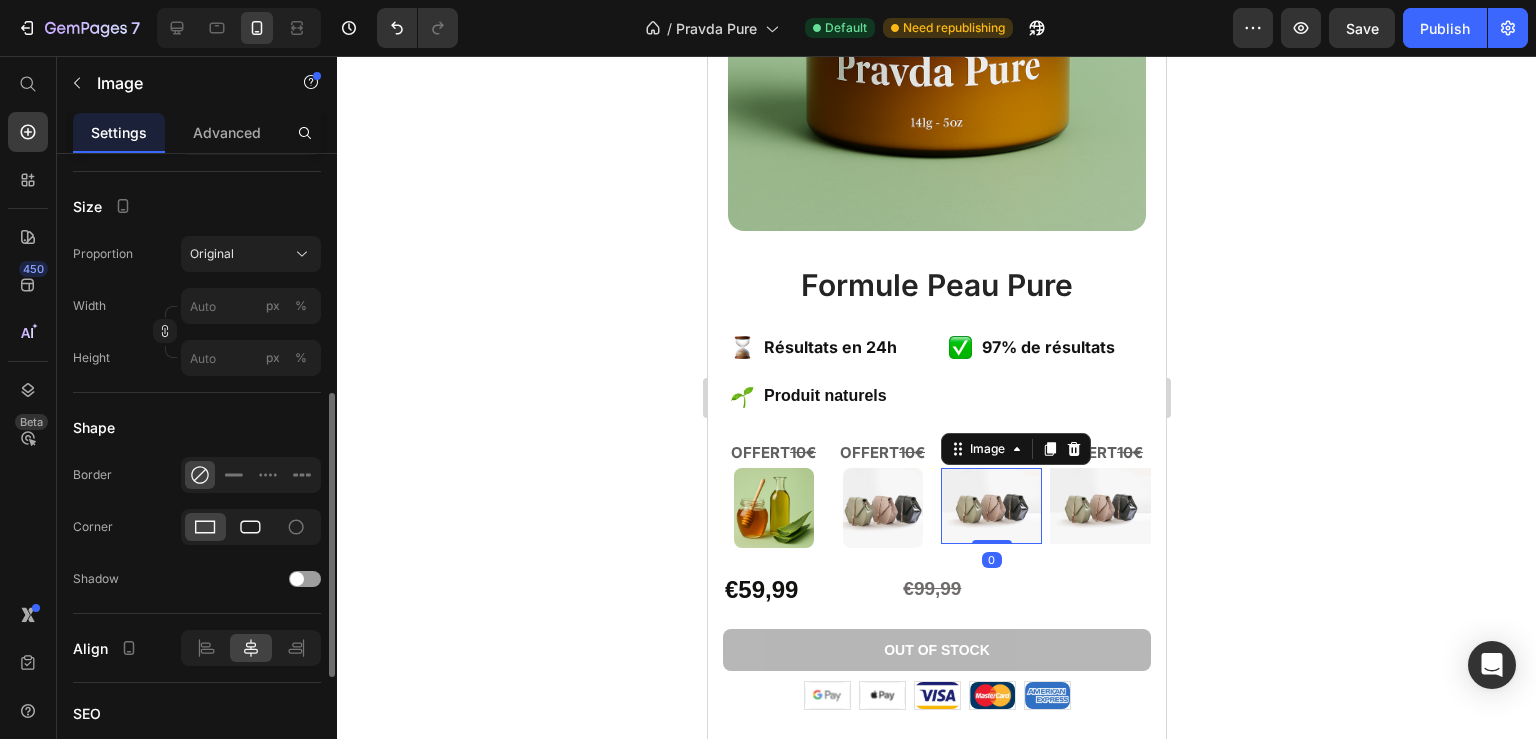 click 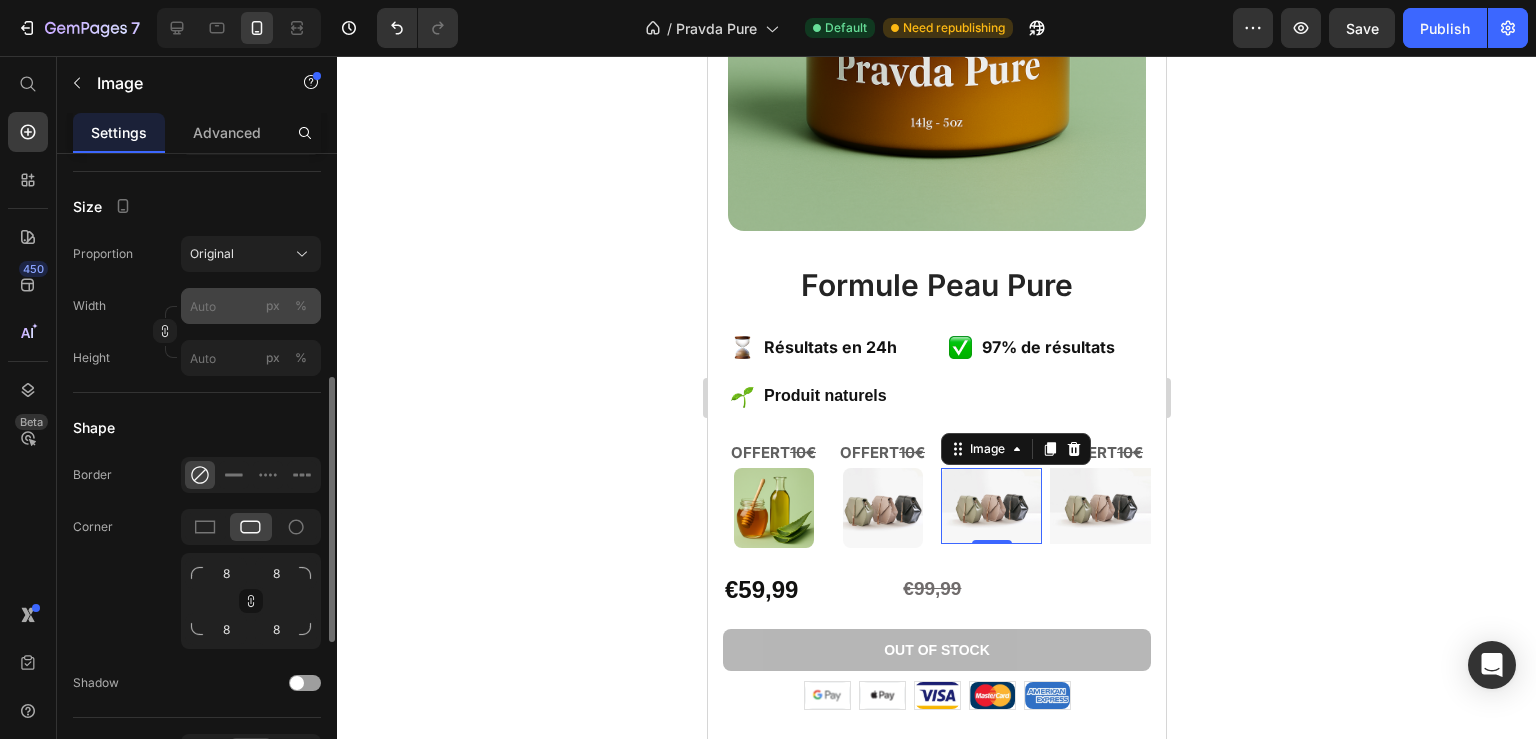 click on "px" at bounding box center (273, 306) 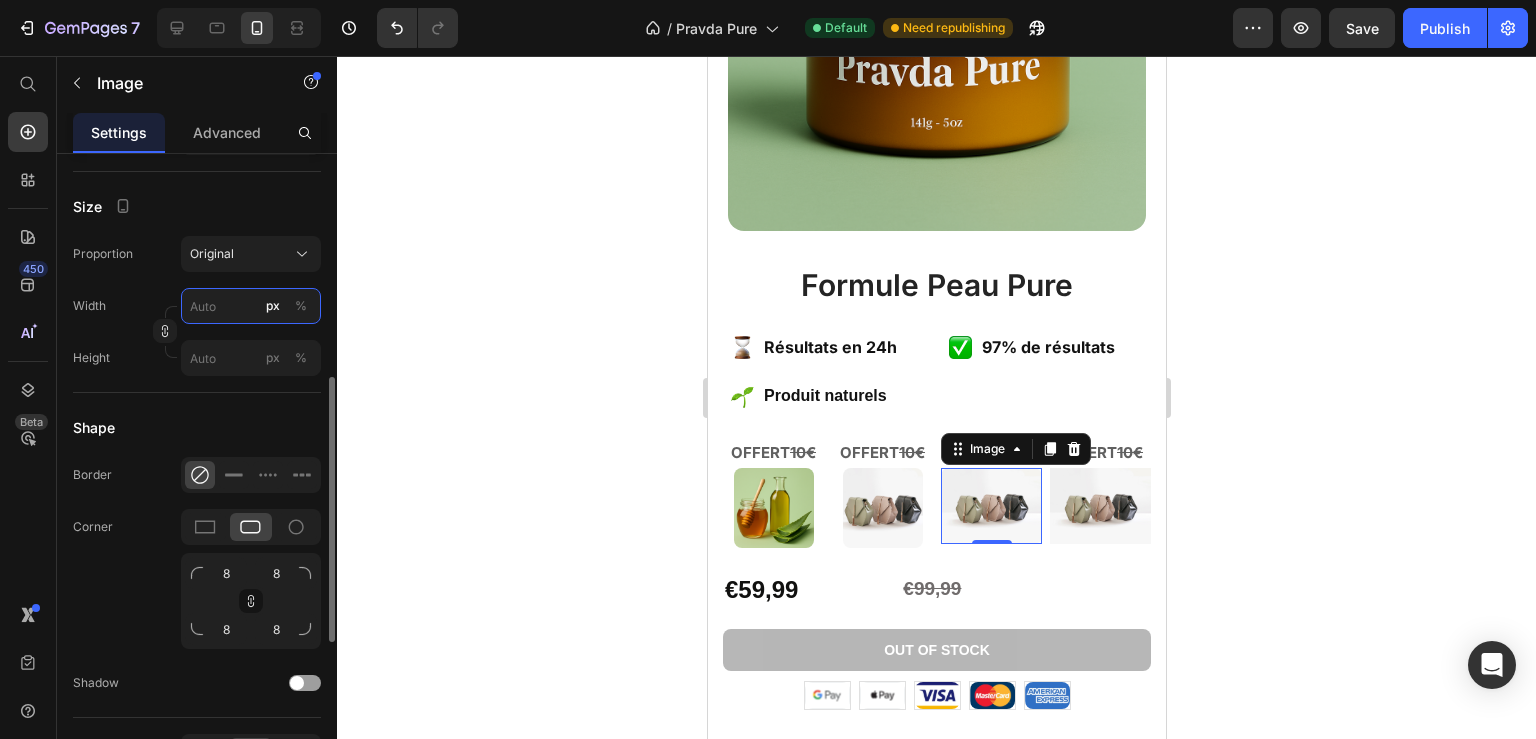 click on "px %" at bounding box center [251, 306] 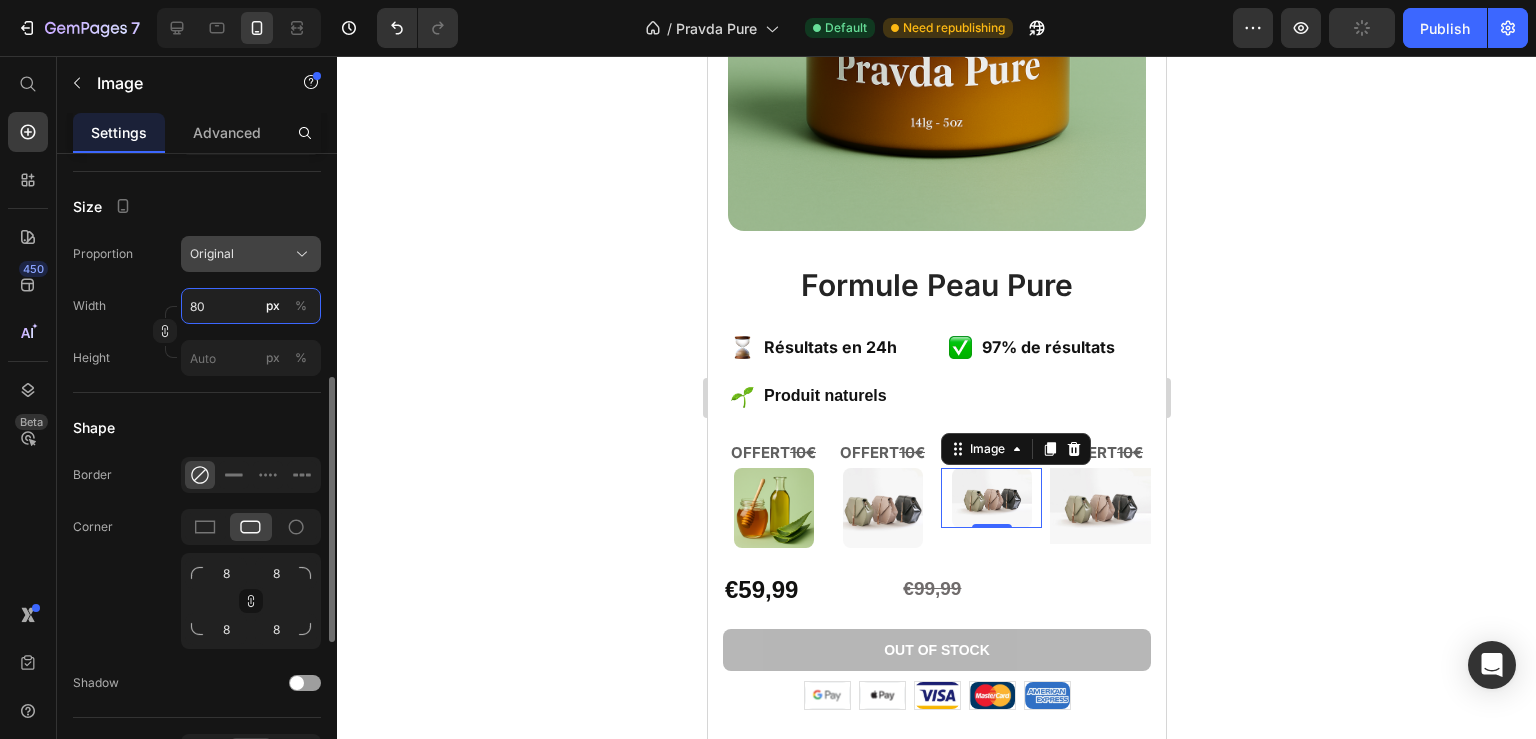 type on "80" 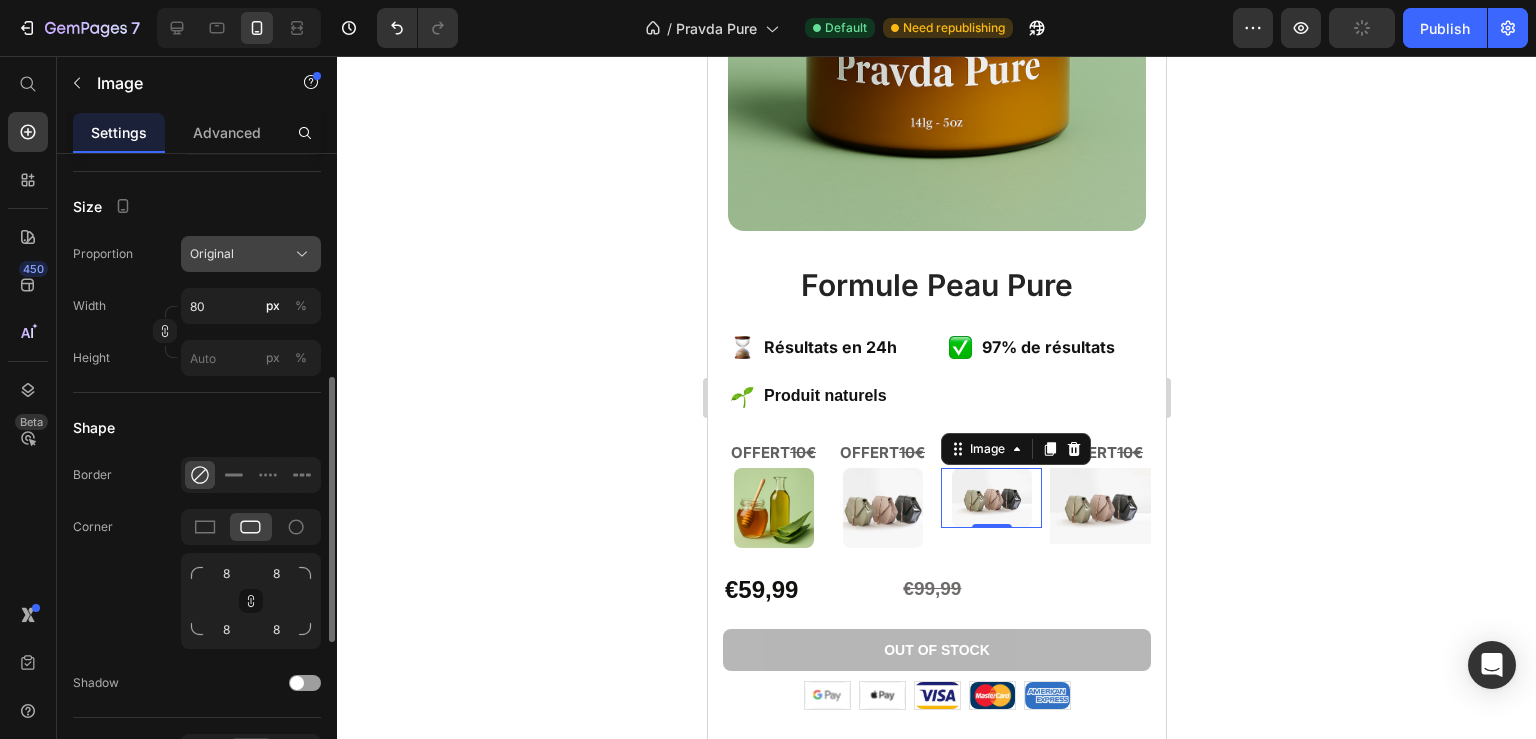 click on "Original" 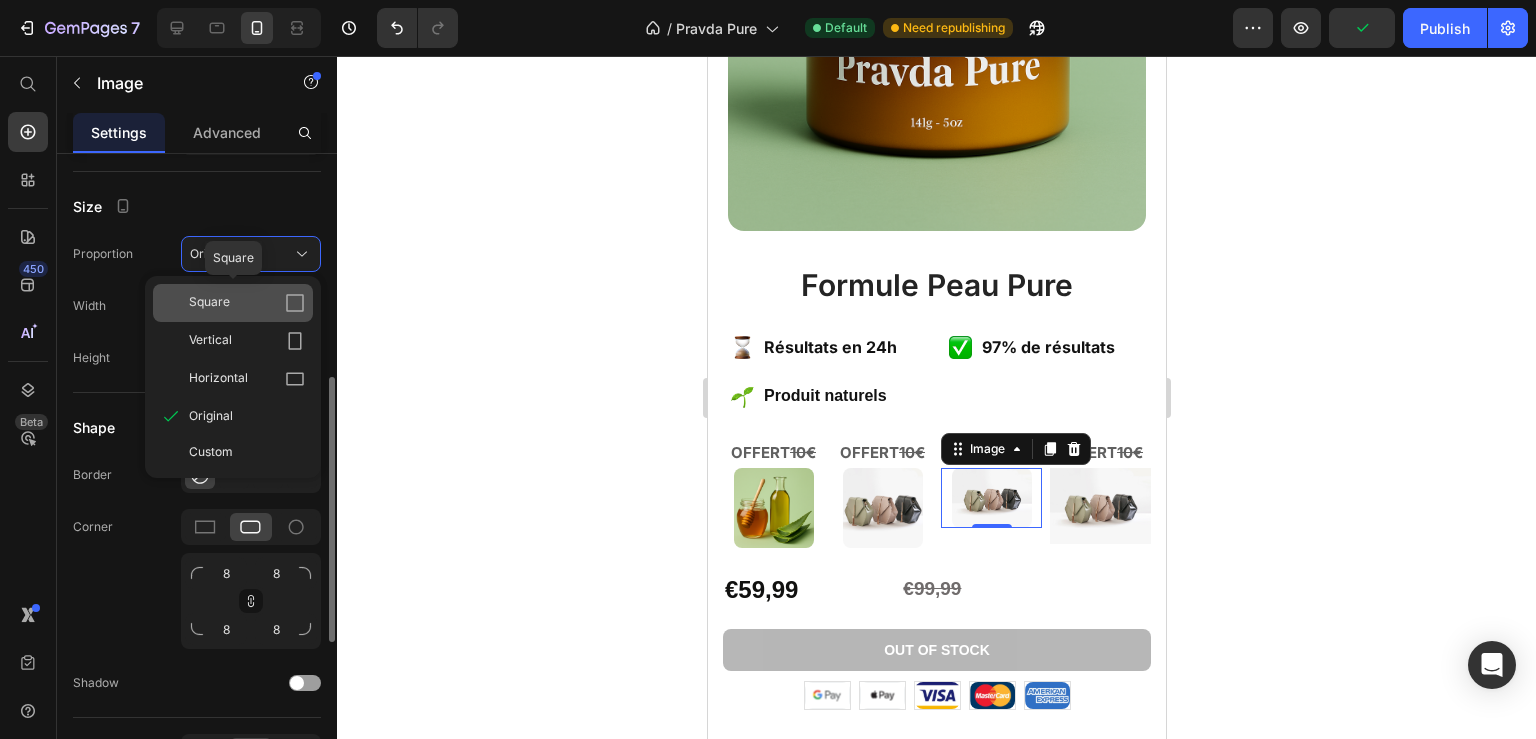 click on "Square" at bounding box center (247, 303) 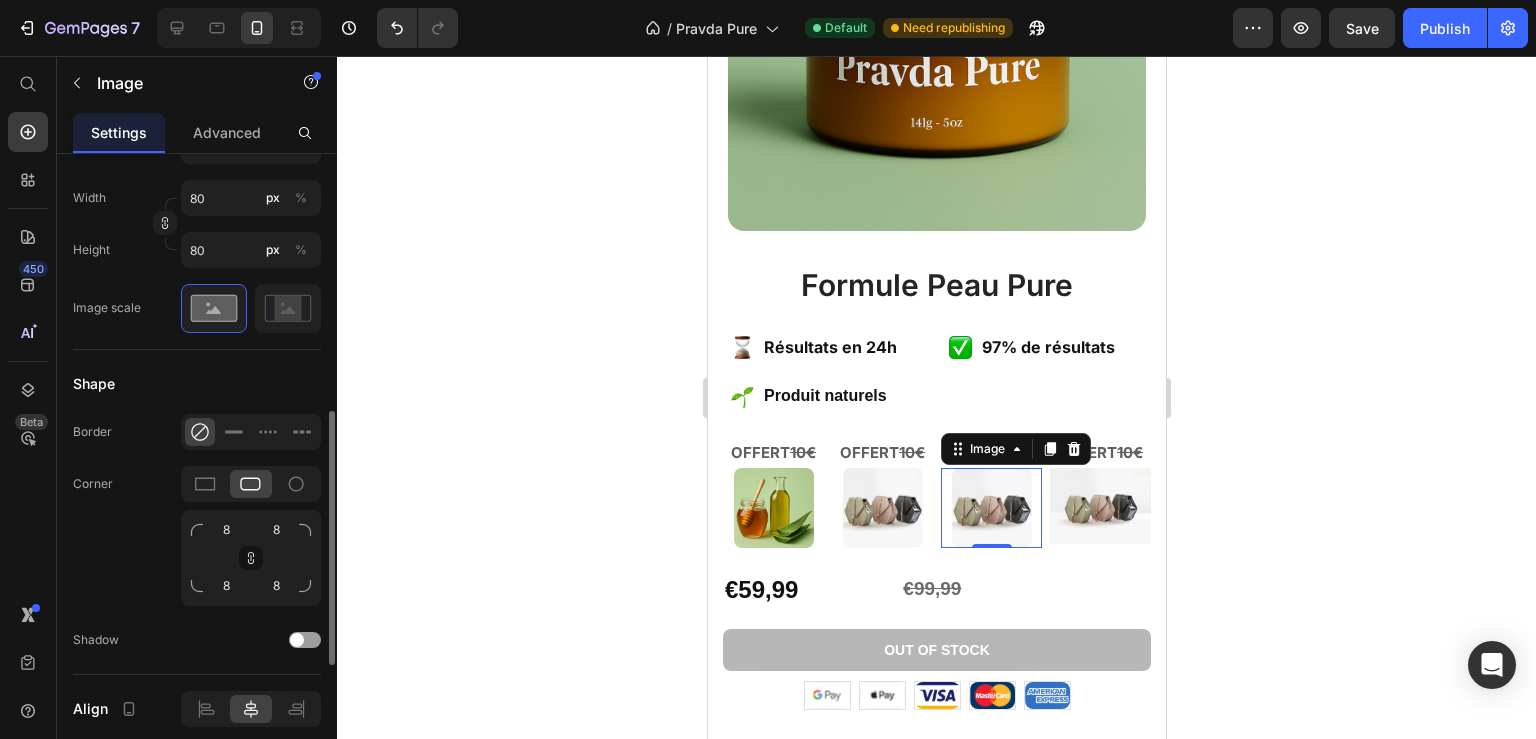 scroll, scrollTop: 972, scrollLeft: 0, axis: vertical 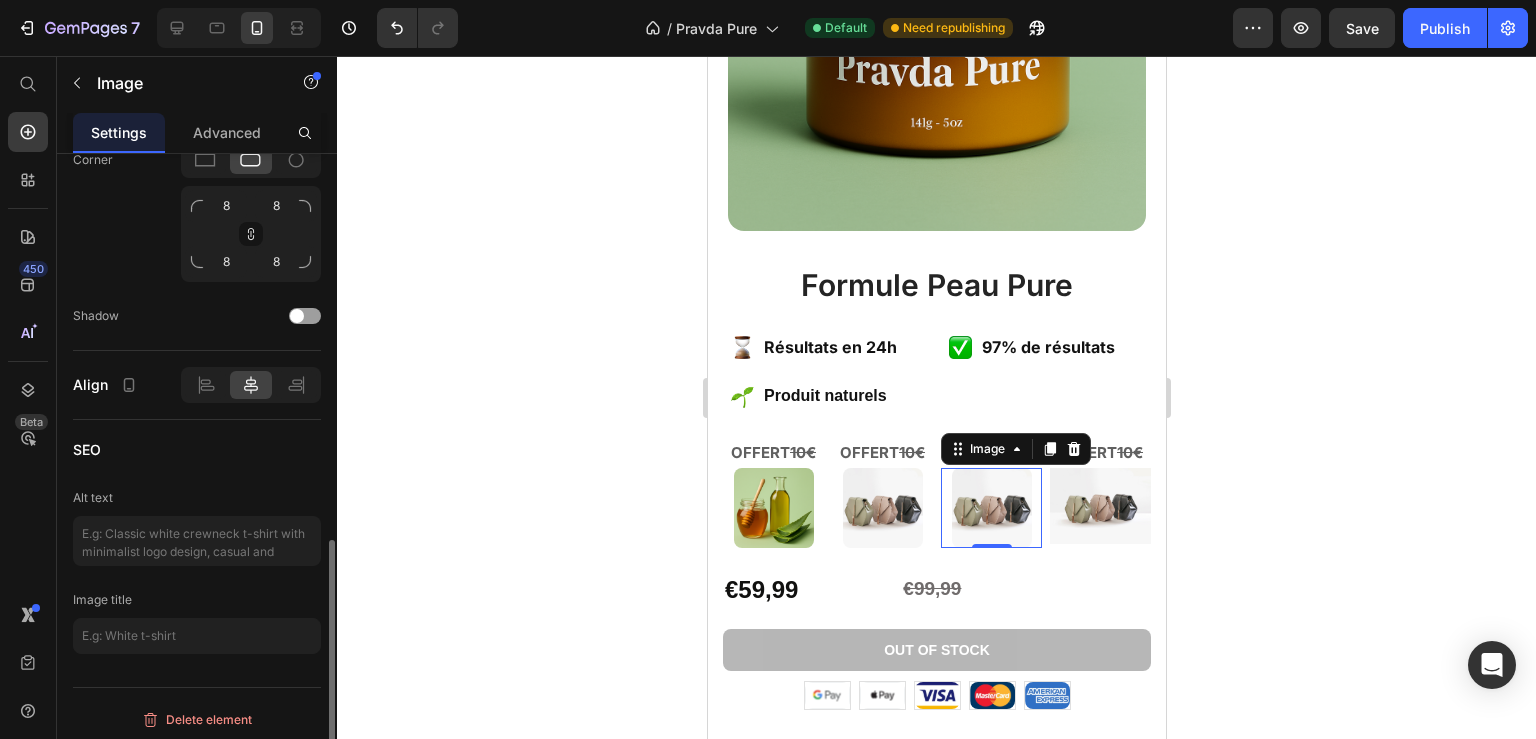 click at bounding box center (1099, 506) 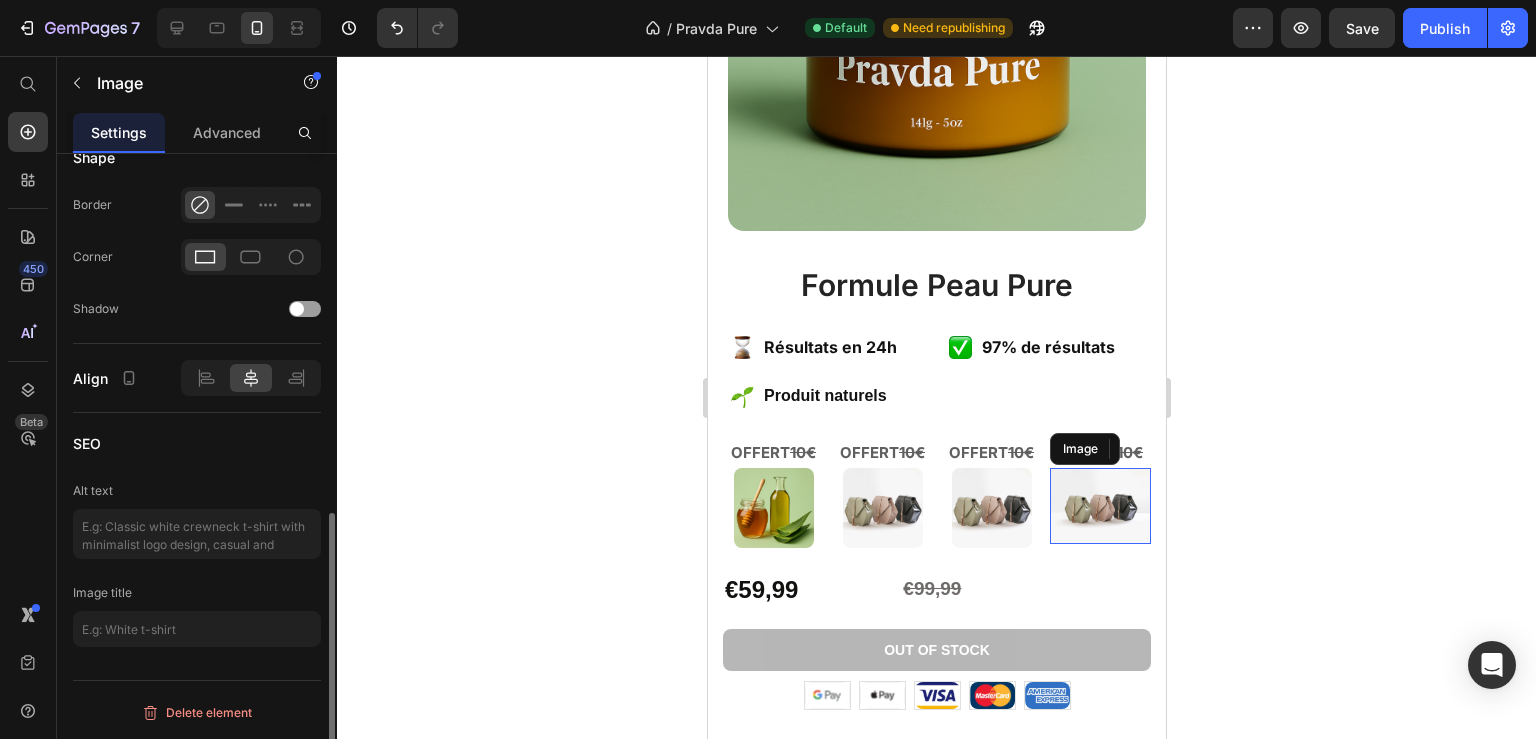 scroll, scrollTop: 810, scrollLeft: 0, axis: vertical 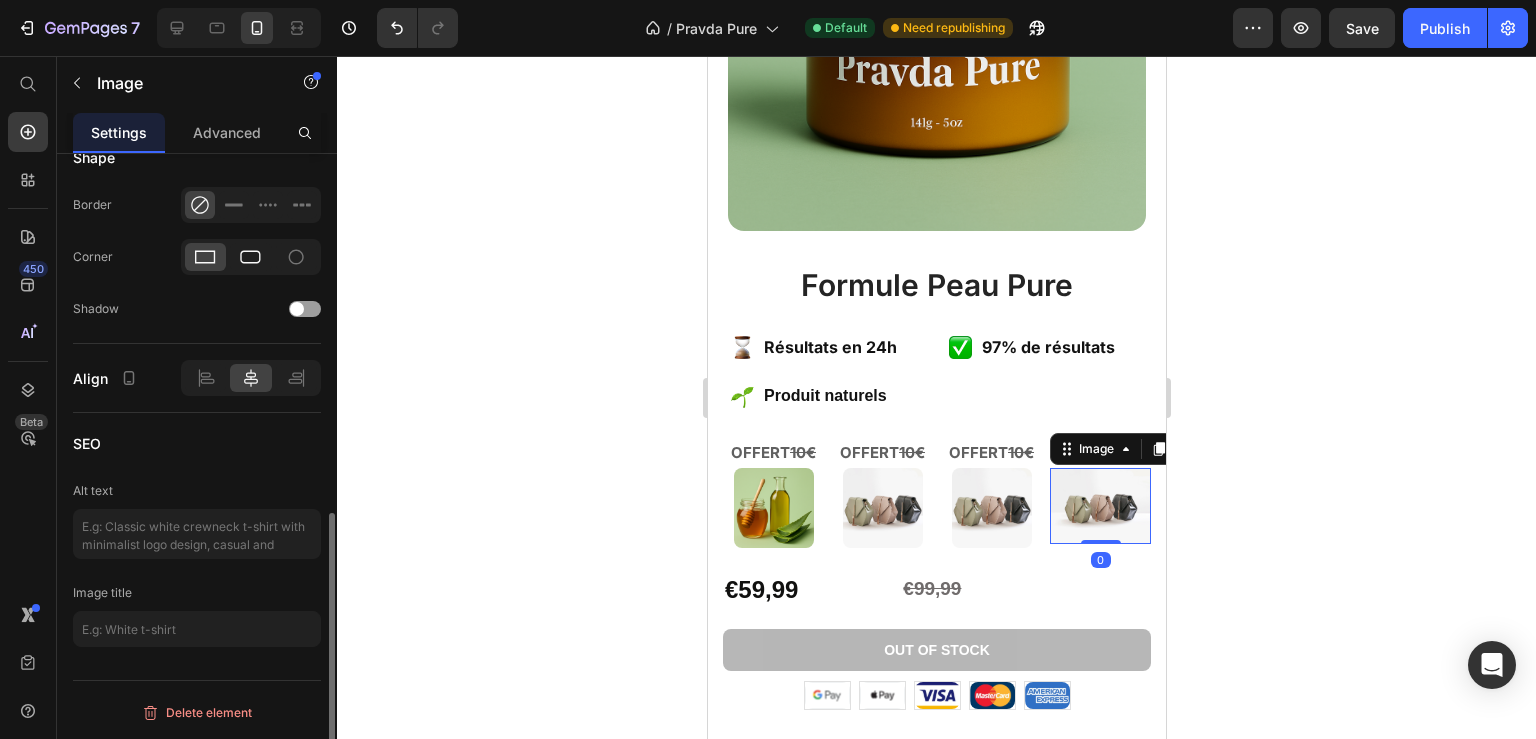 click 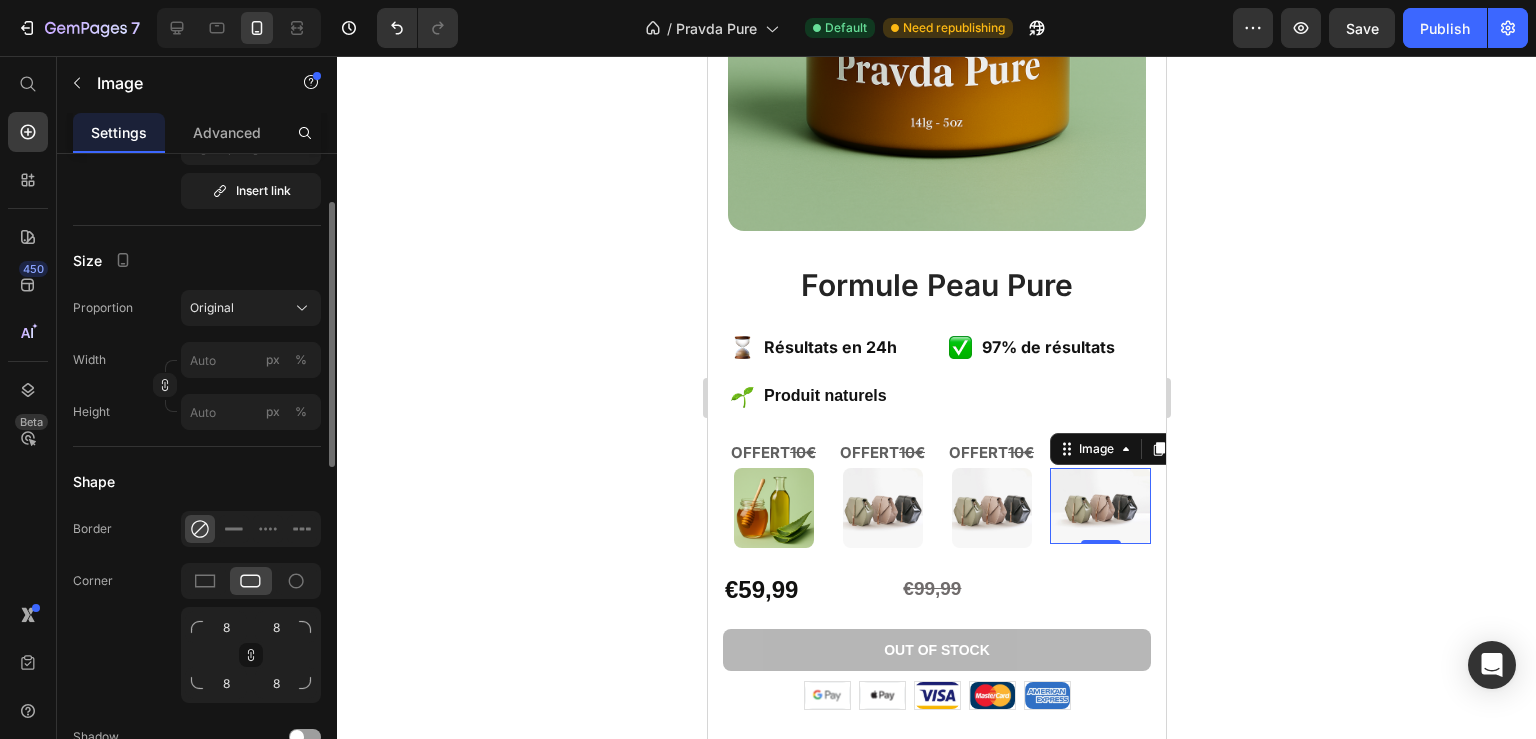 scroll, scrollTop: 378, scrollLeft: 0, axis: vertical 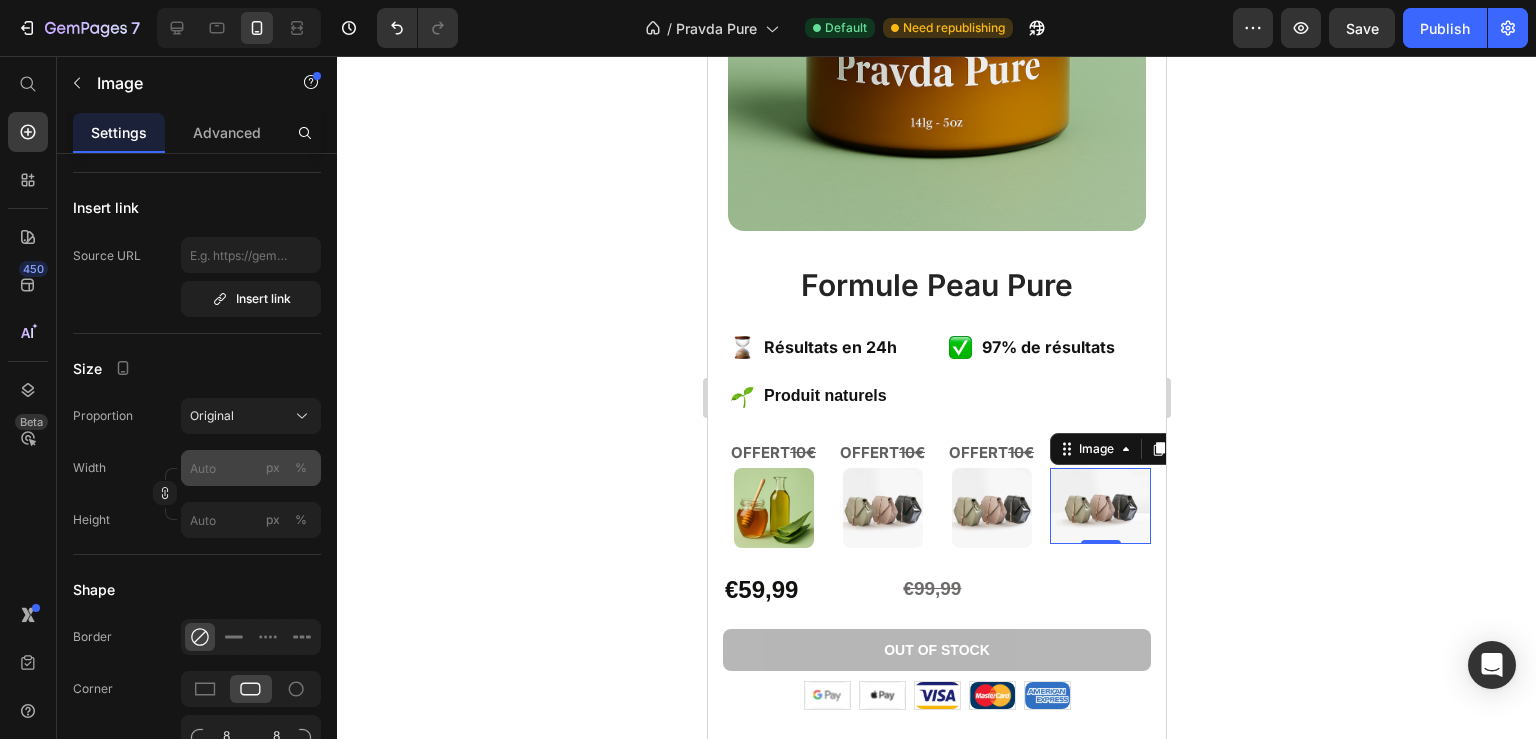 click on "px" at bounding box center [273, 468] 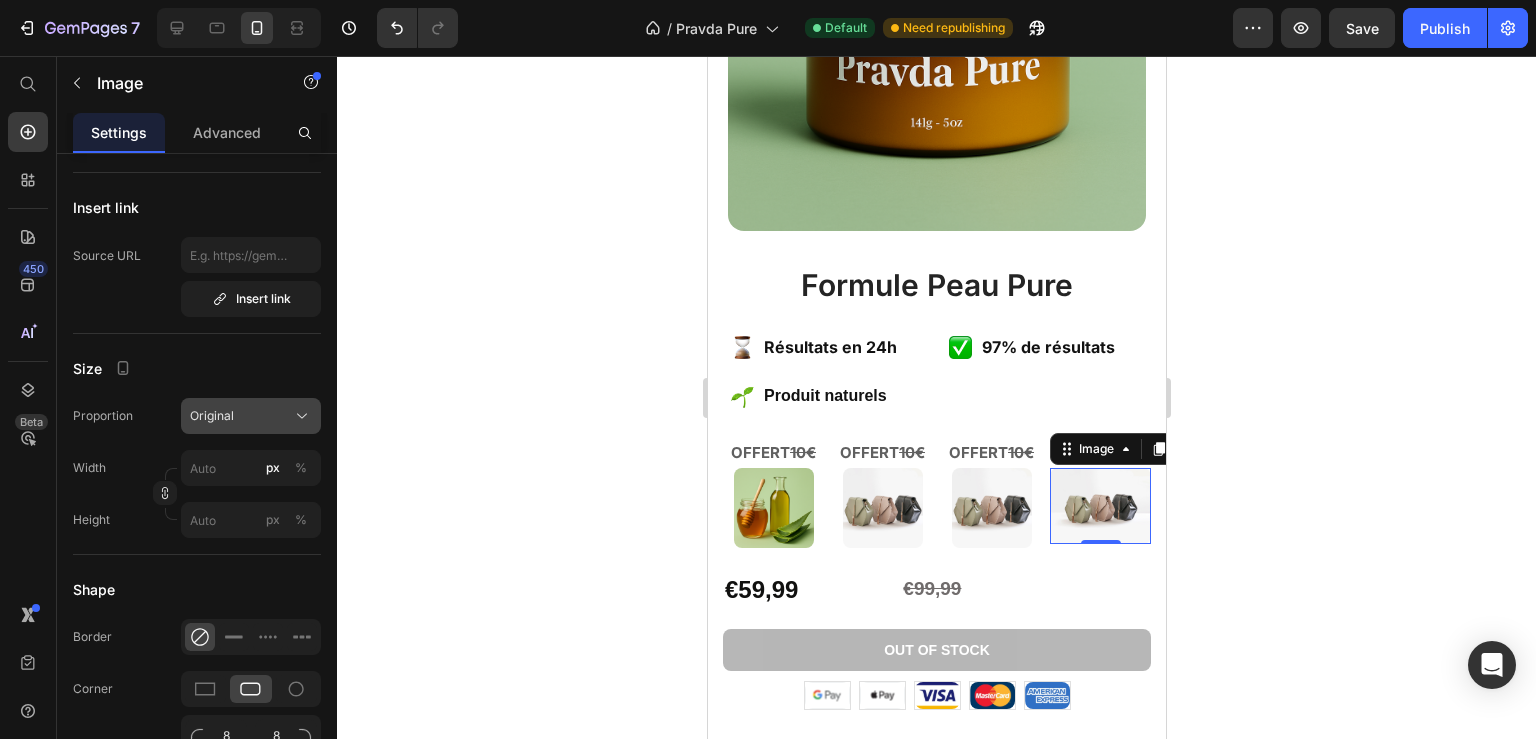 click on "Original" 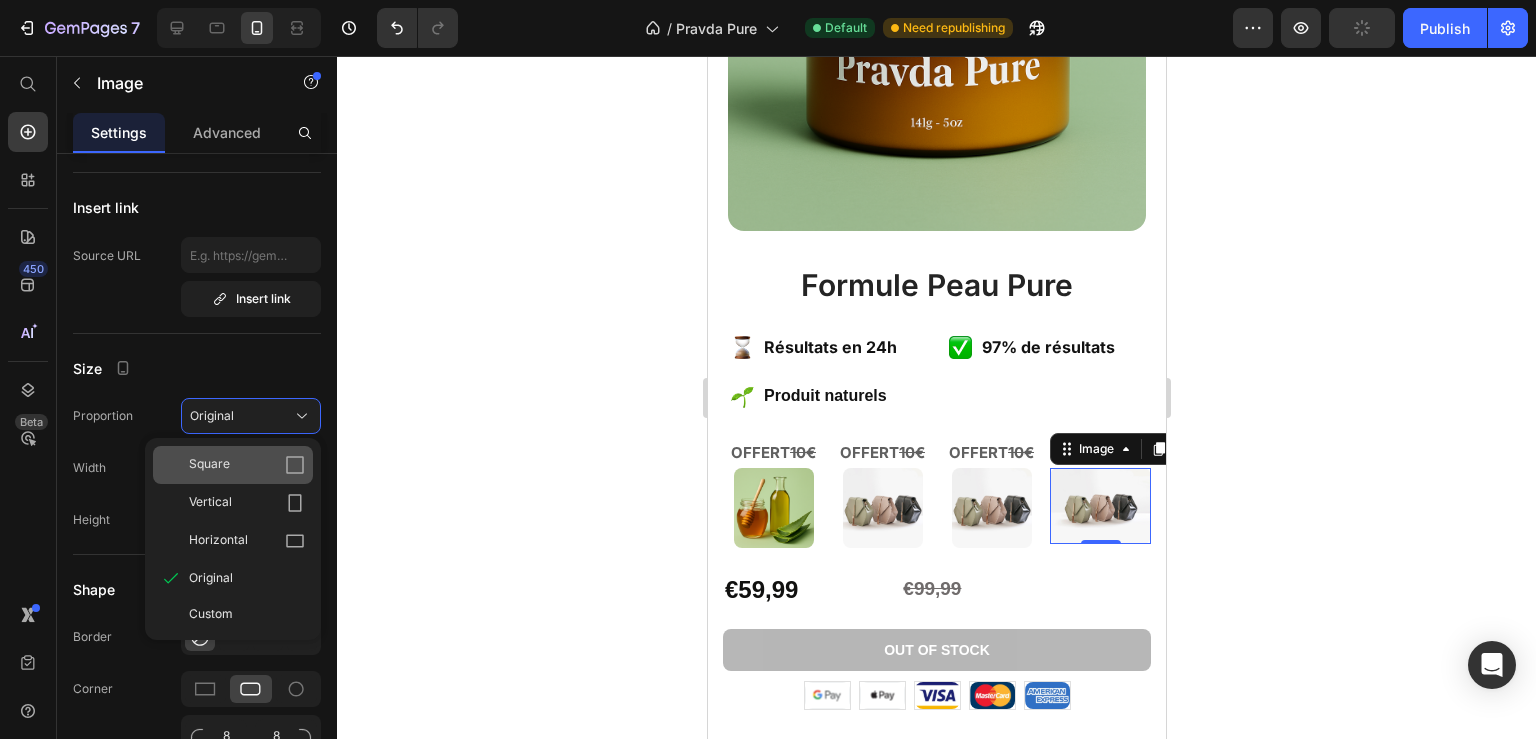 click on "Square" at bounding box center (247, 465) 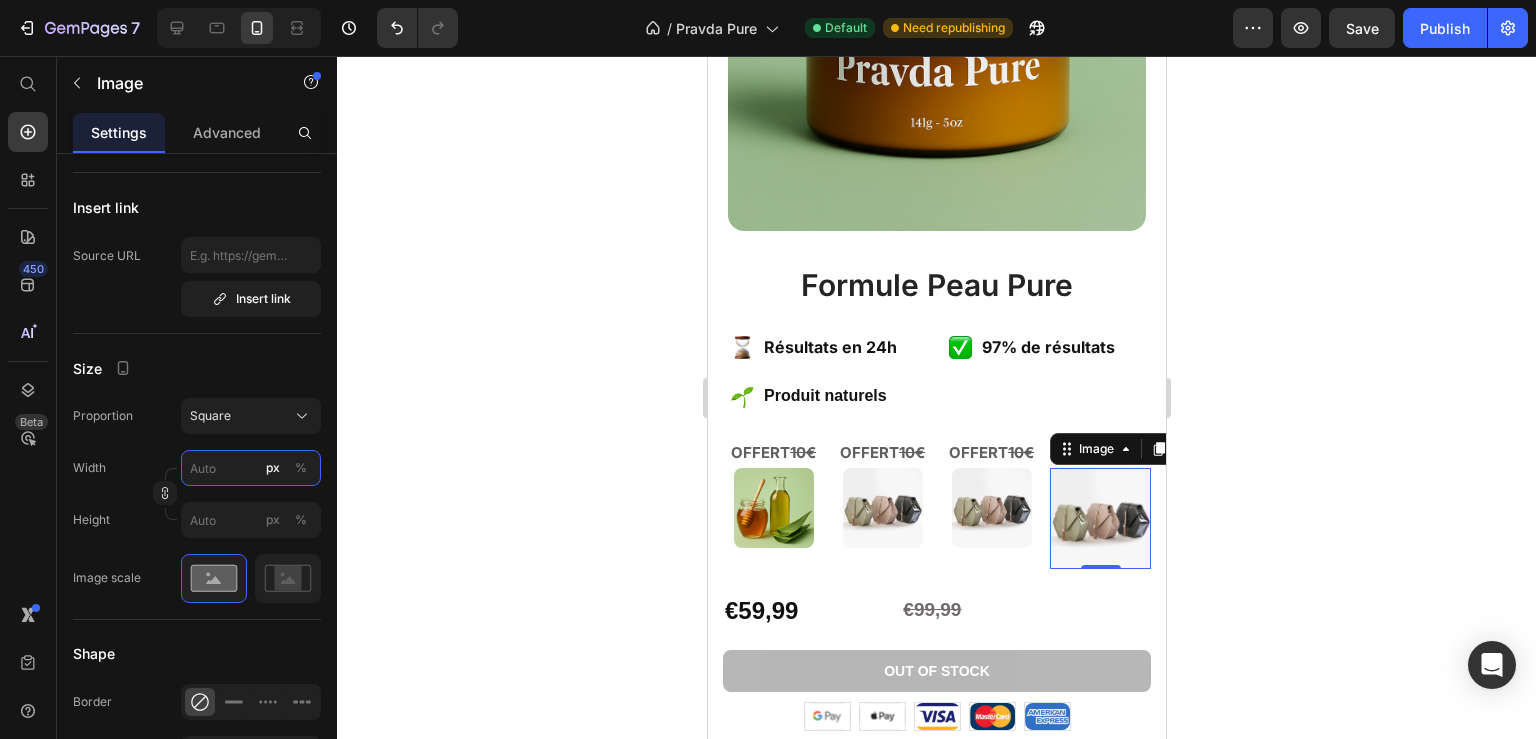 click on "px %" at bounding box center (251, 468) 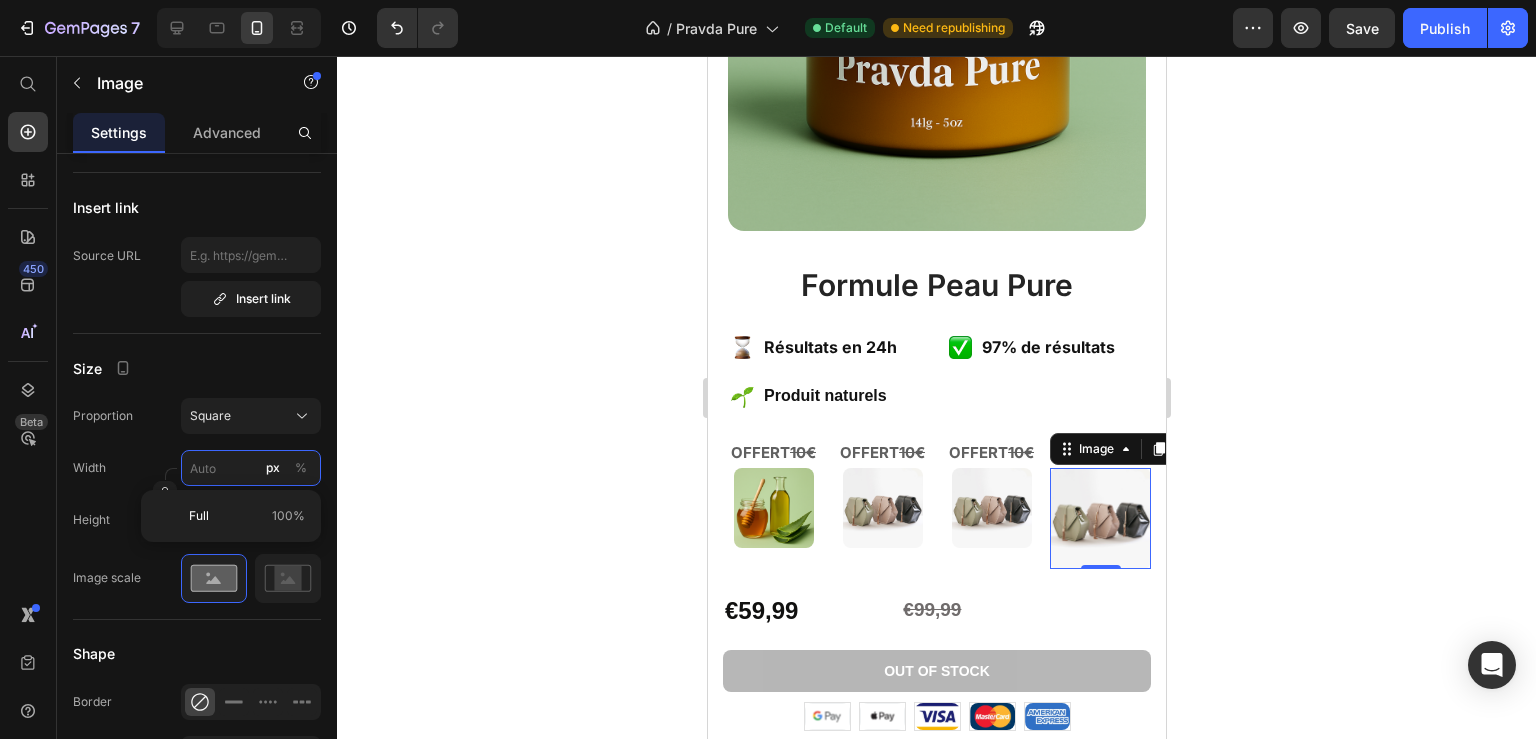 type on "8" 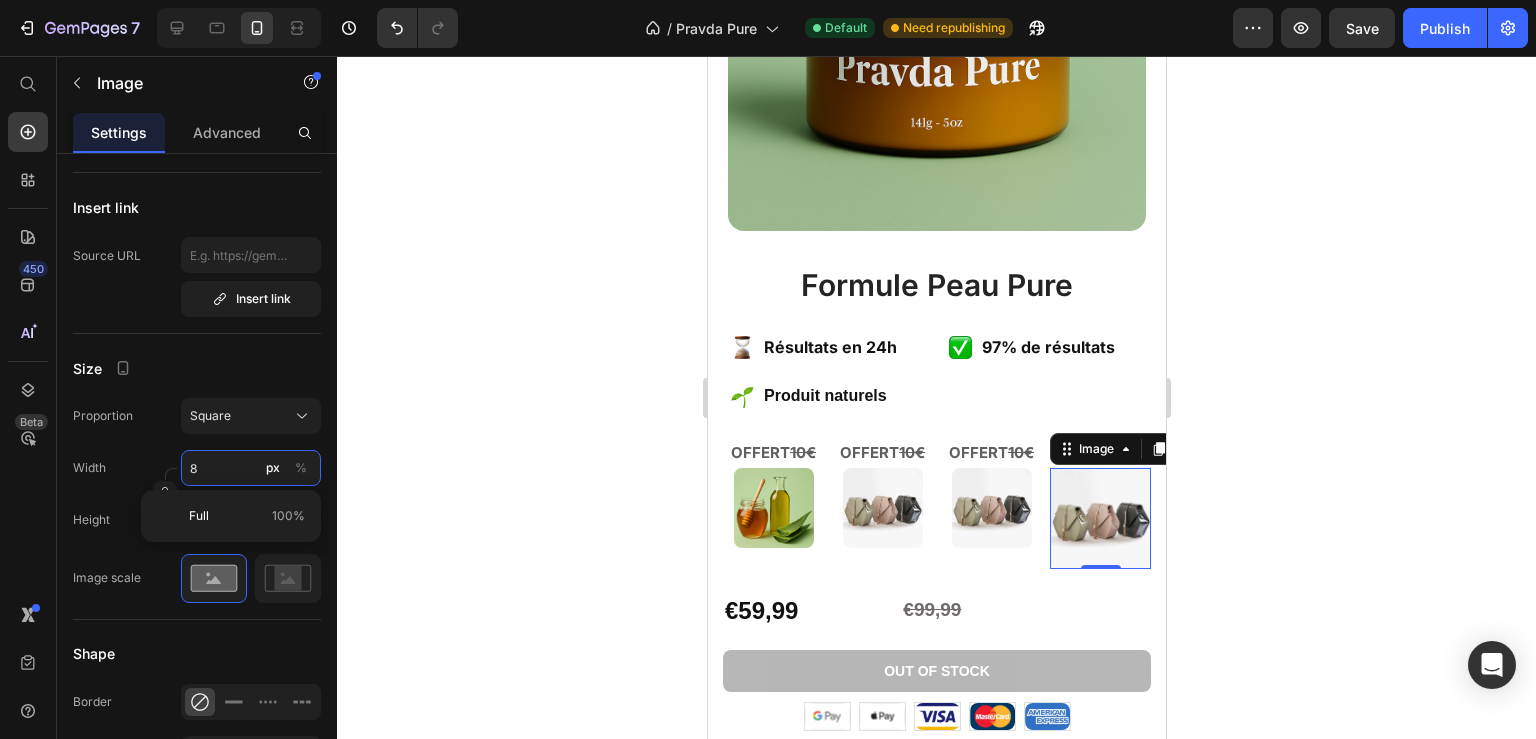 type on "80" 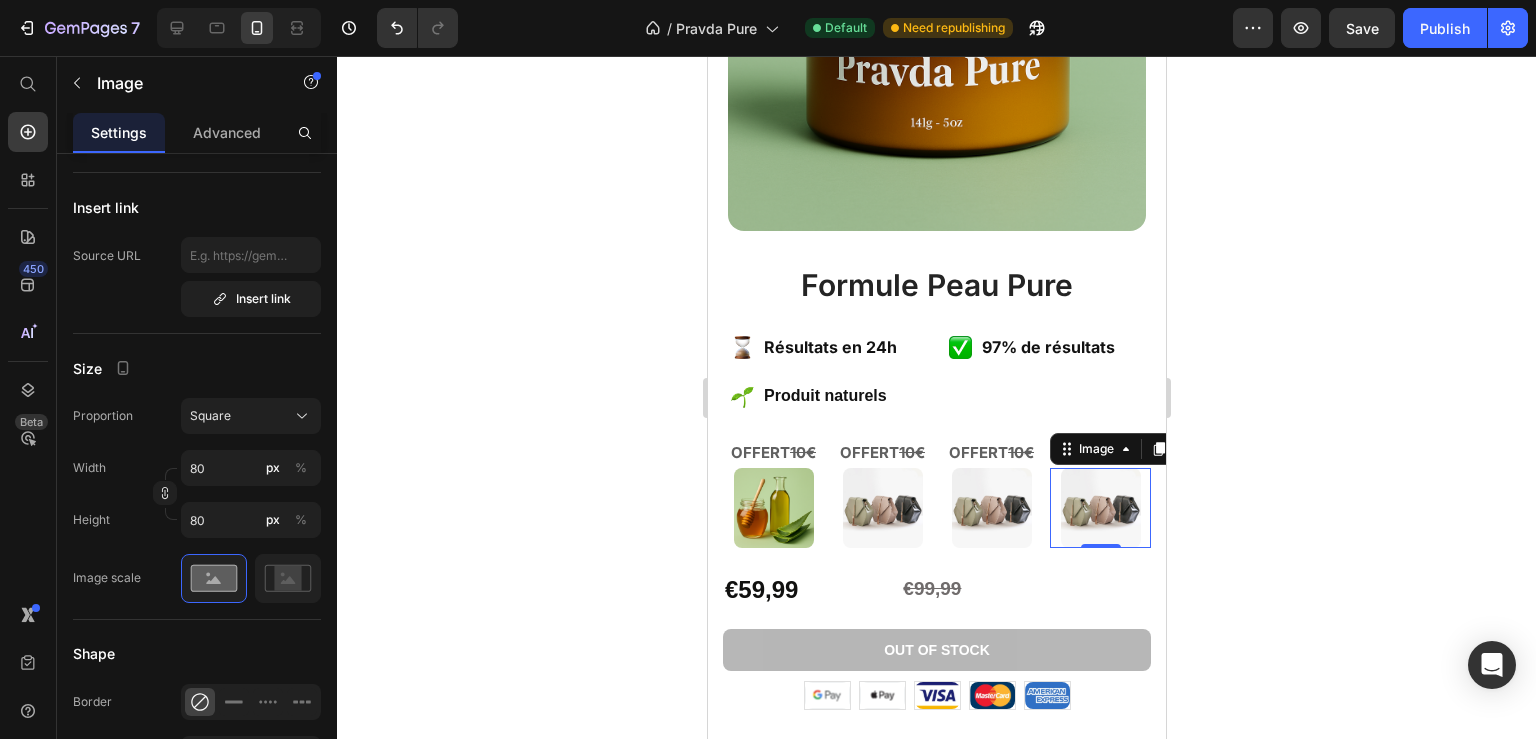 click 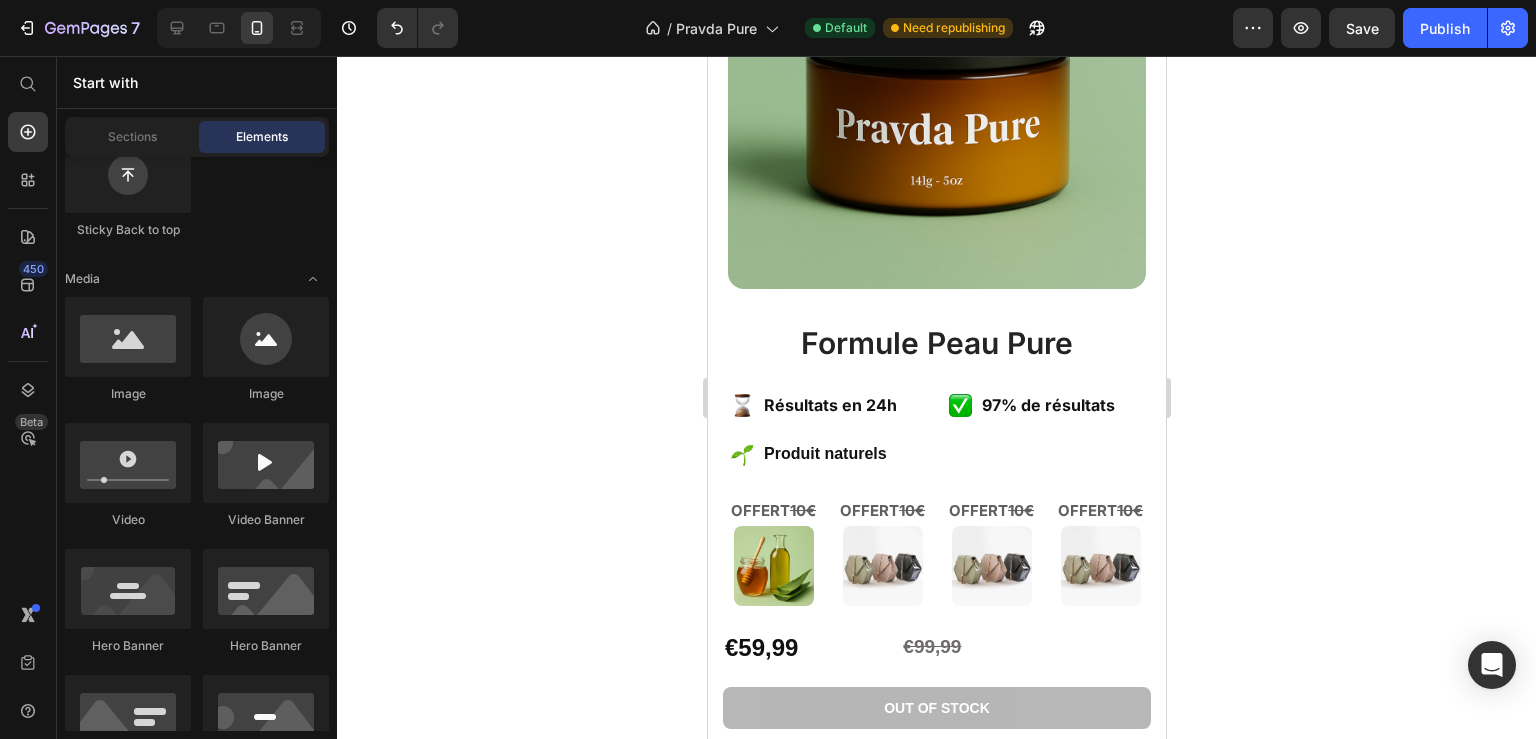 scroll, scrollTop: 468, scrollLeft: 0, axis: vertical 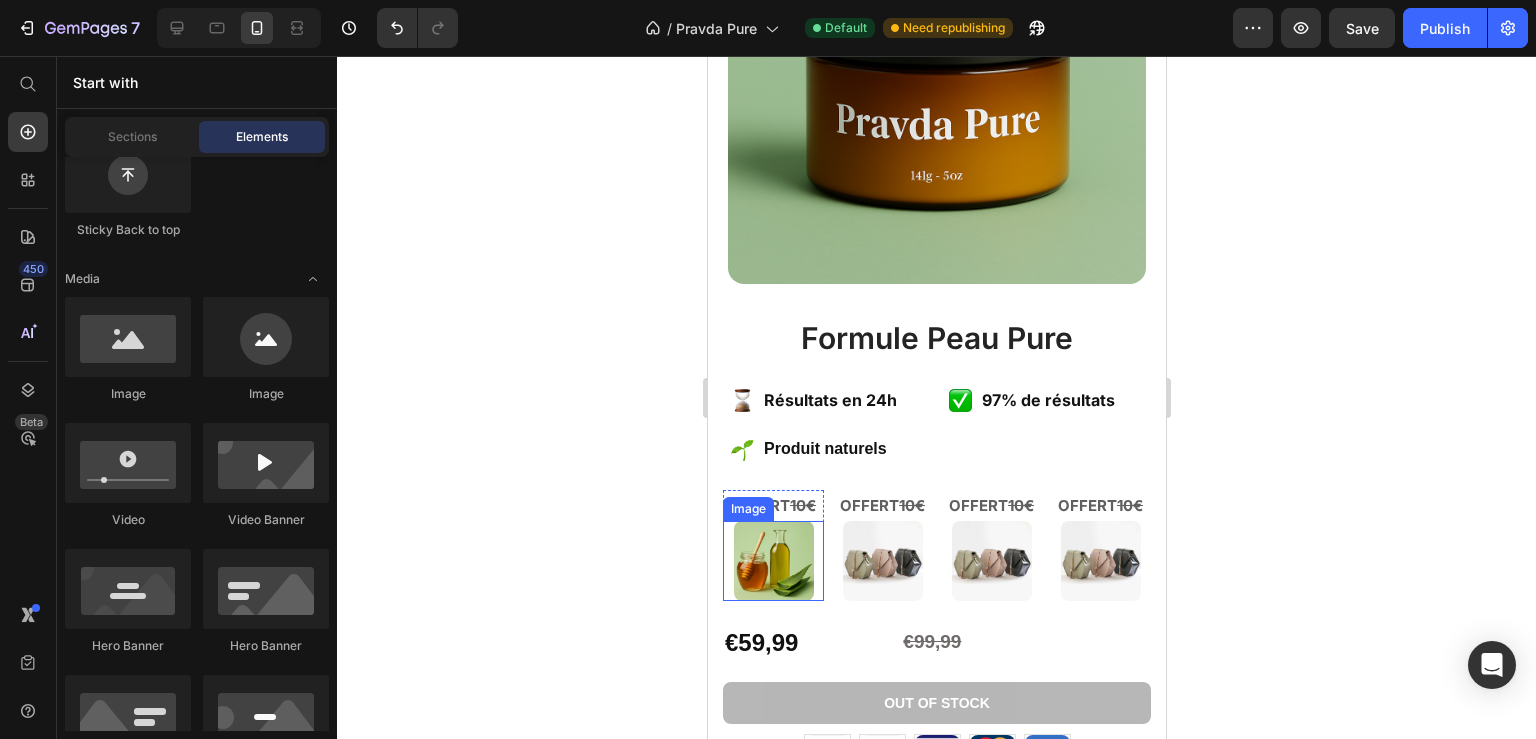 click at bounding box center [772, 561] 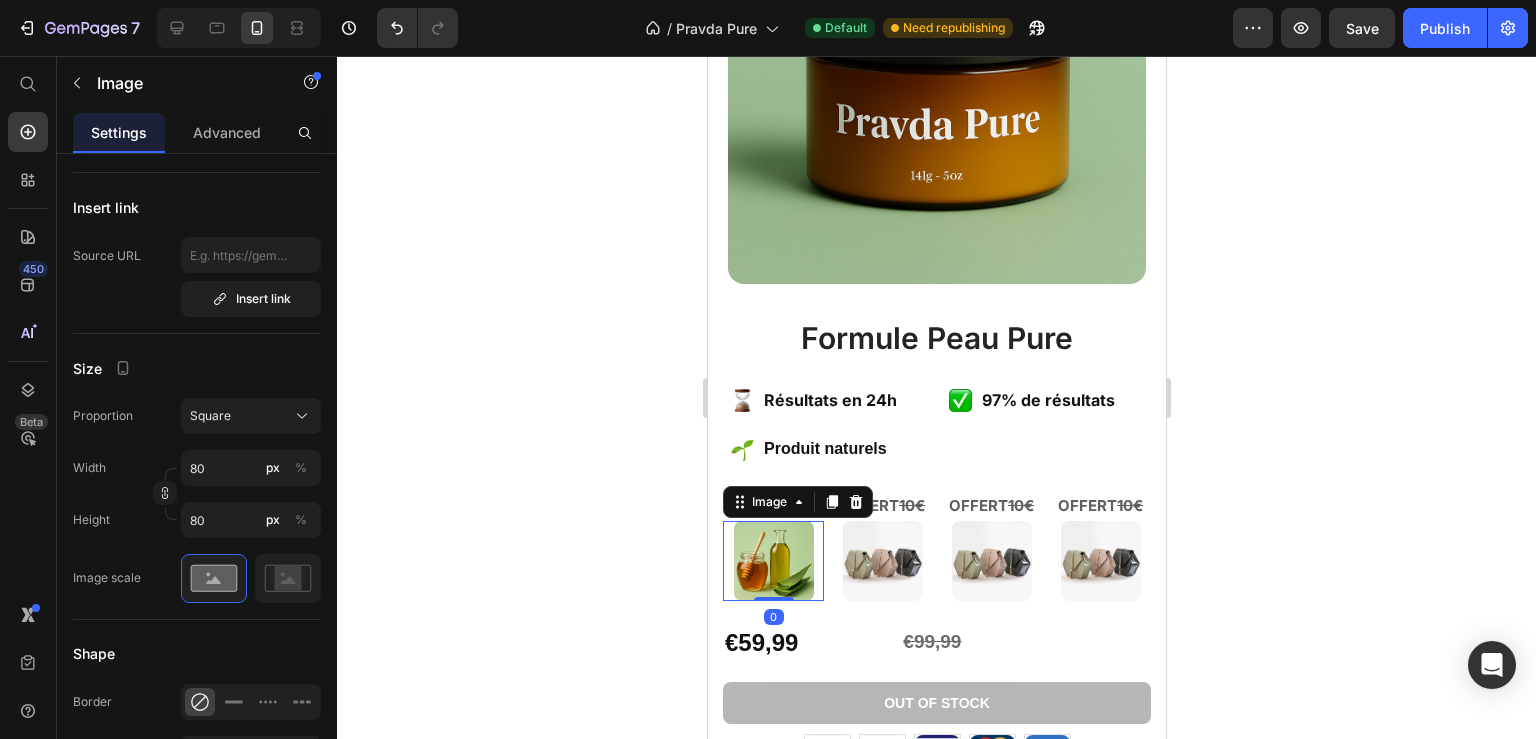 scroll, scrollTop: 378, scrollLeft: 0, axis: vertical 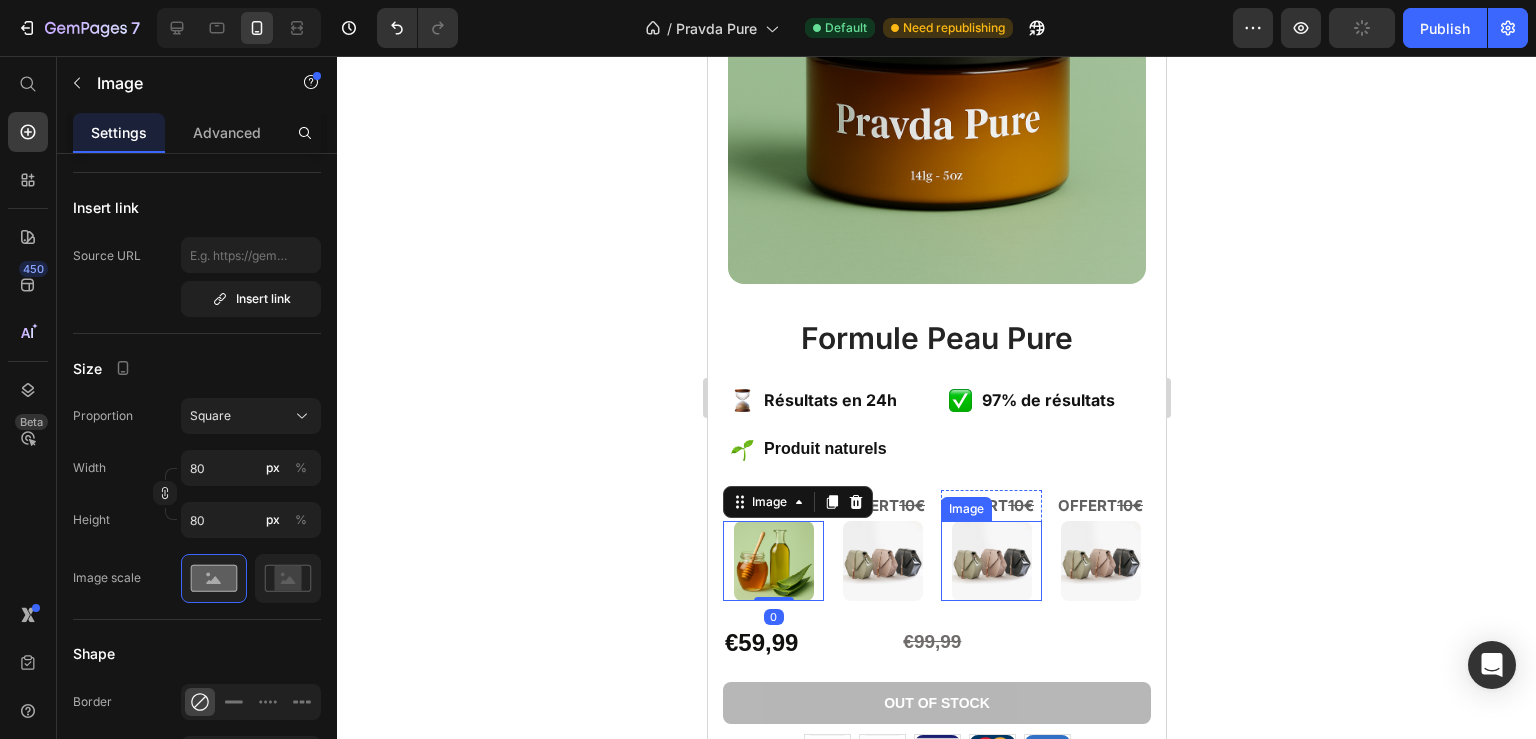 click at bounding box center [990, 561] 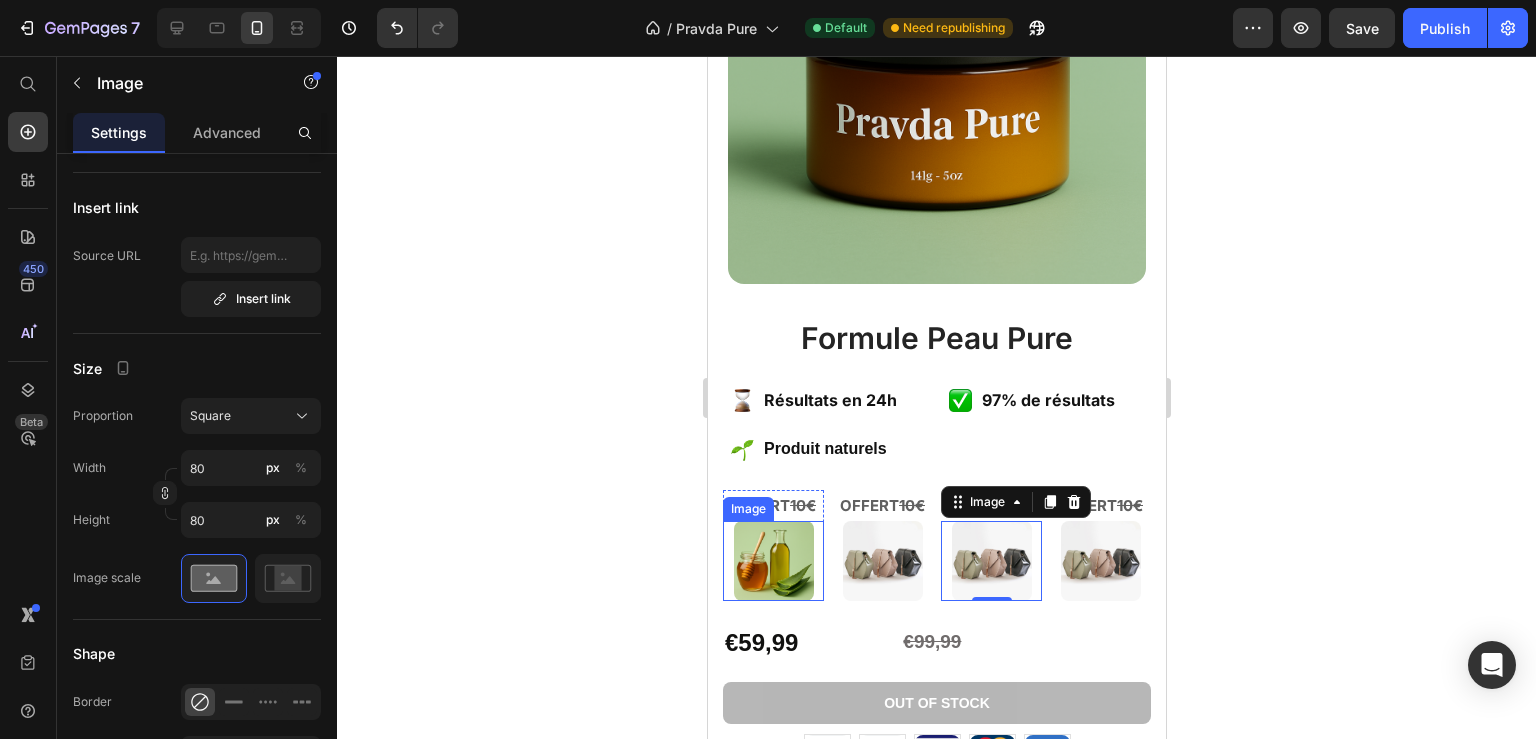 click at bounding box center [772, 561] 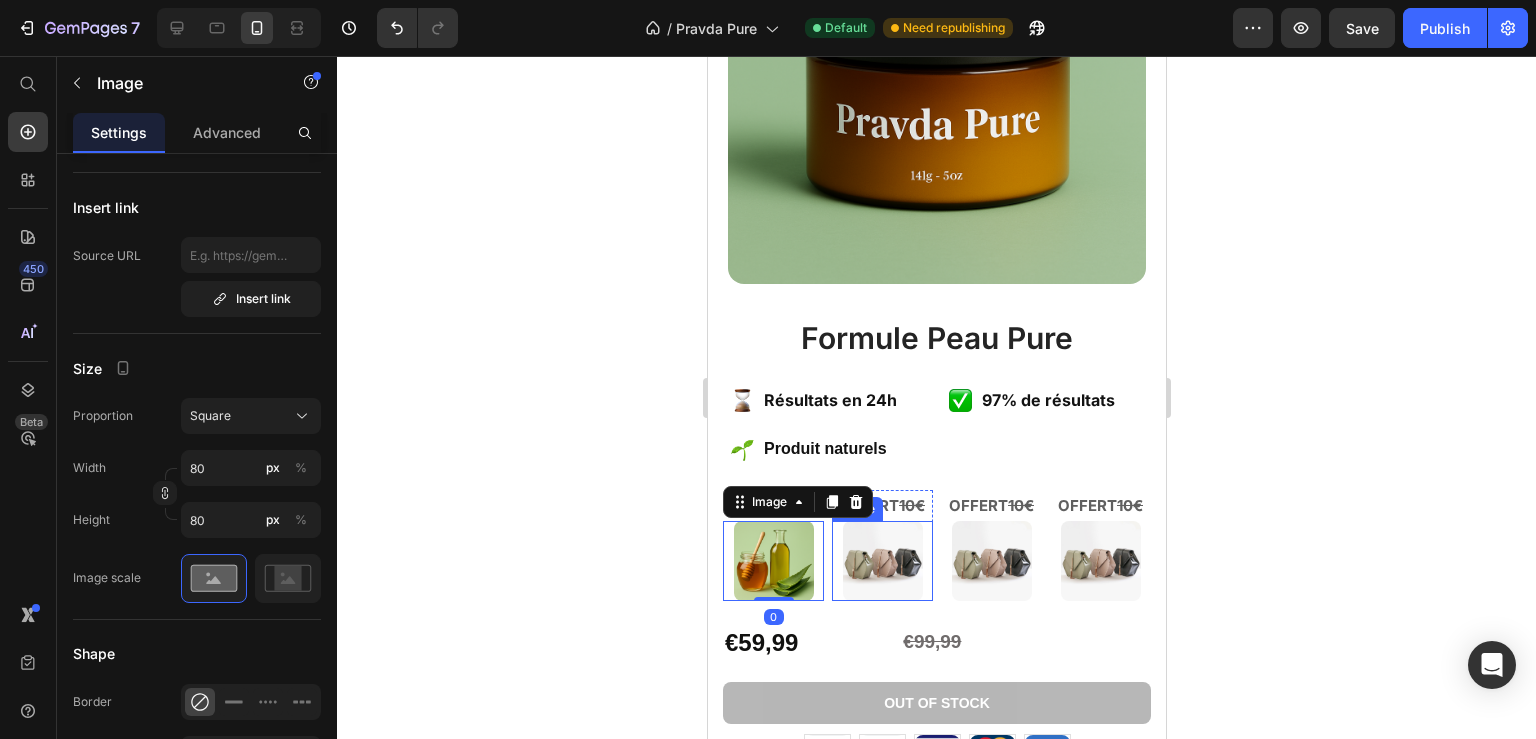 click at bounding box center [881, 561] 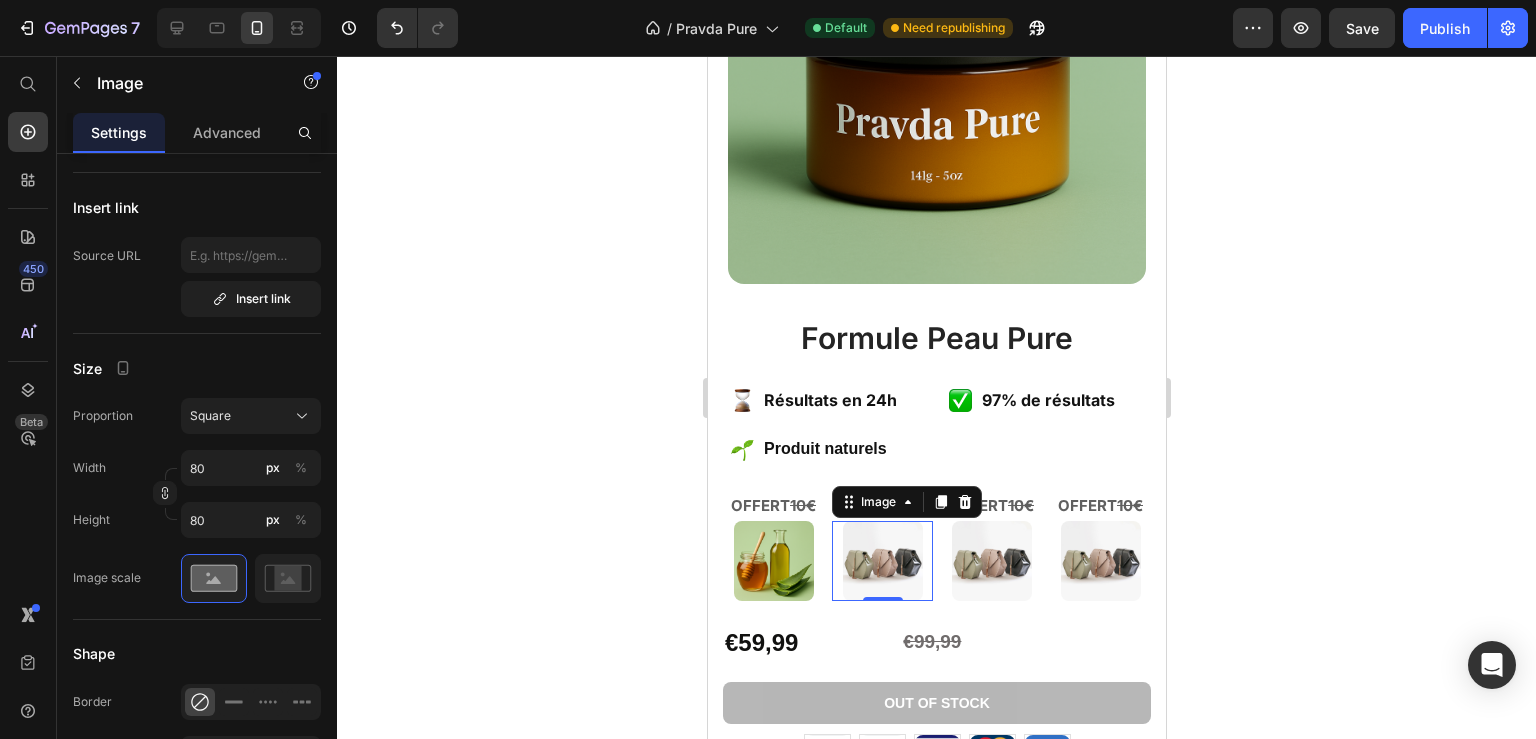 scroll, scrollTop: 0, scrollLeft: 0, axis: both 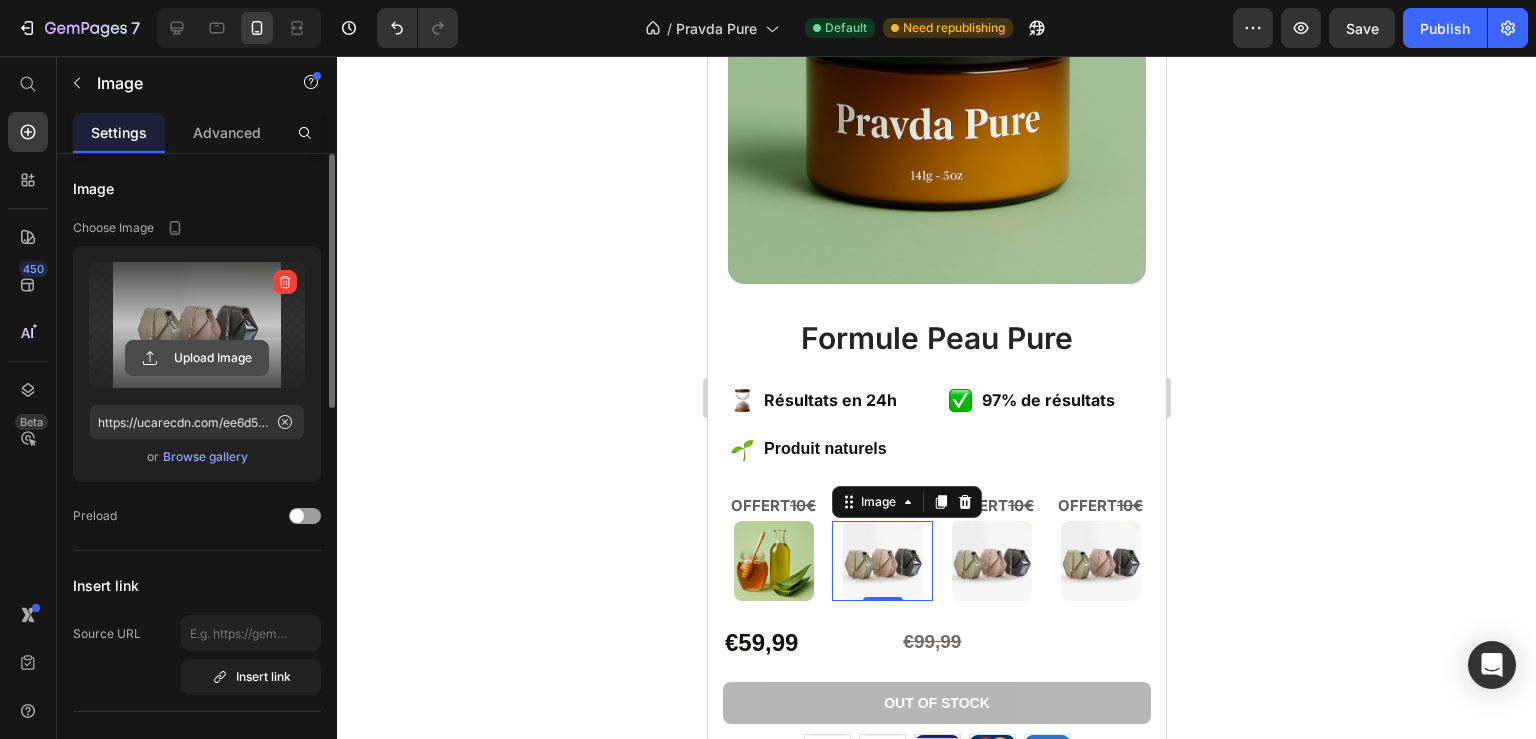 click 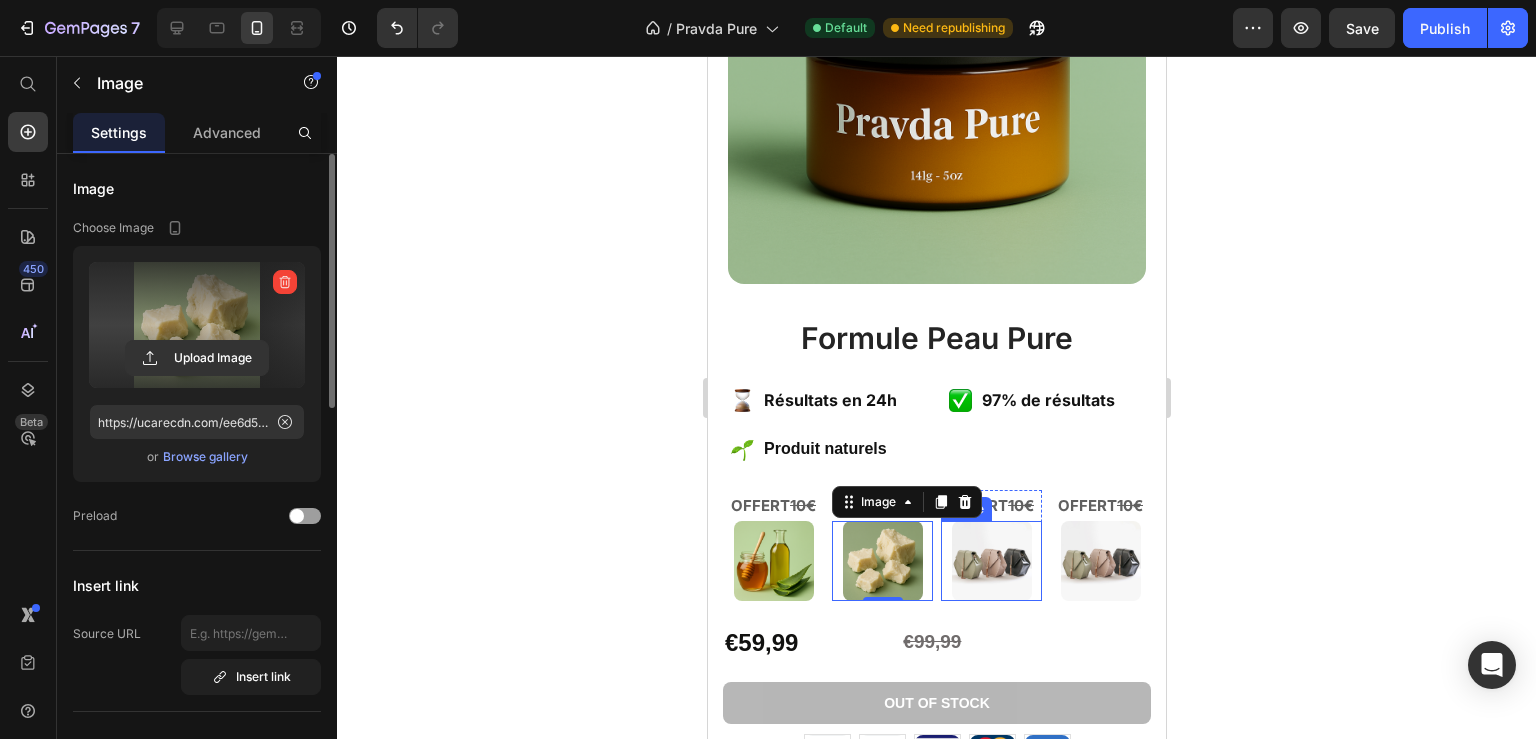 type on "https://cdn.shopify.com/s/files/1/0926/3225/2790/files/gempages_573375722391864070-9158a9a4-92c4-4403-a65b-1097b677456c.png" 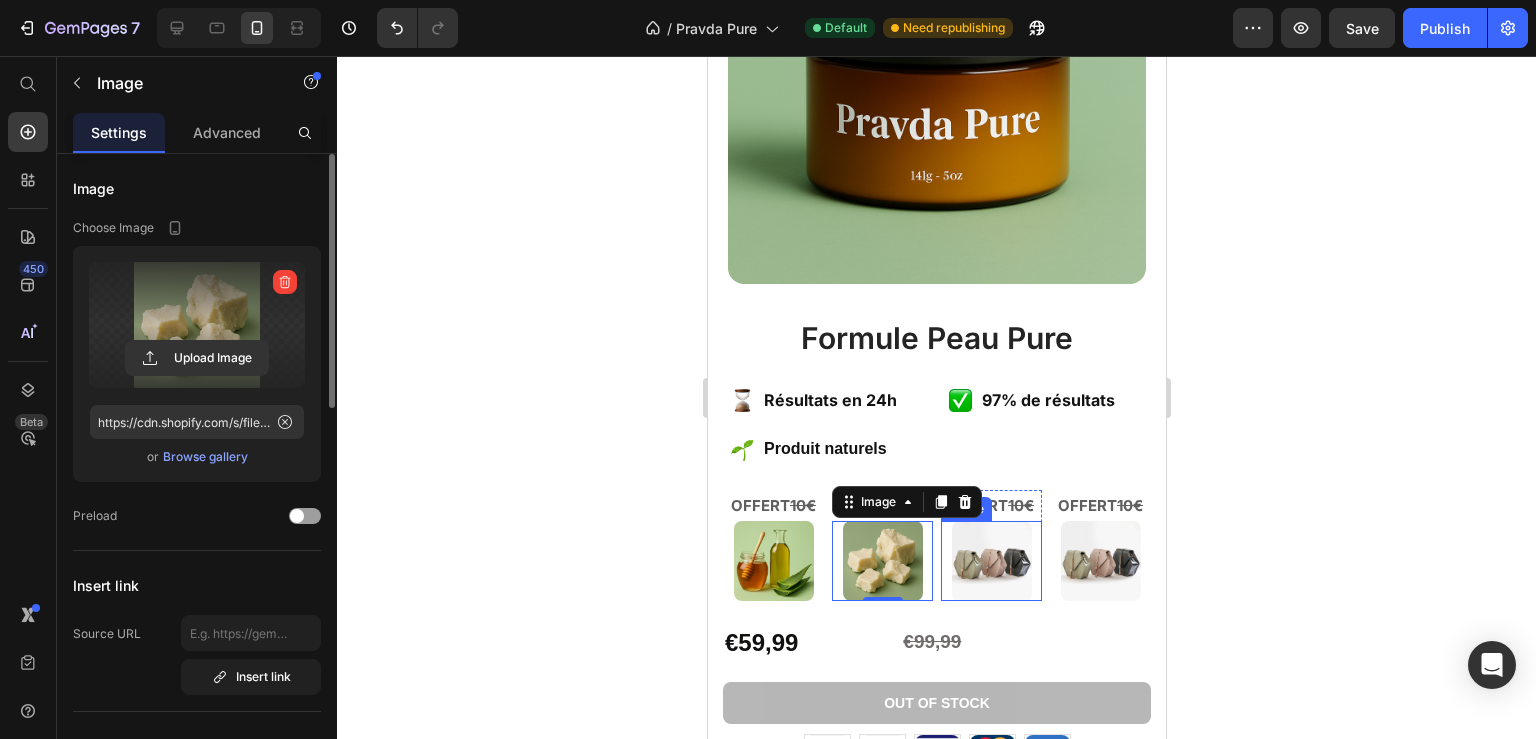 click at bounding box center [990, 561] 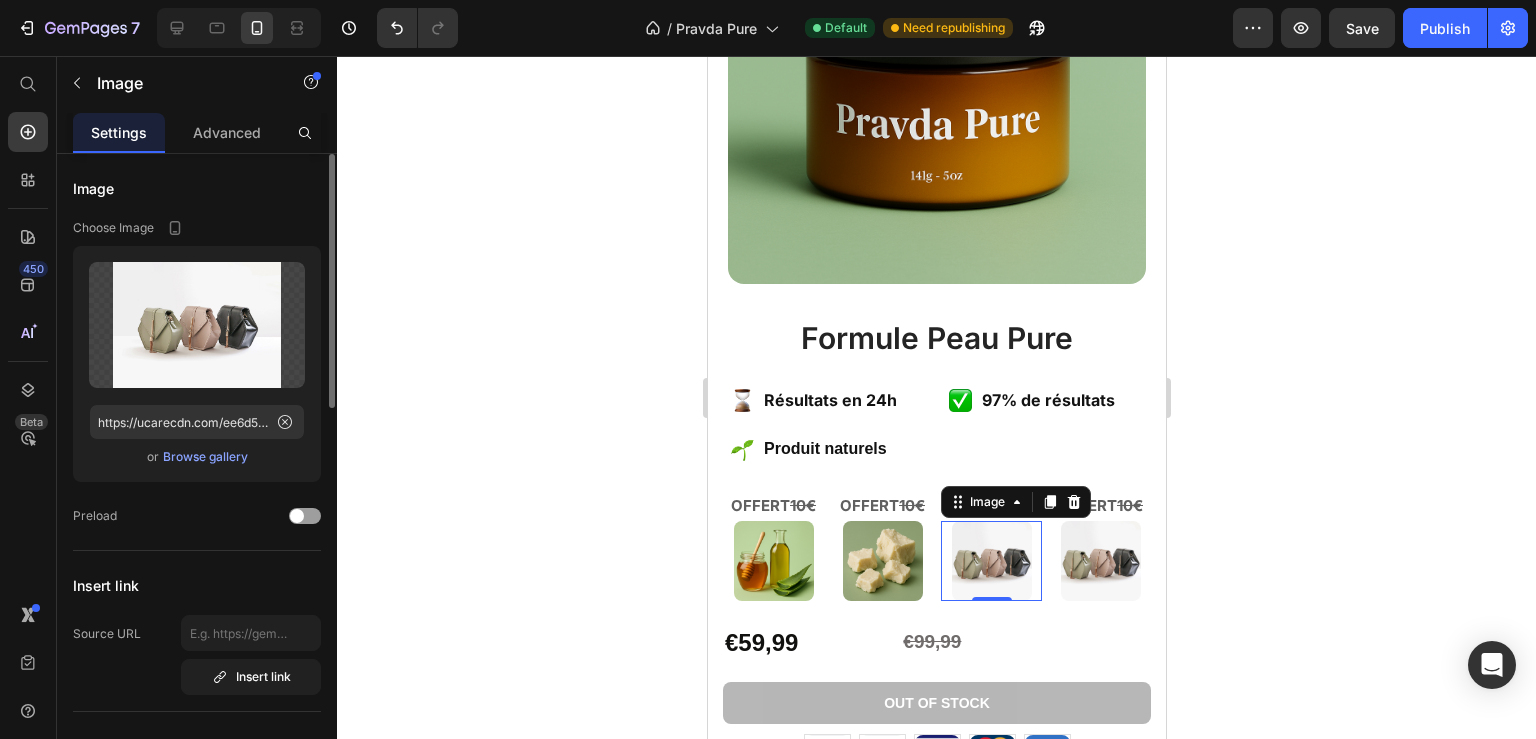click on "Browse gallery" at bounding box center [205, 457] 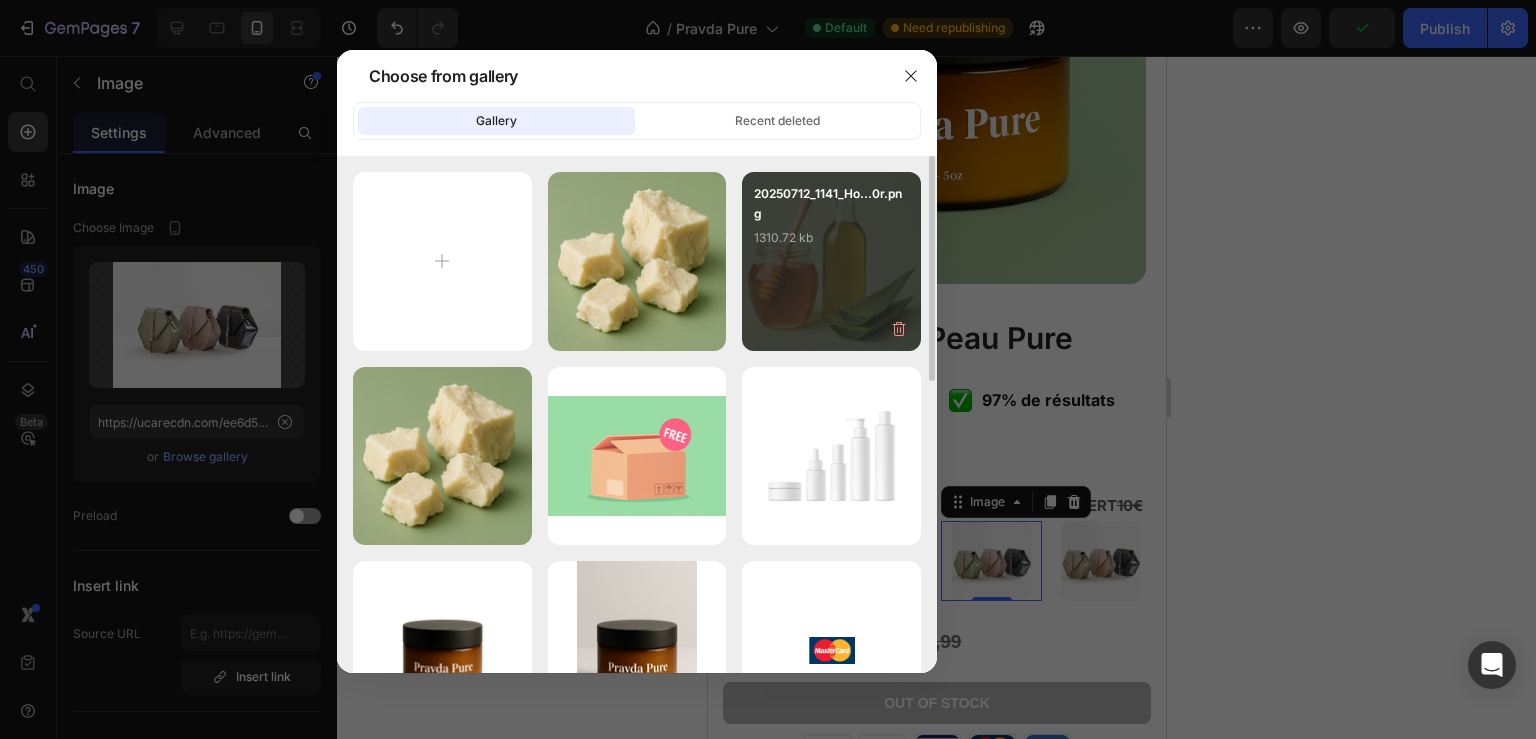 click on "1310.72 kb" at bounding box center [831, 238] 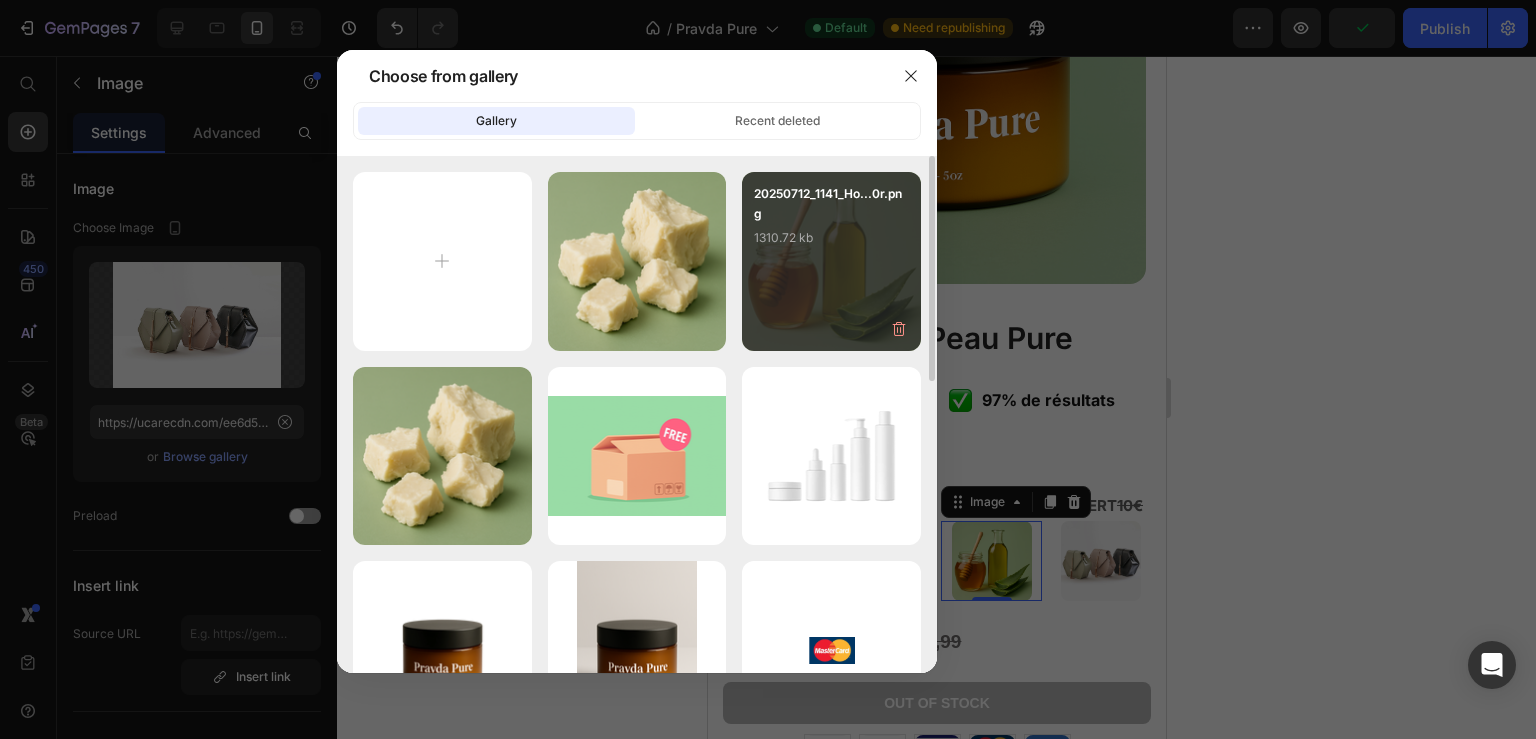 type on "https://cdn.shopify.com/s/files/1/0926/3225/2790/files/gempages_573375722391864070-df152f05-fffc-4d94-94aa-81a371daacc0.png" 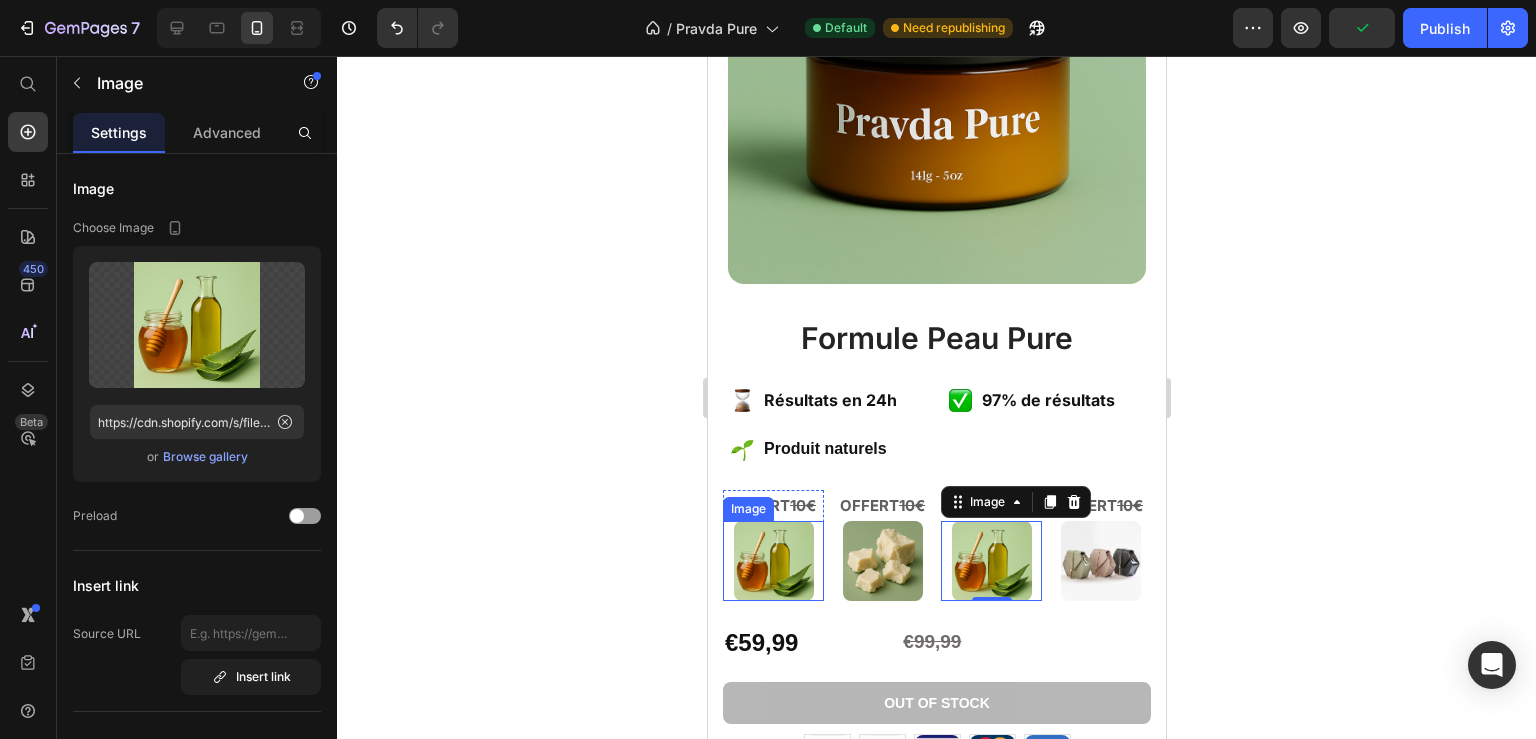 click at bounding box center (772, 561) 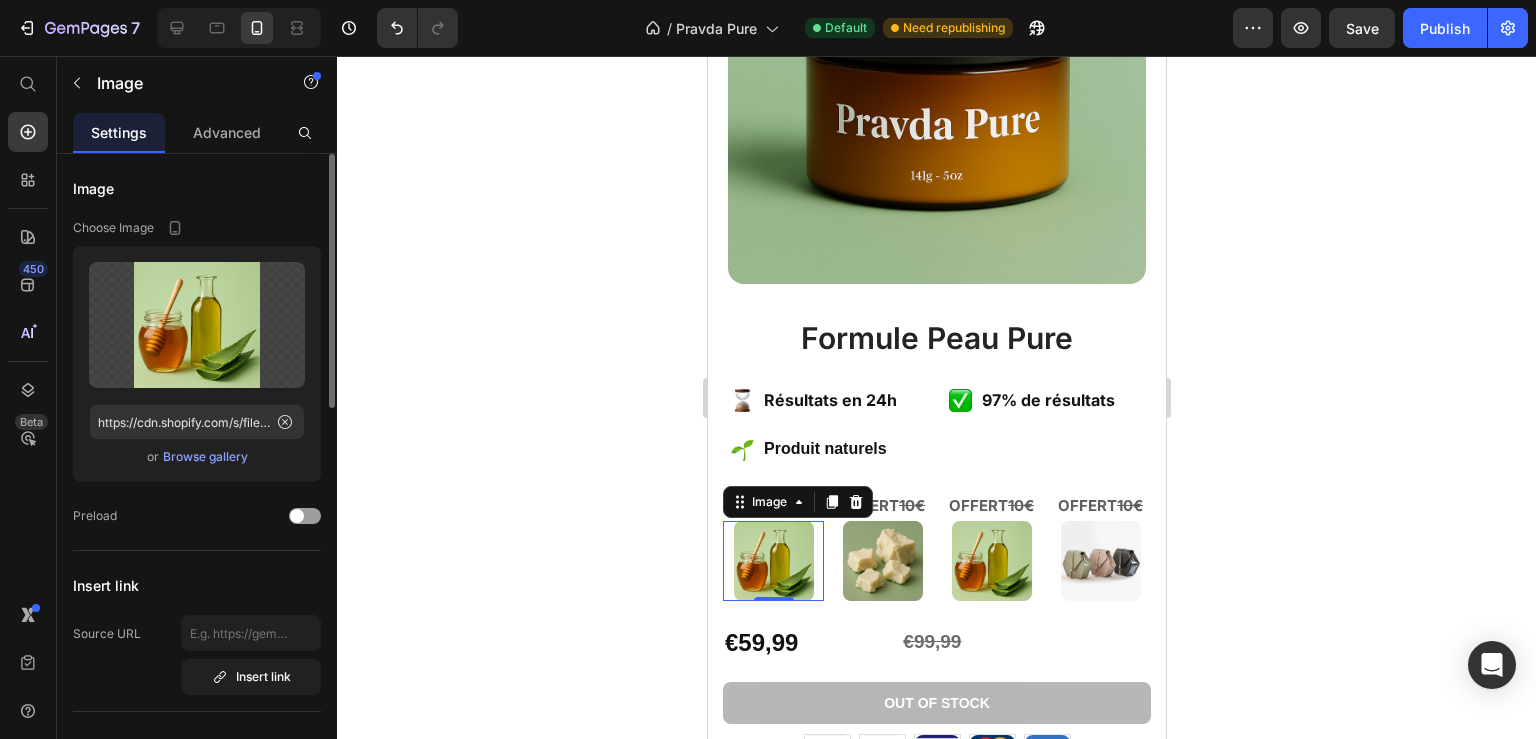 click on "Browse gallery" at bounding box center [205, 457] 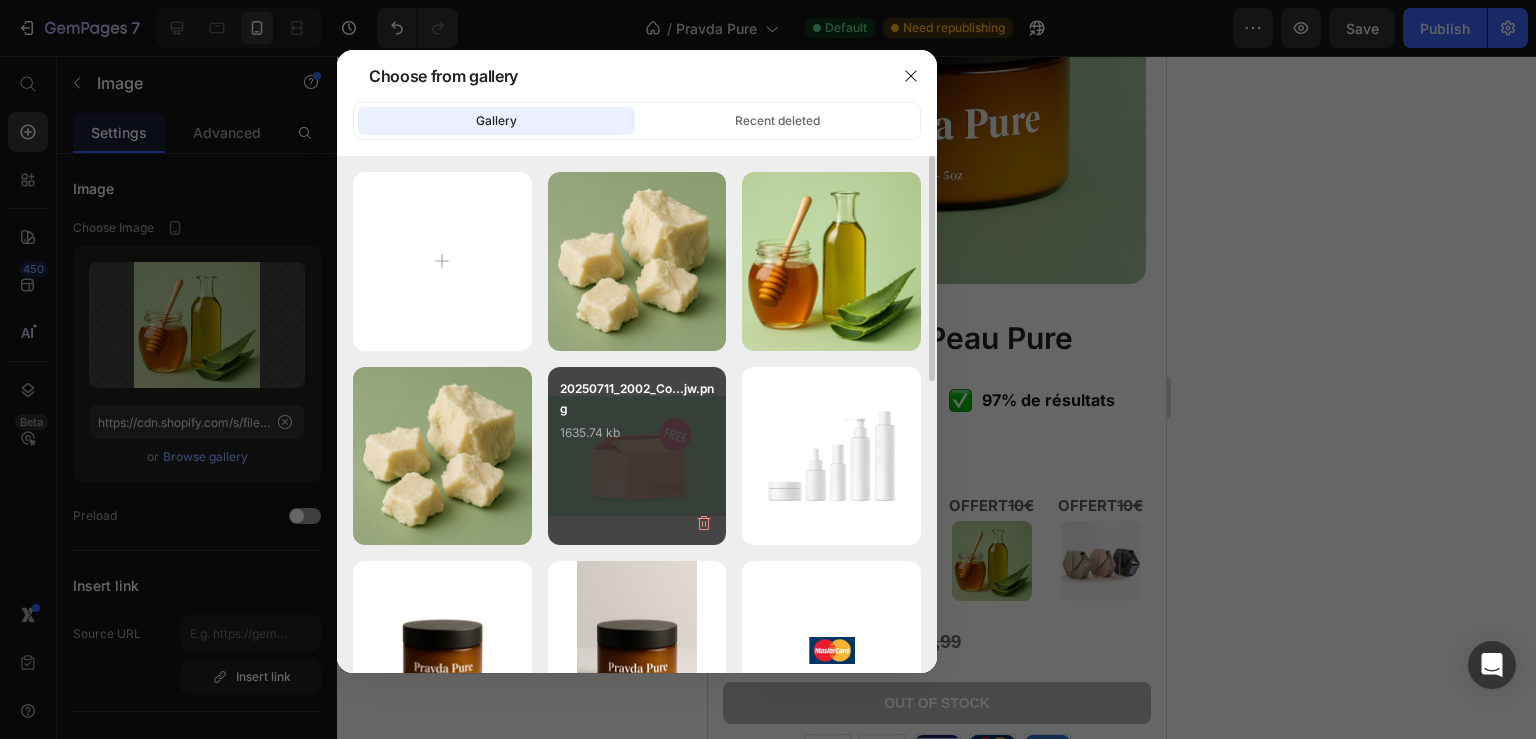 click on "1635.74 kb" at bounding box center [637, 433] 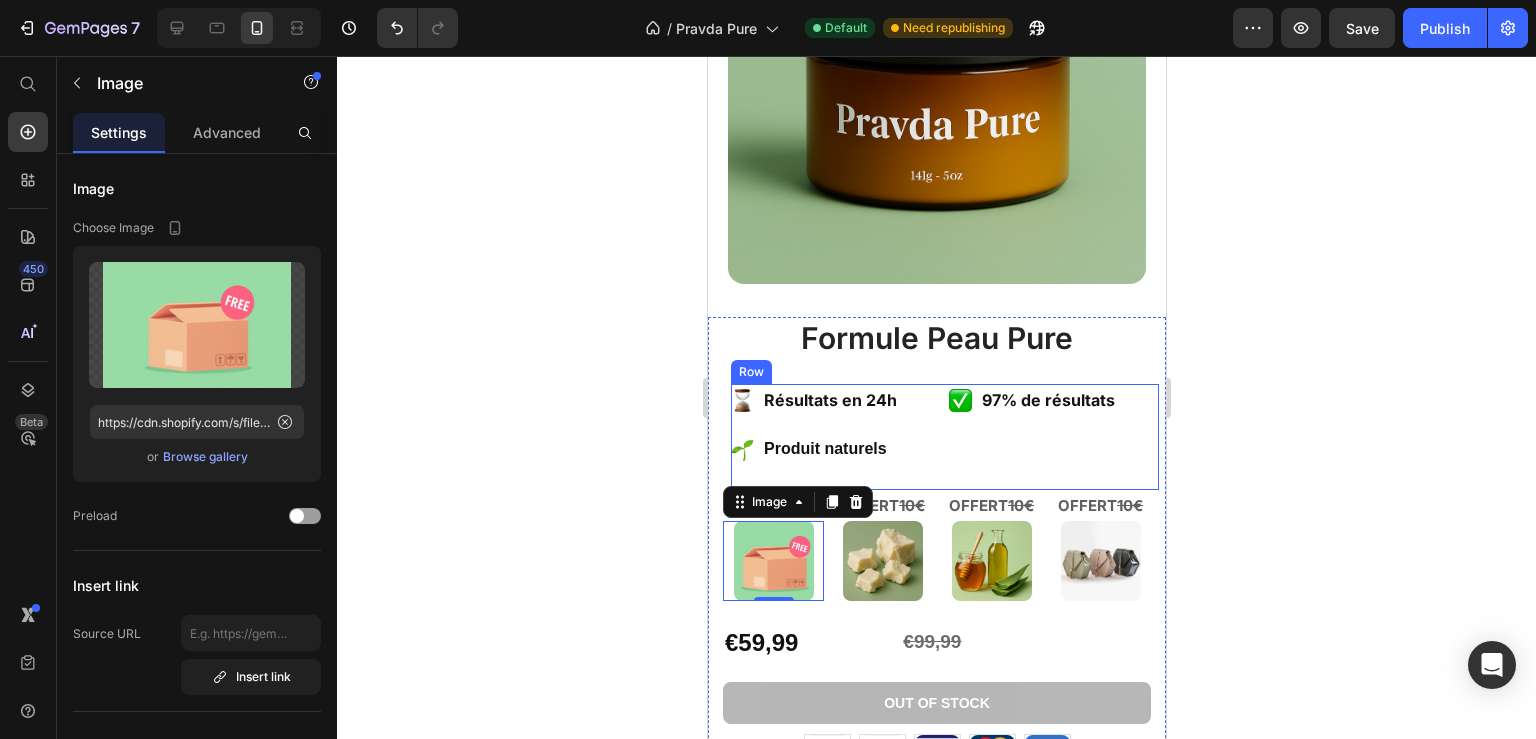click 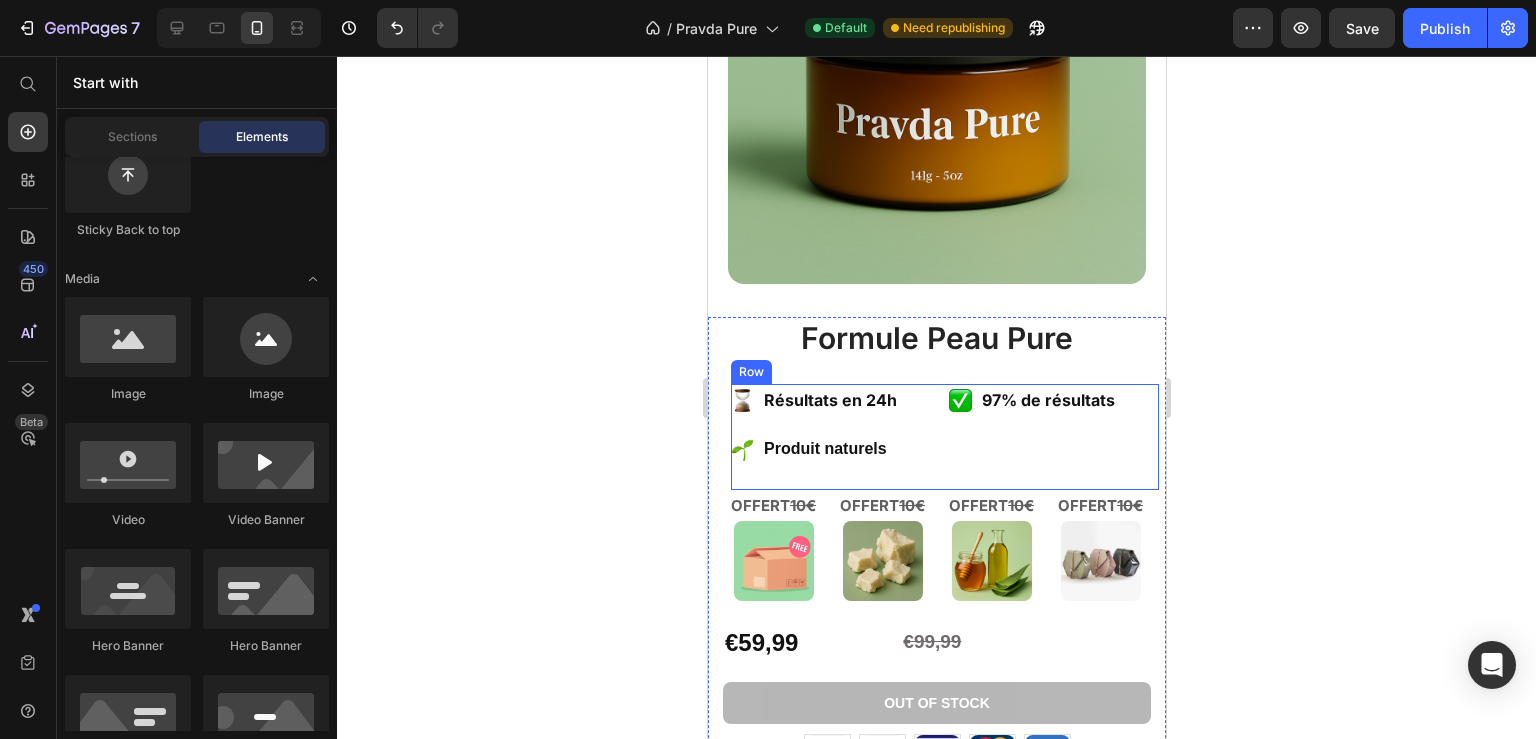 scroll, scrollTop: 648, scrollLeft: 0, axis: vertical 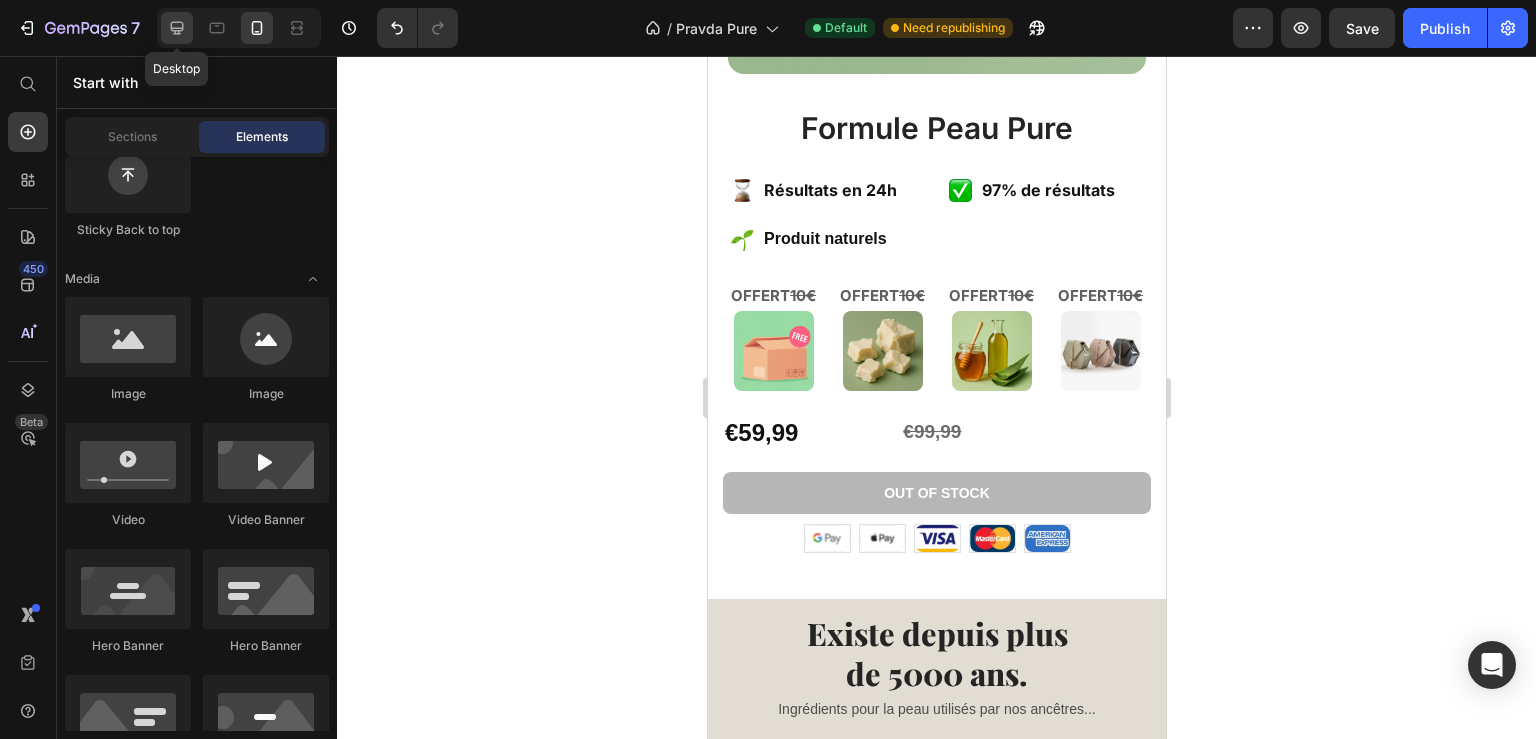 click 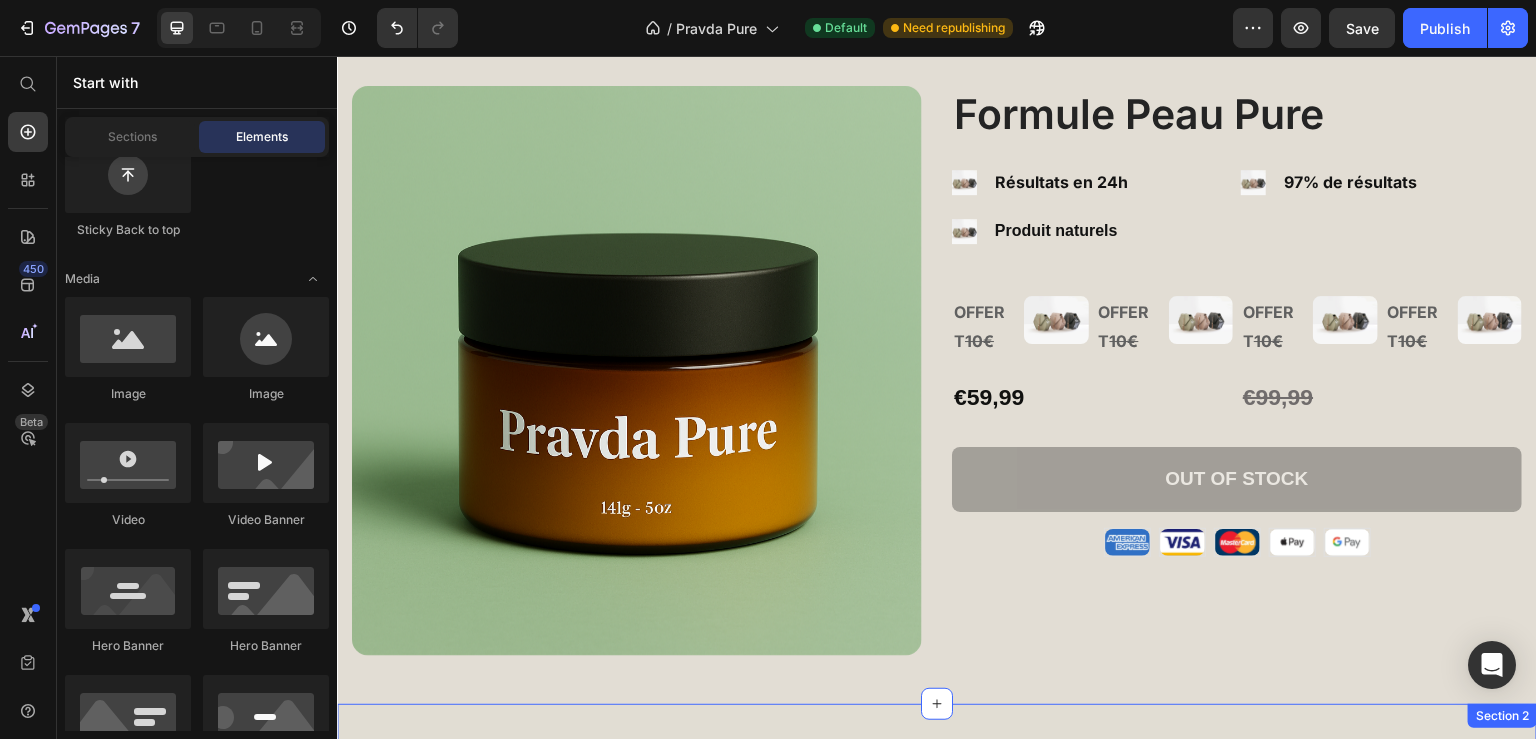 scroll, scrollTop: 0, scrollLeft: 0, axis: both 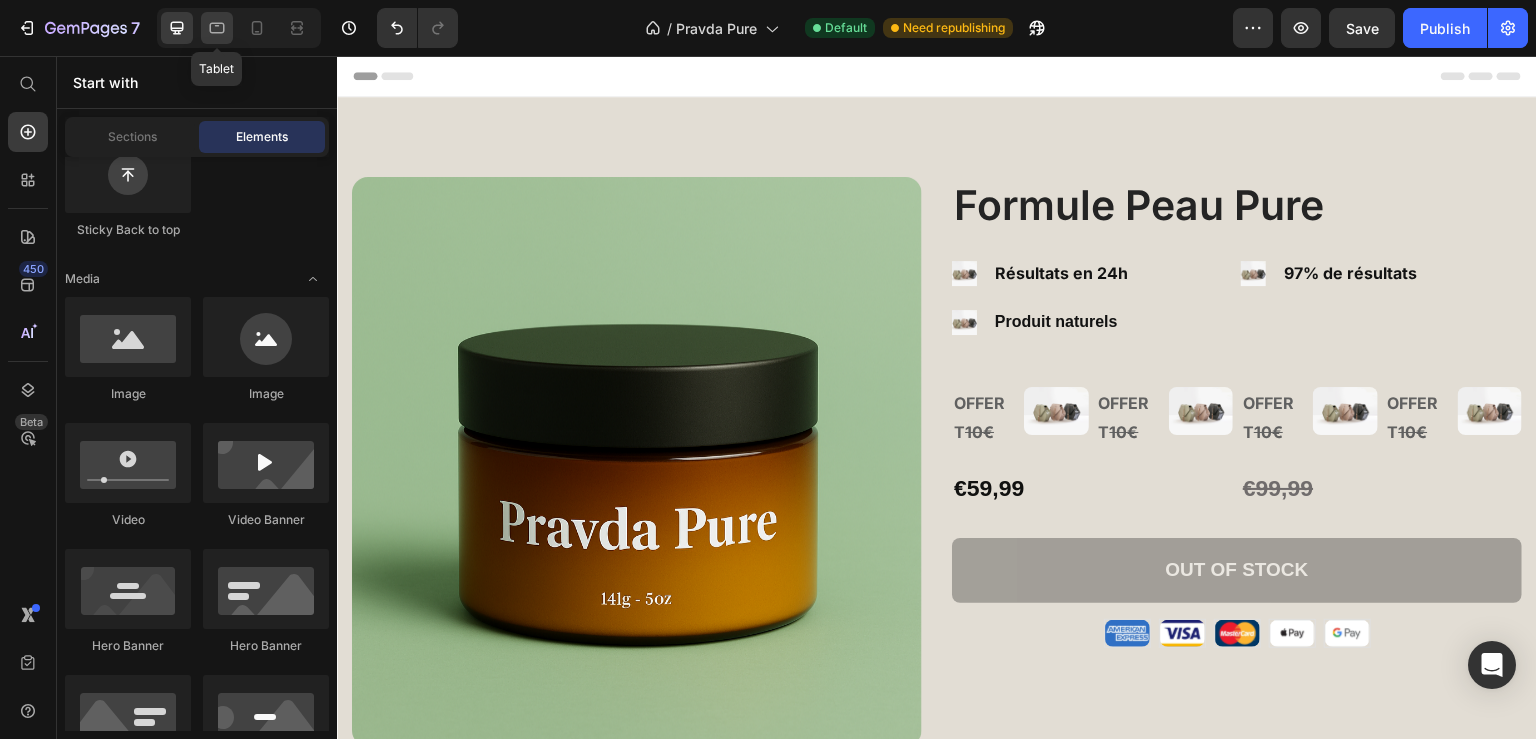 click 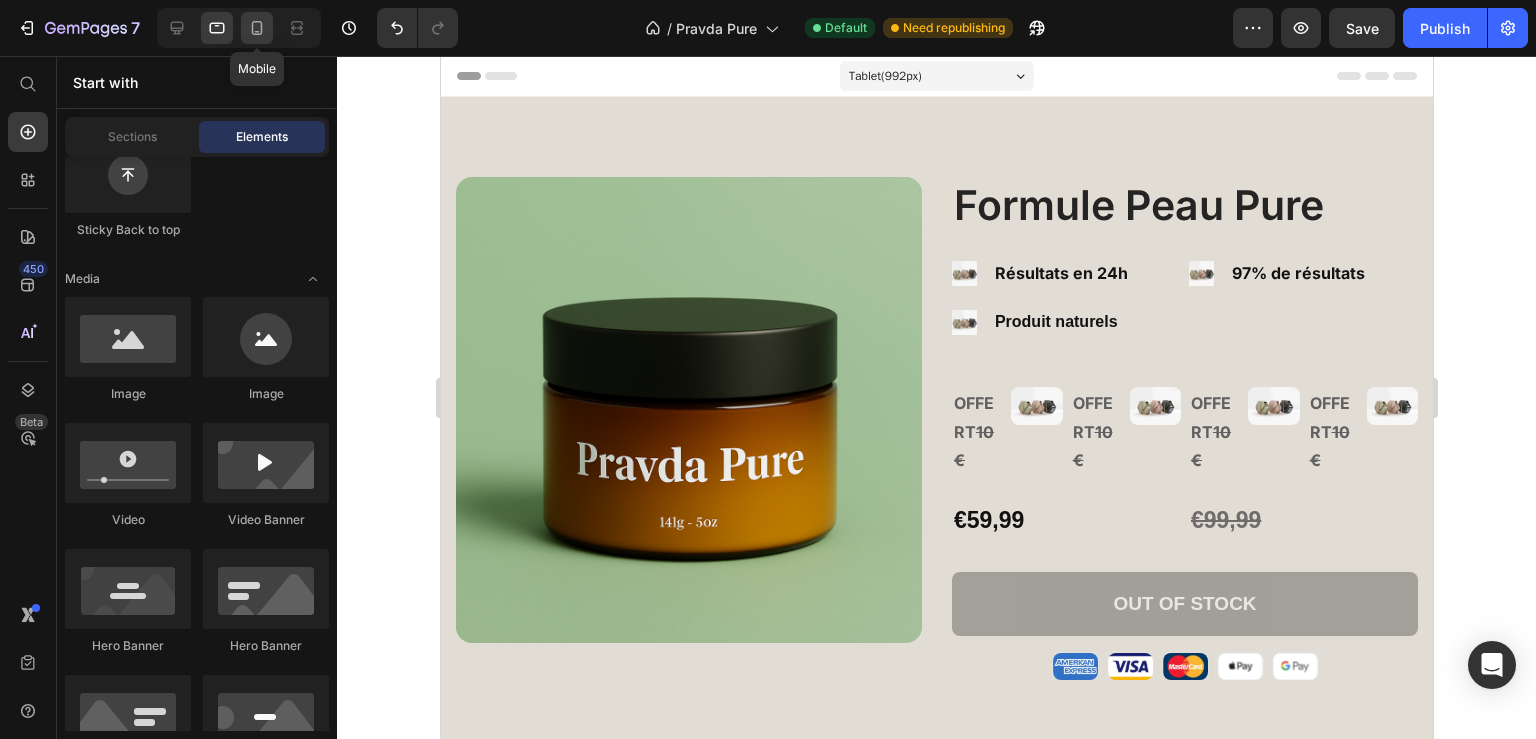 click 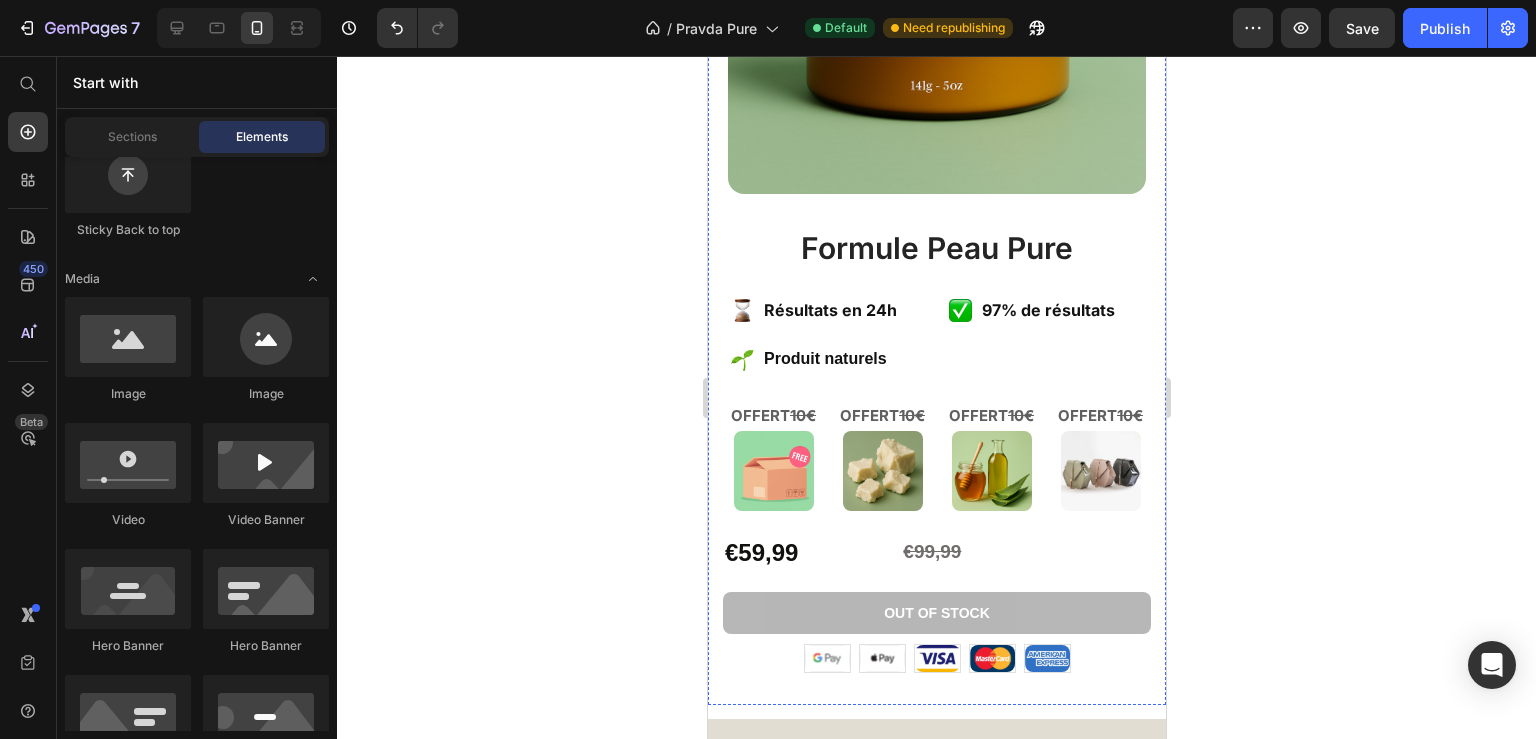 scroll, scrollTop: 633, scrollLeft: 0, axis: vertical 